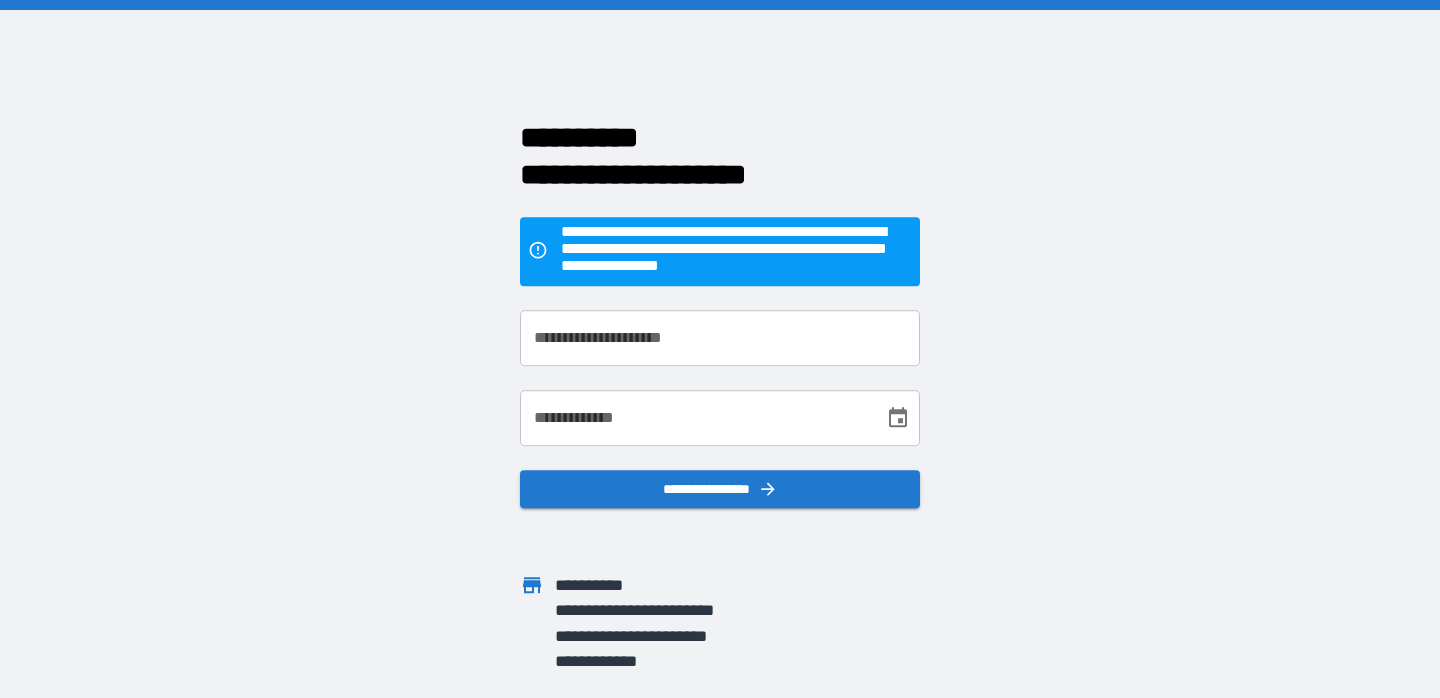 scroll, scrollTop: 0, scrollLeft: 0, axis: both 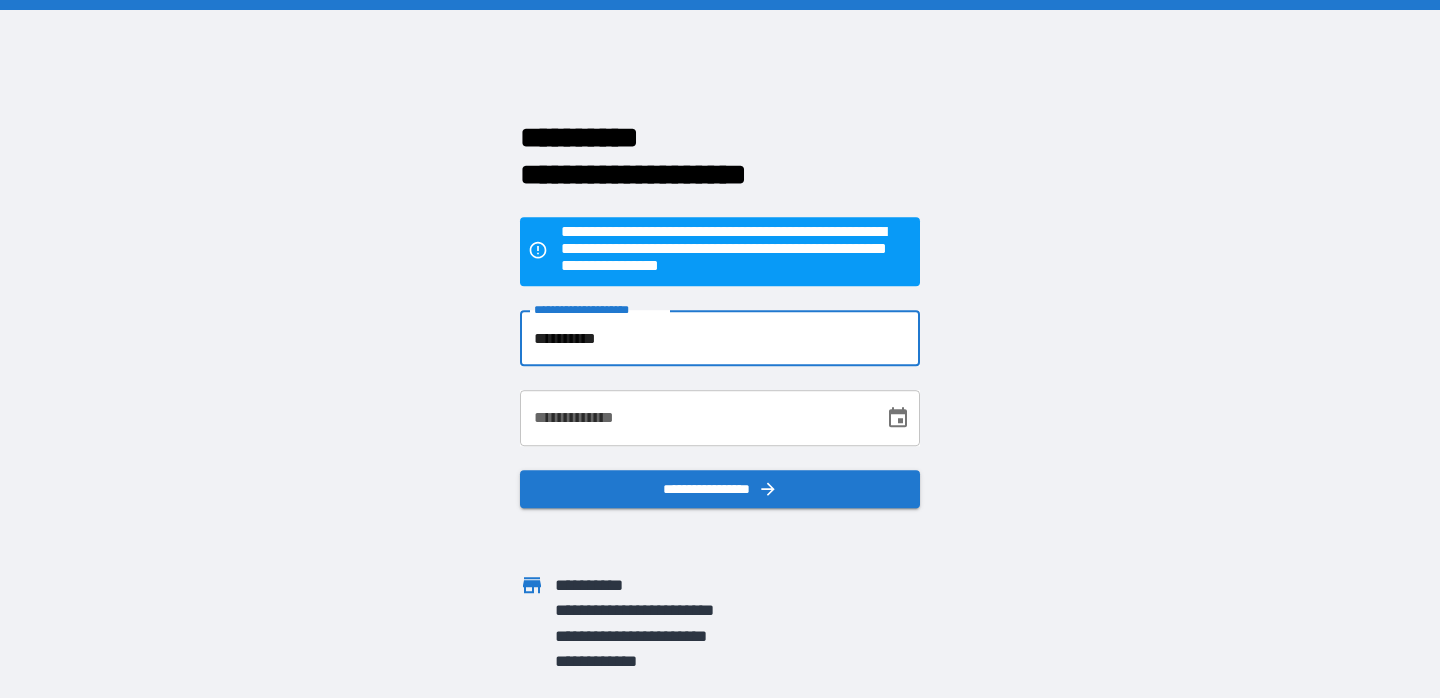 type on "**********" 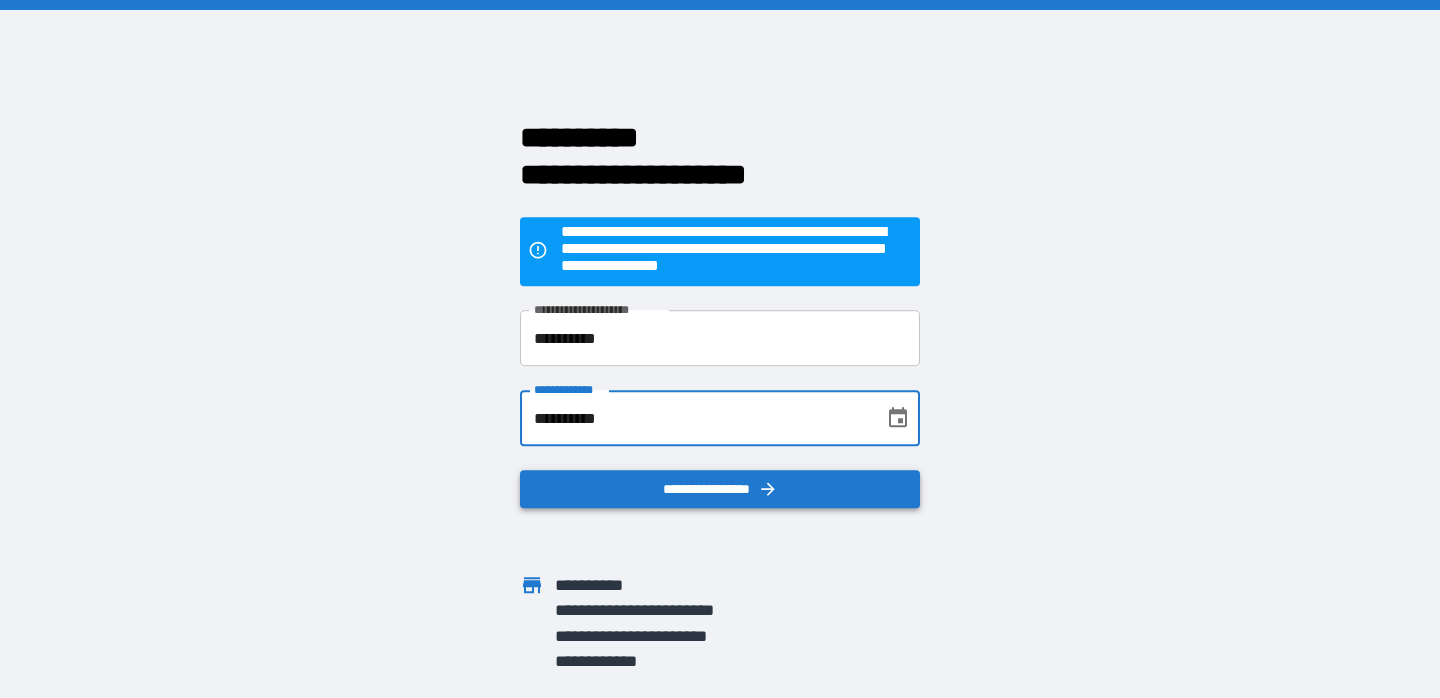 type on "**********" 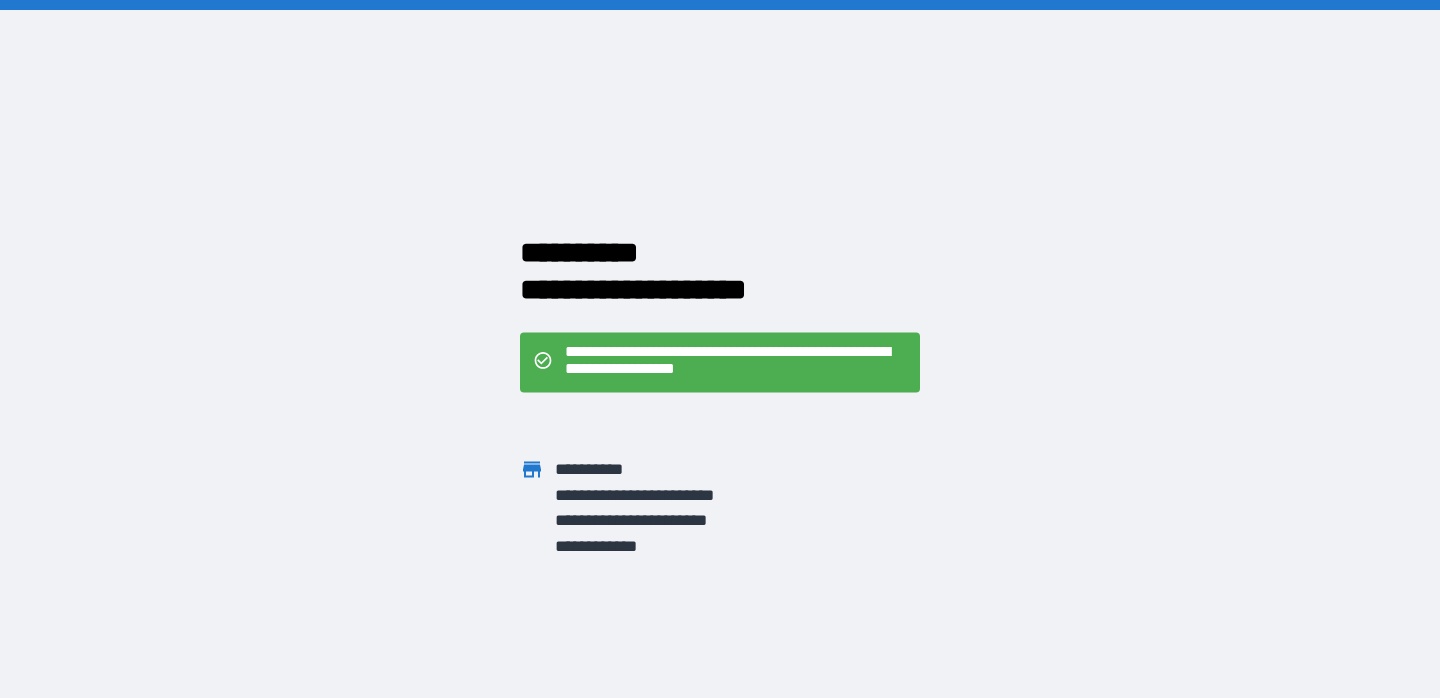 click on "**********" at bounding box center (720, 349) 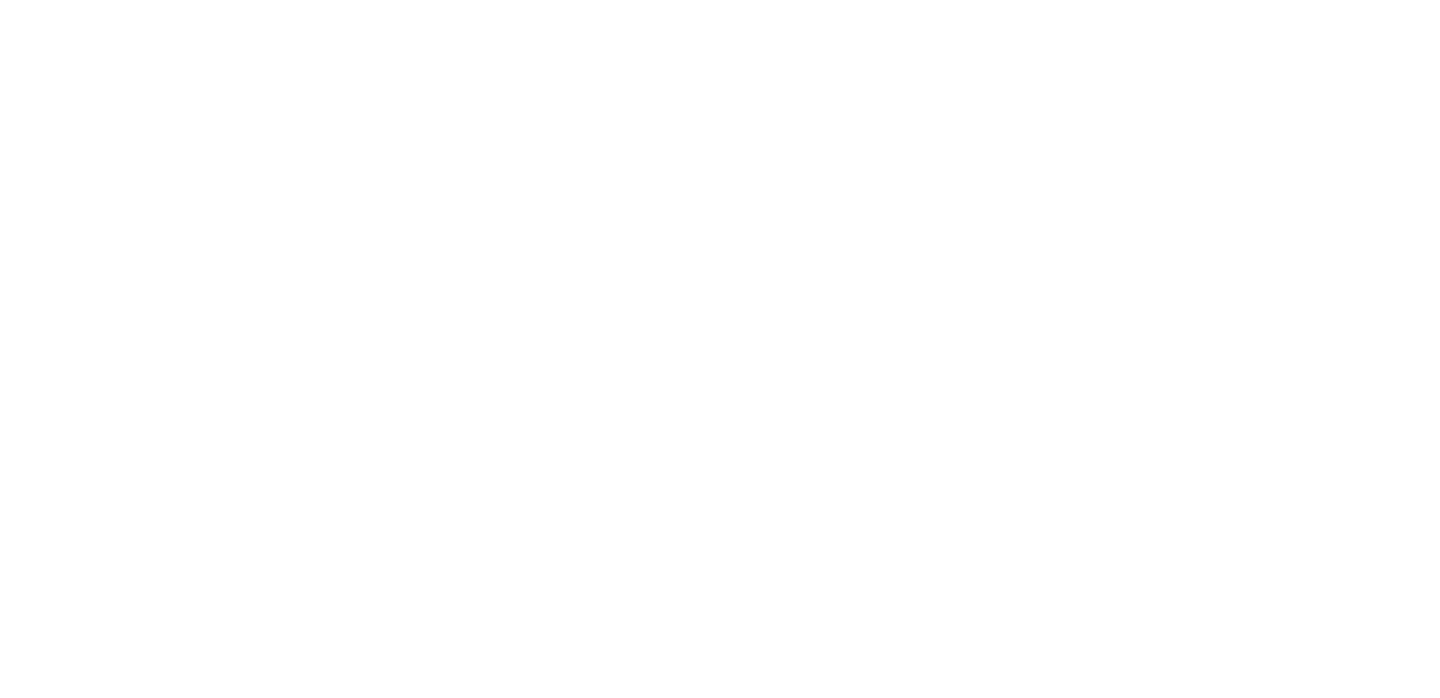 scroll, scrollTop: 0, scrollLeft: 0, axis: both 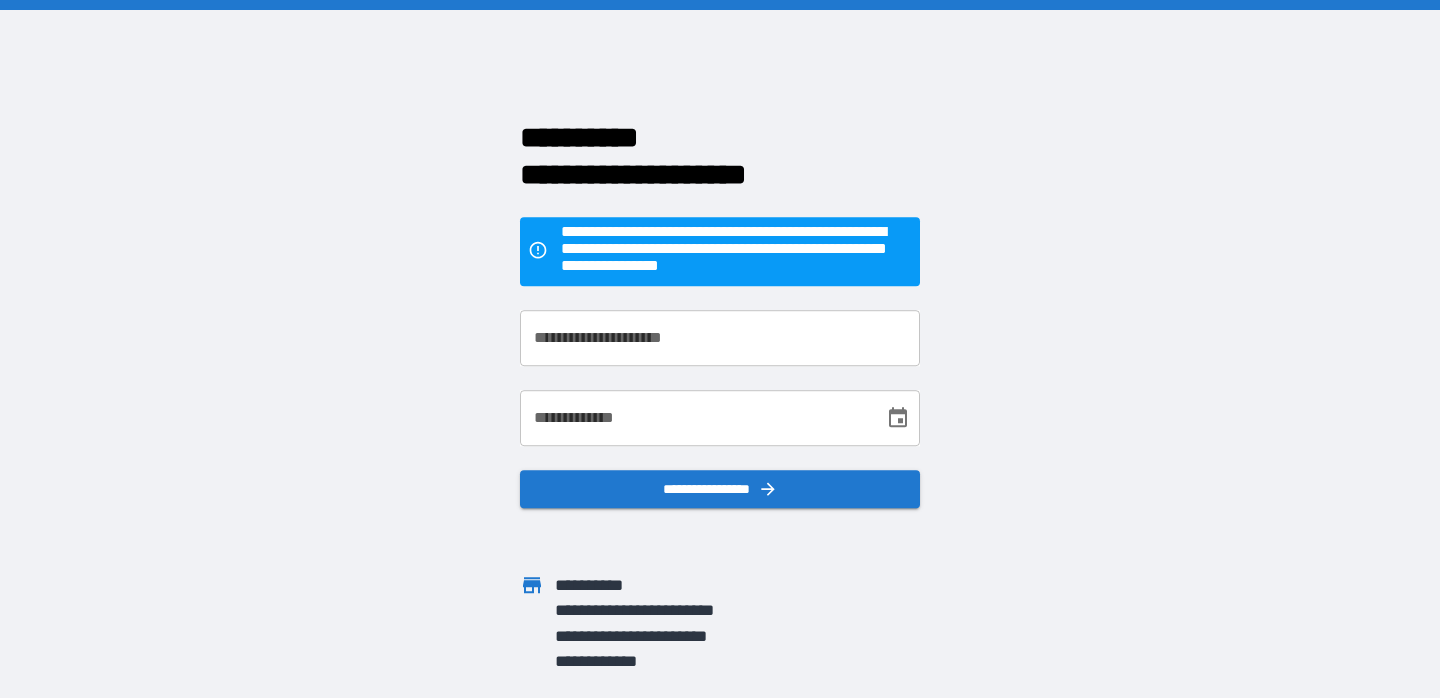 click on "**********" at bounding box center [720, 338] 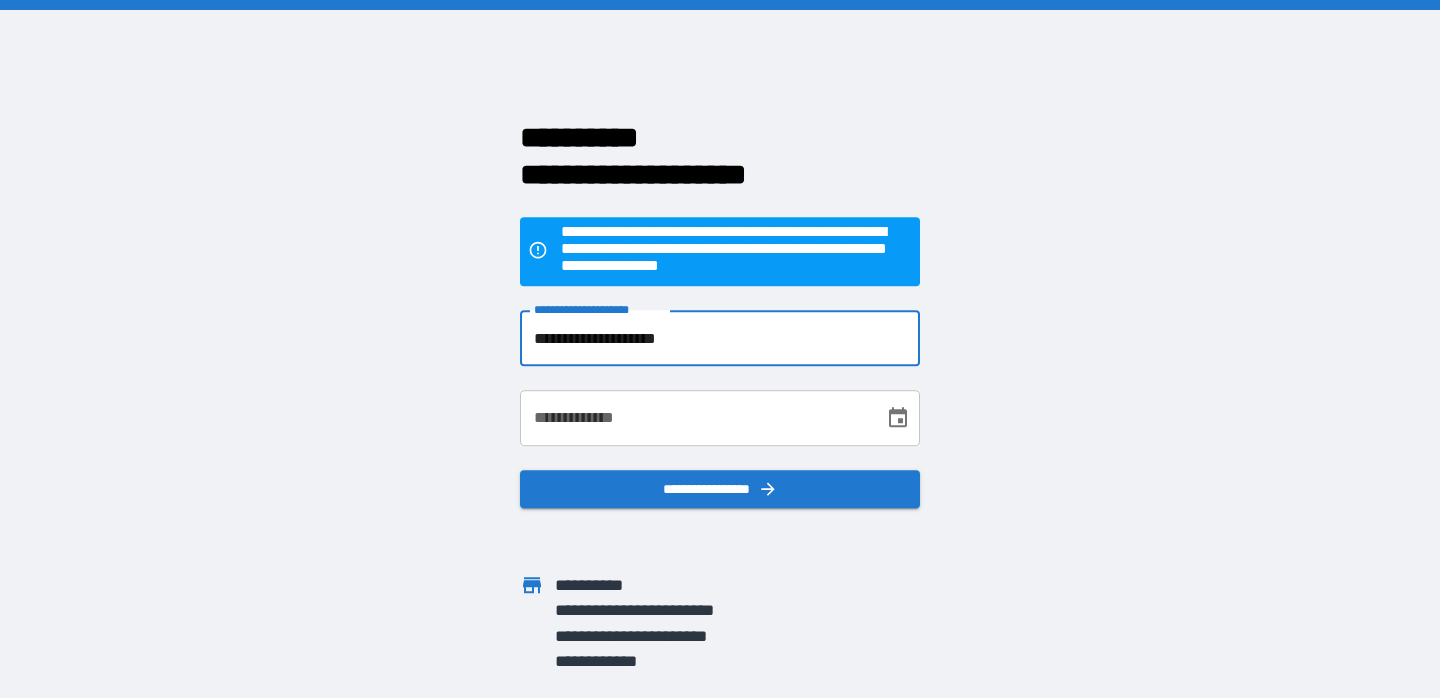 type on "**********" 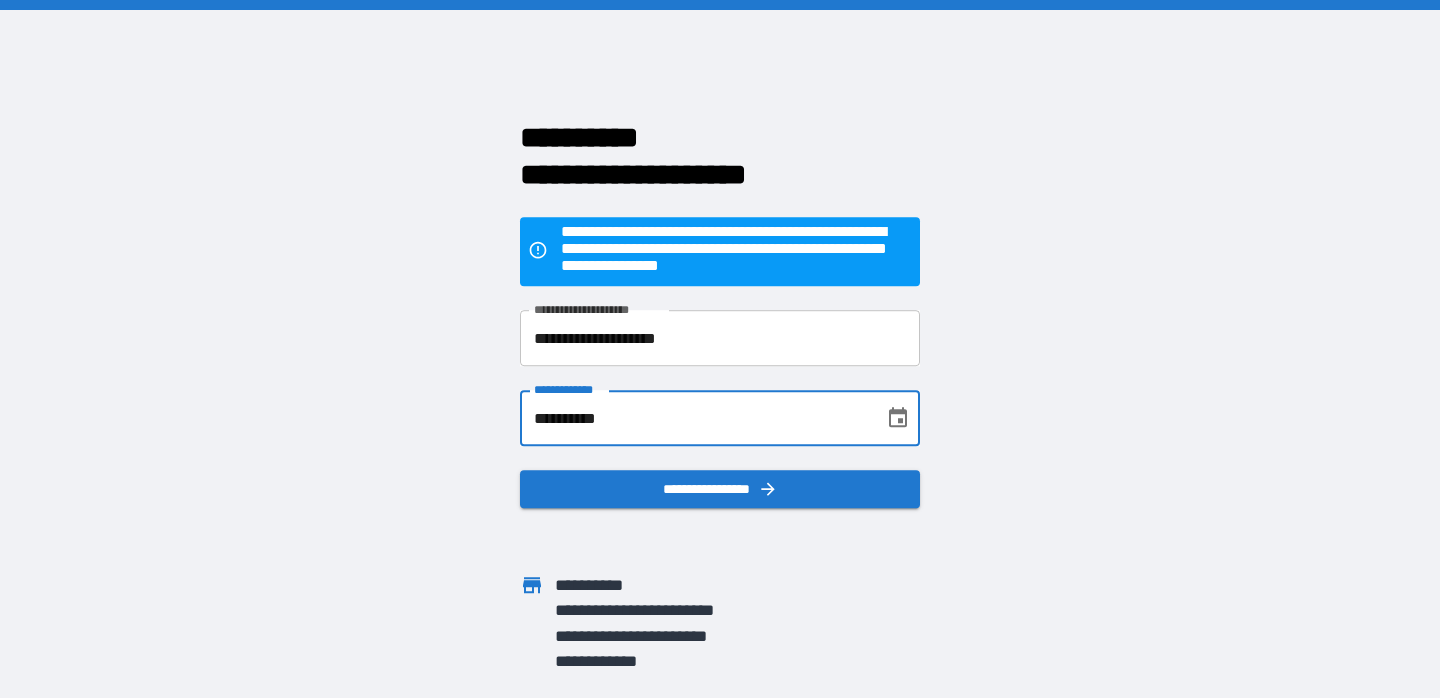 type on "**********" 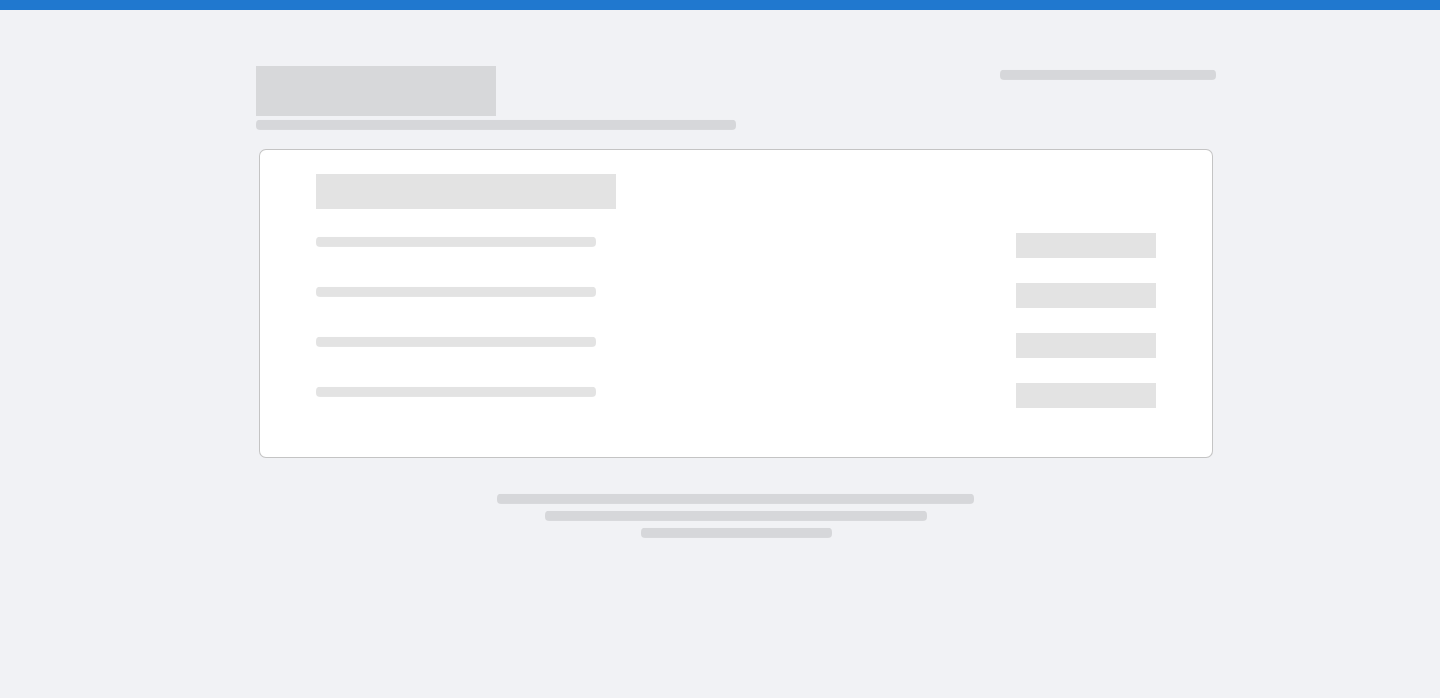 scroll, scrollTop: 0, scrollLeft: 0, axis: both 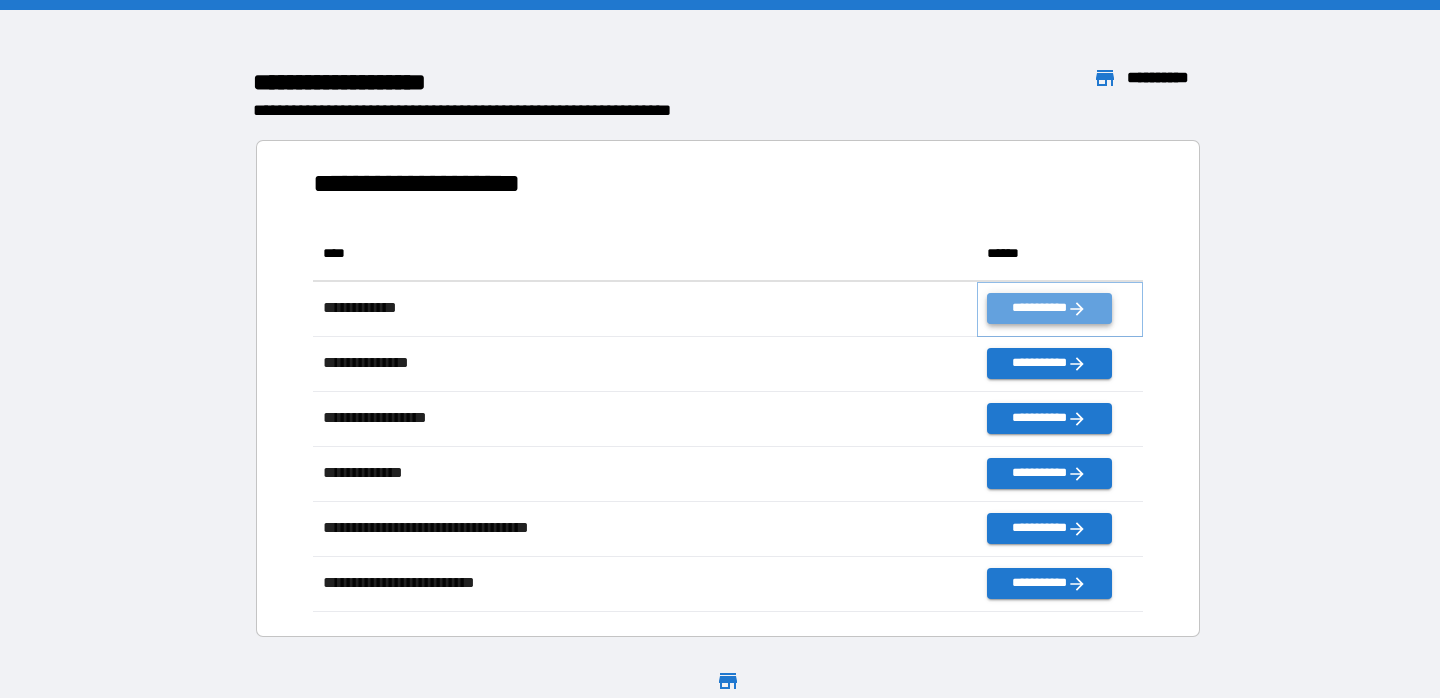 click on "**********" at bounding box center (1049, 308) 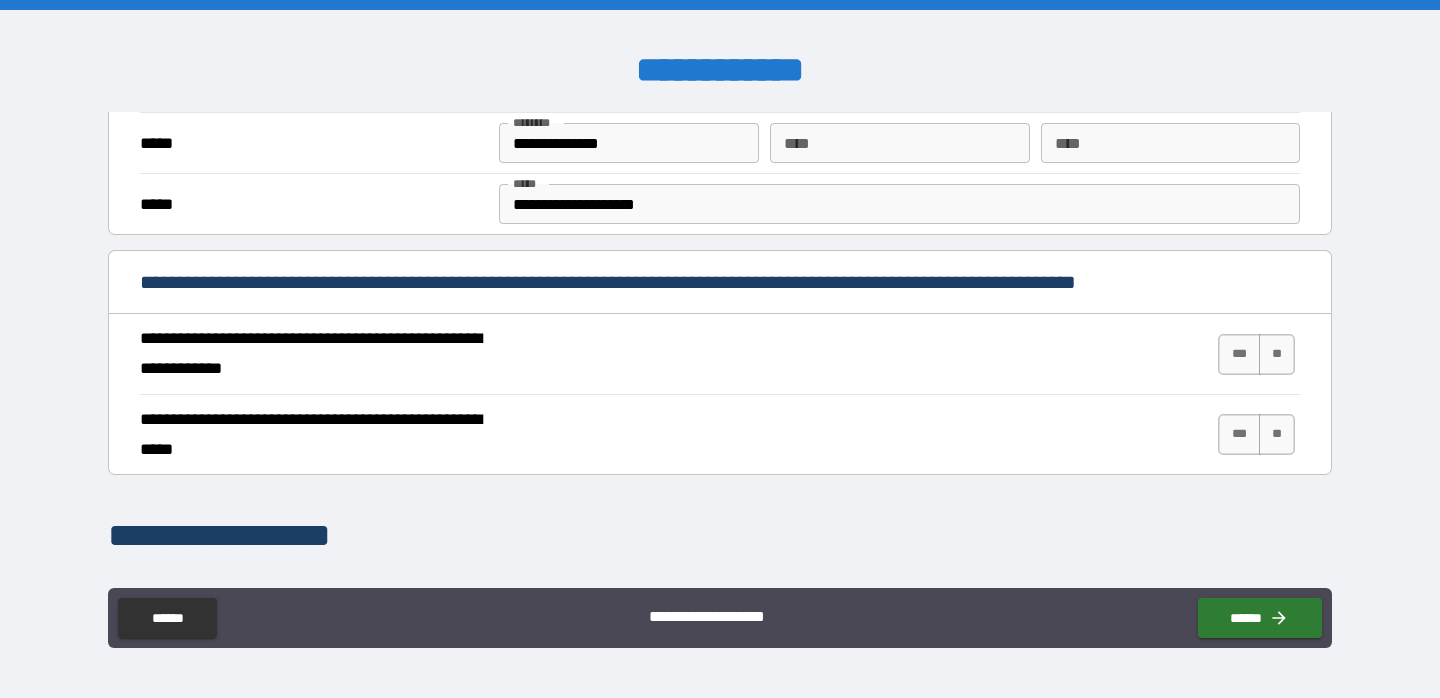 scroll, scrollTop: 632, scrollLeft: 0, axis: vertical 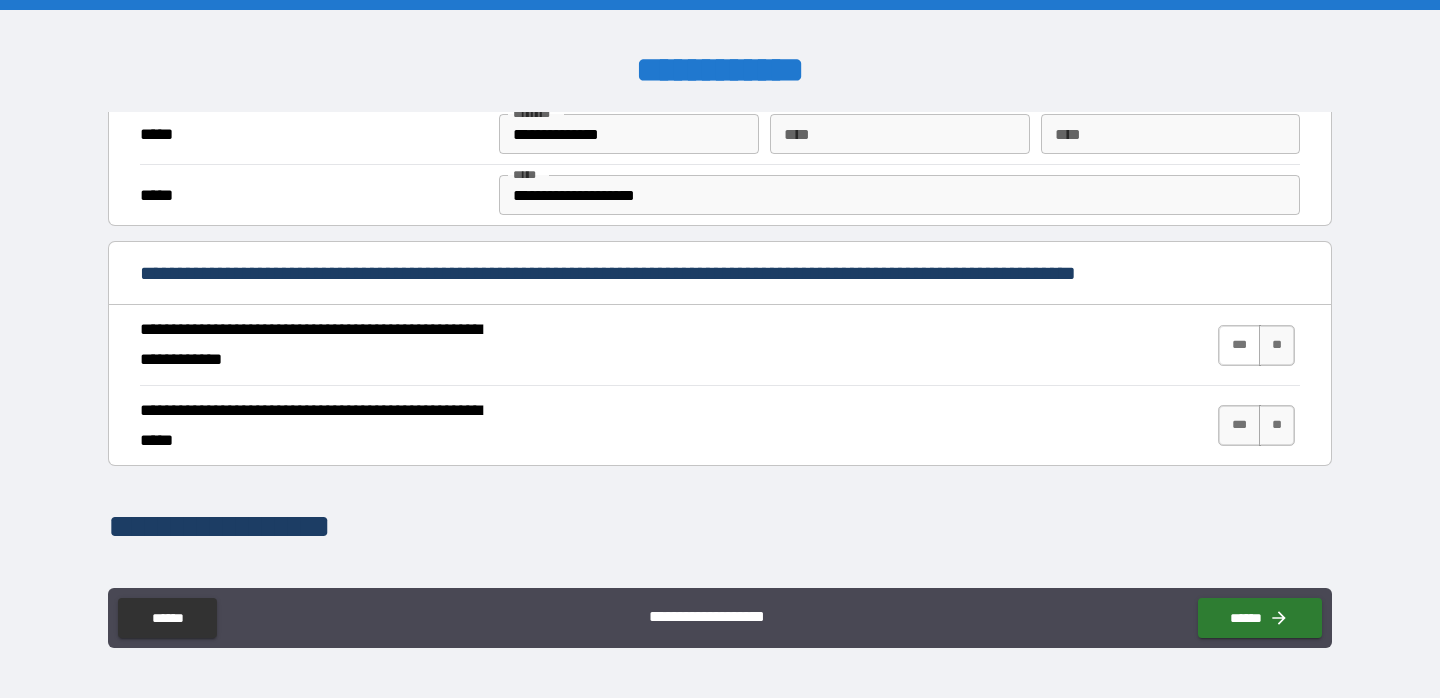 click on "***" at bounding box center (1239, 345) 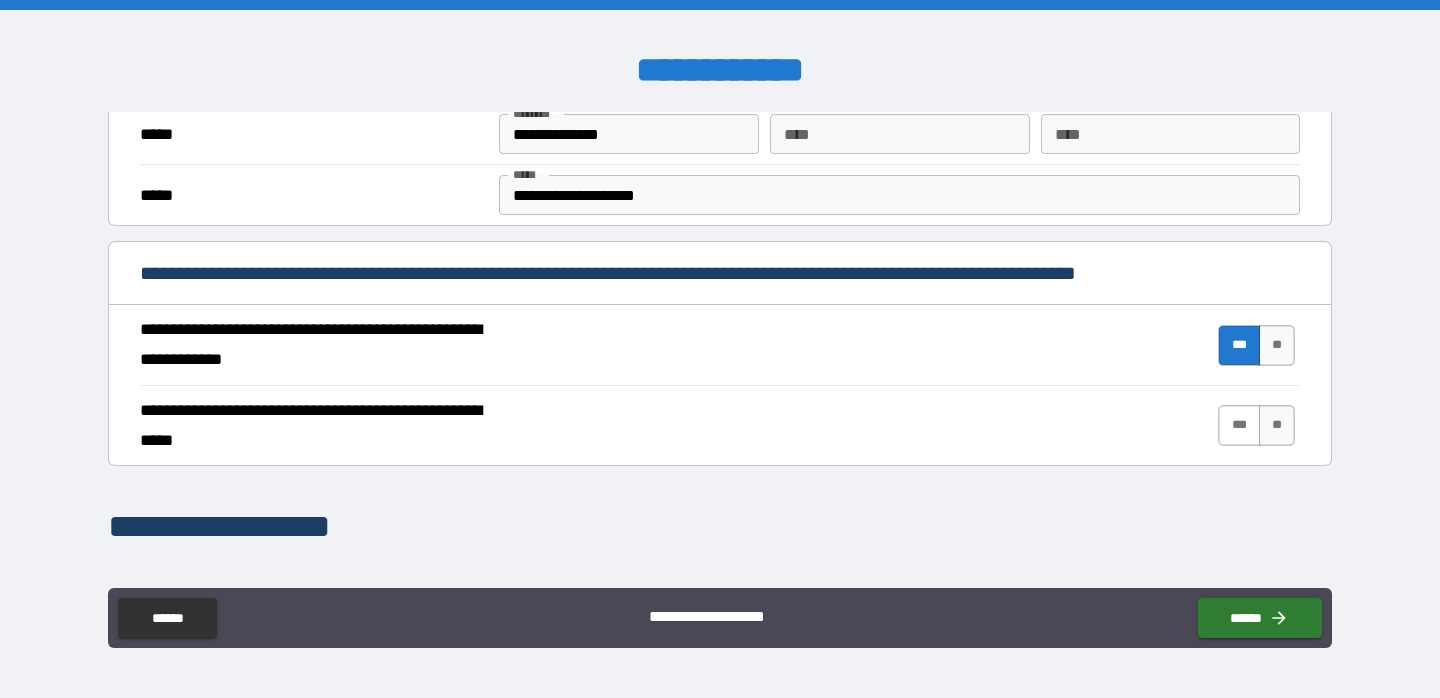 click on "***" at bounding box center (1239, 425) 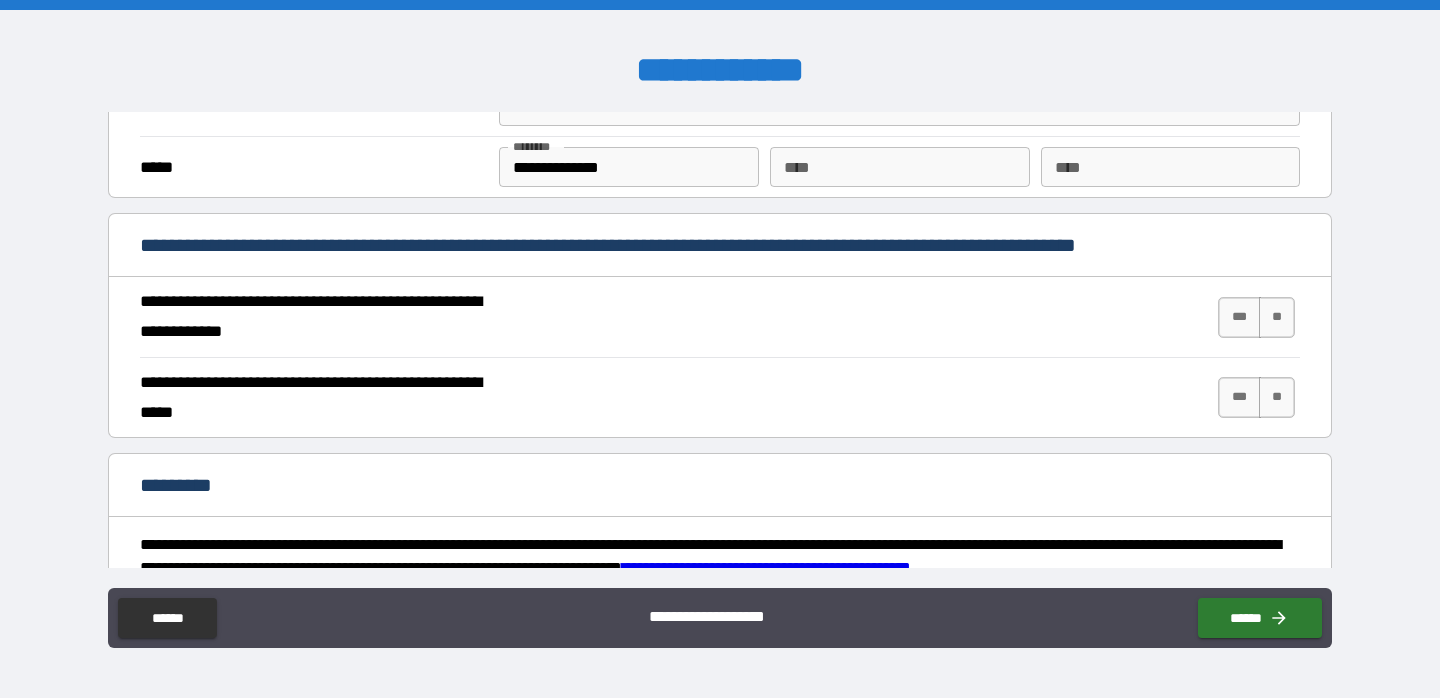 scroll, scrollTop: 1703, scrollLeft: 0, axis: vertical 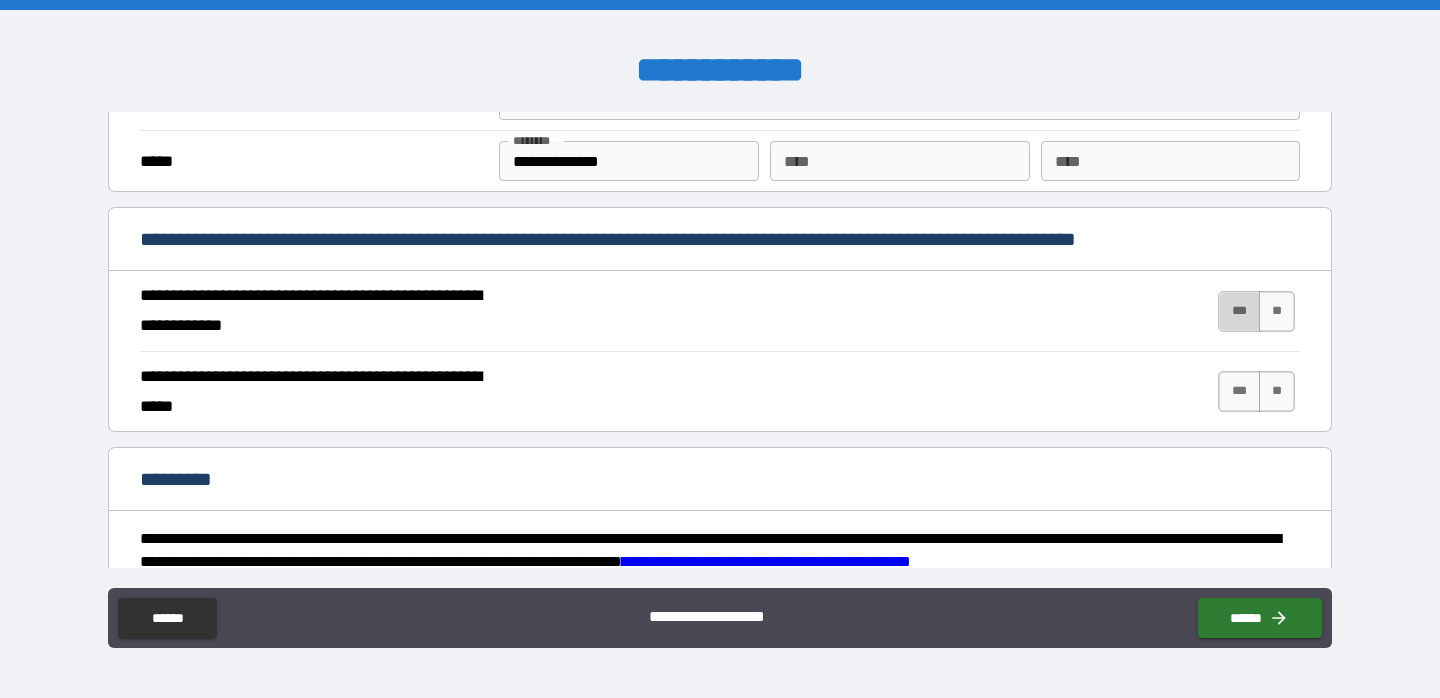 click on "***" at bounding box center (1239, 311) 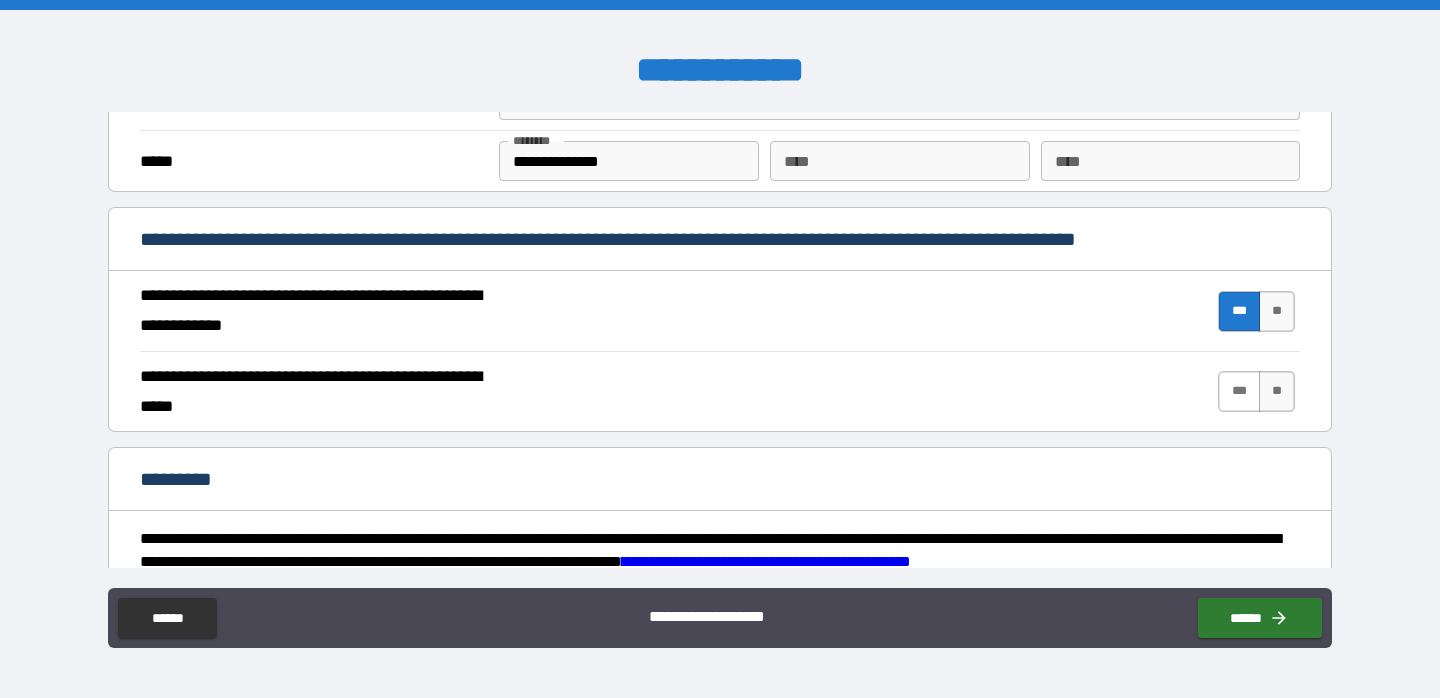 click on "***" at bounding box center (1239, 391) 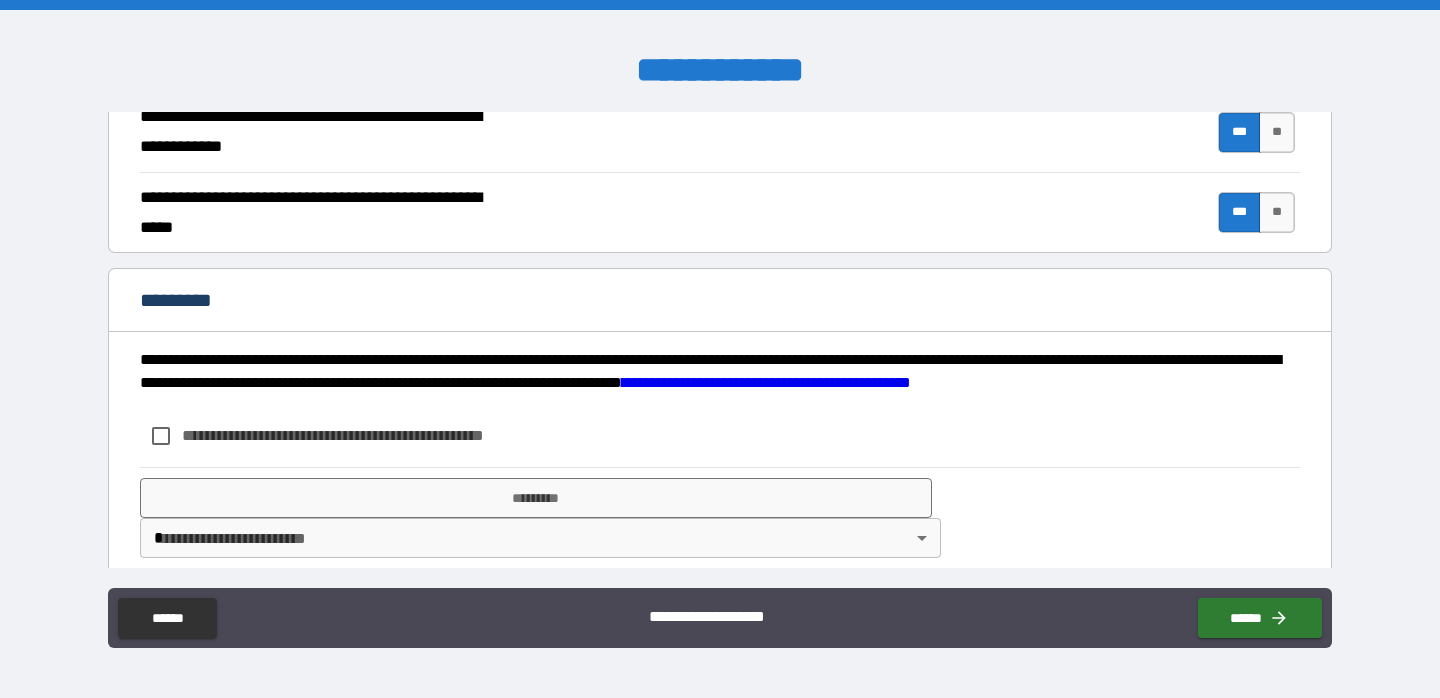 scroll, scrollTop: 1885, scrollLeft: 0, axis: vertical 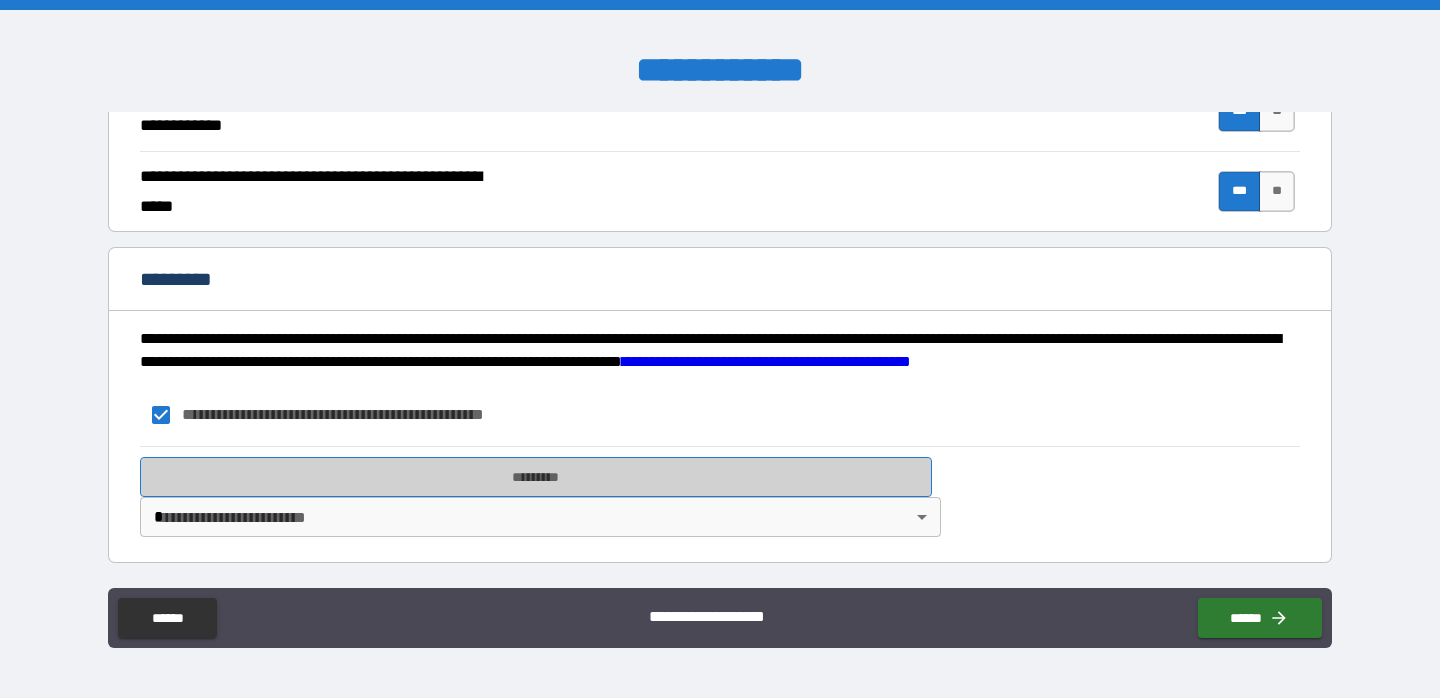 click on "*********" at bounding box center [536, 477] 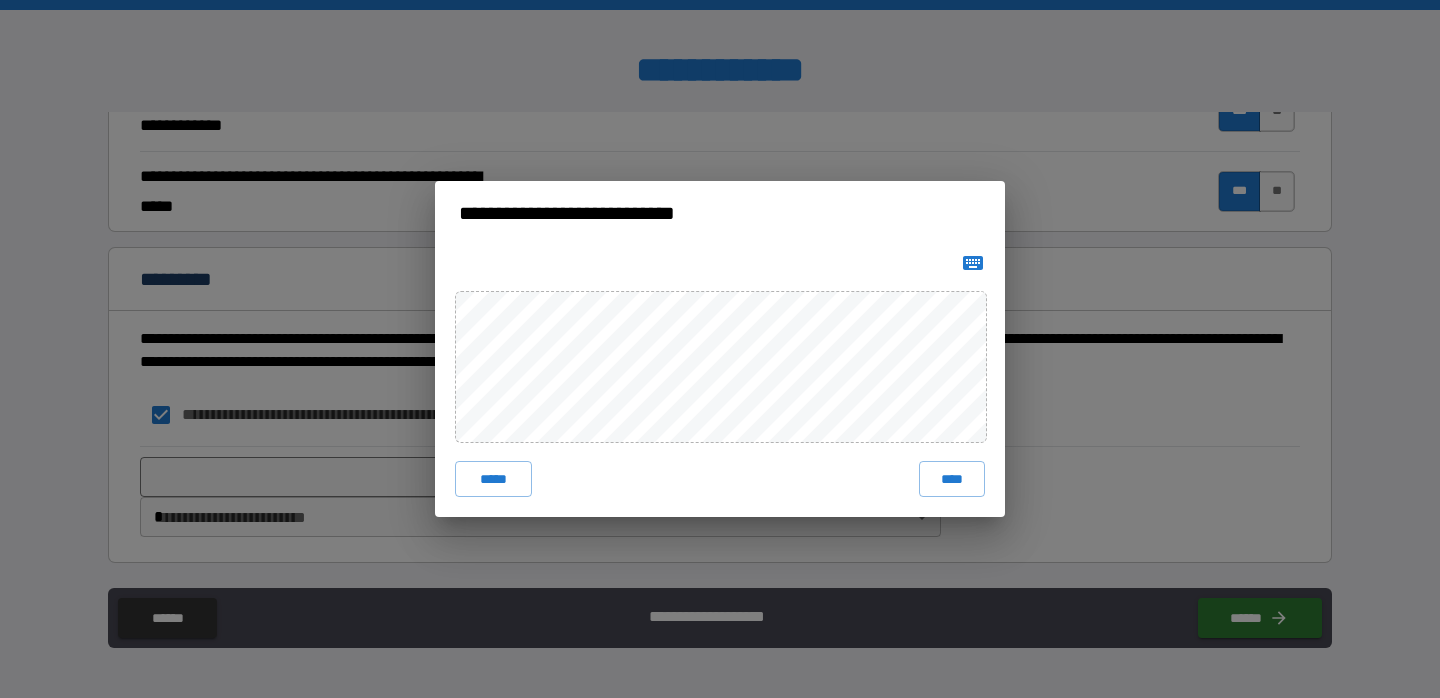 click at bounding box center (973, 263) 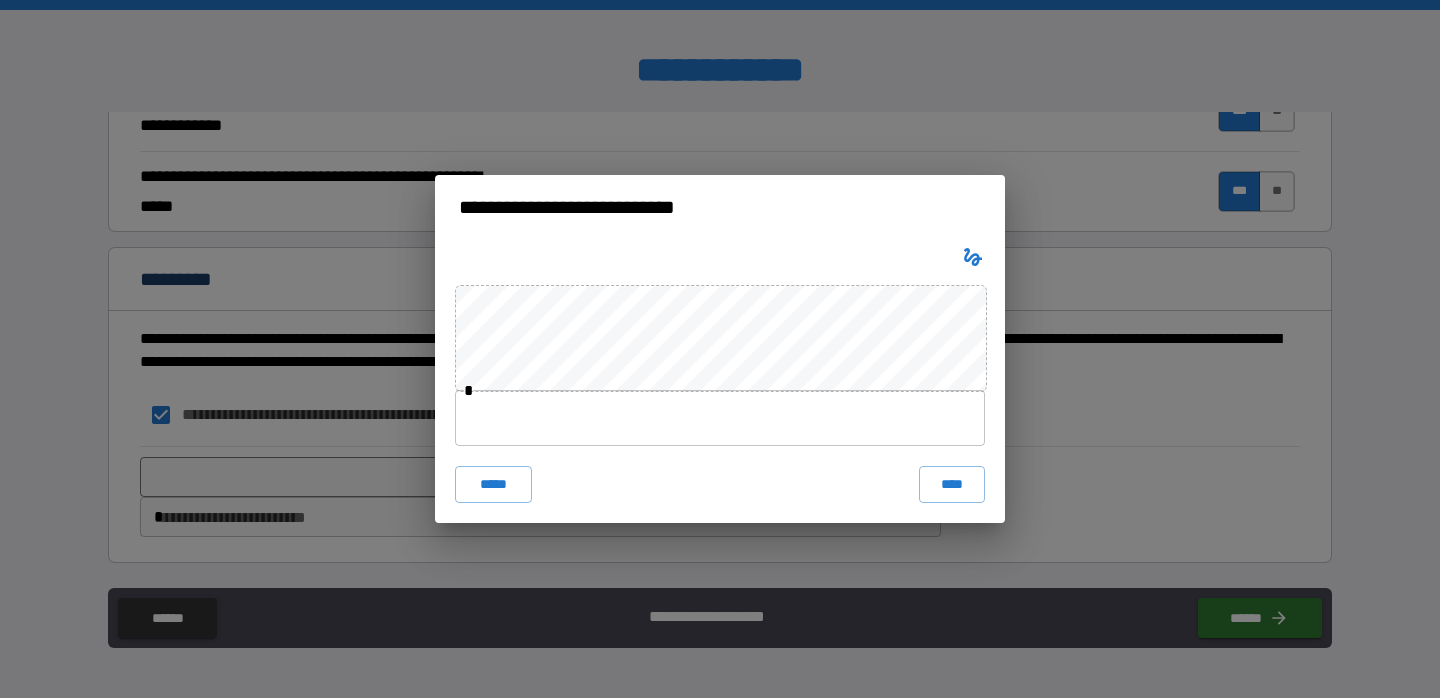 click at bounding box center (720, 418) 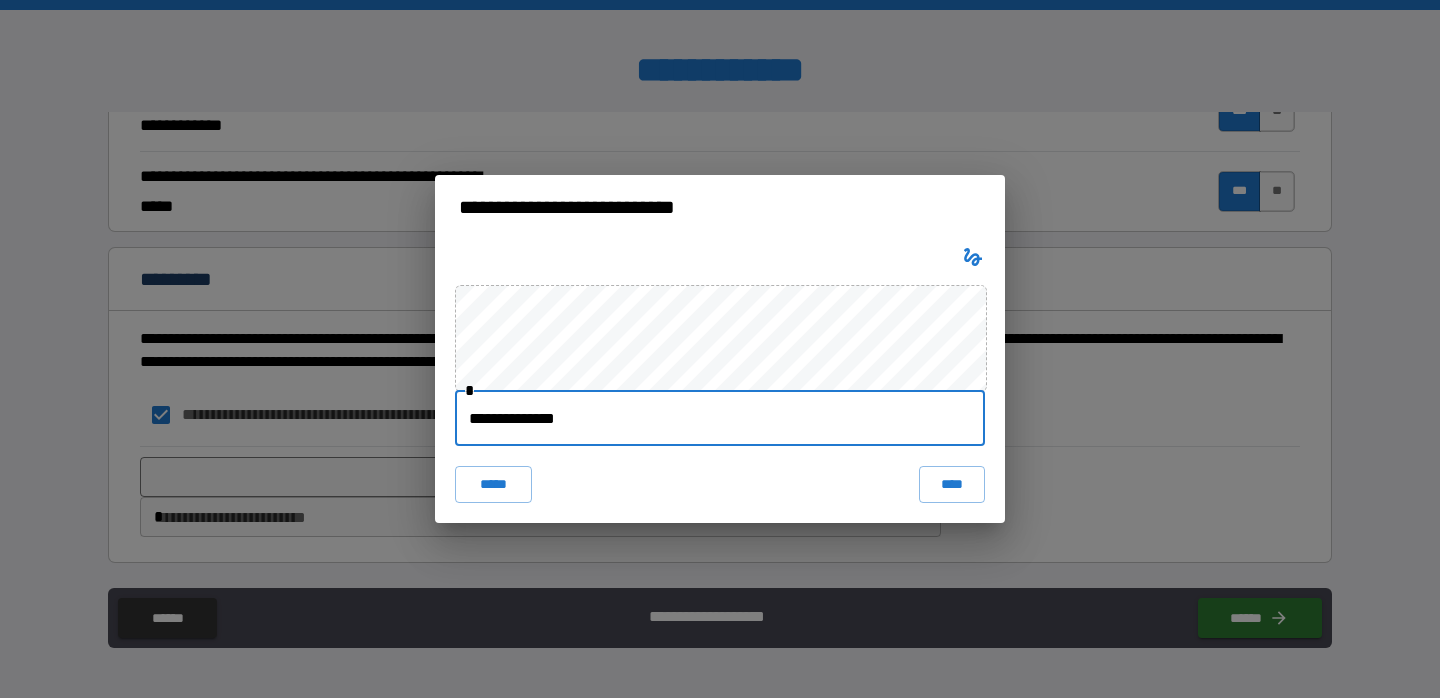 type on "**********" 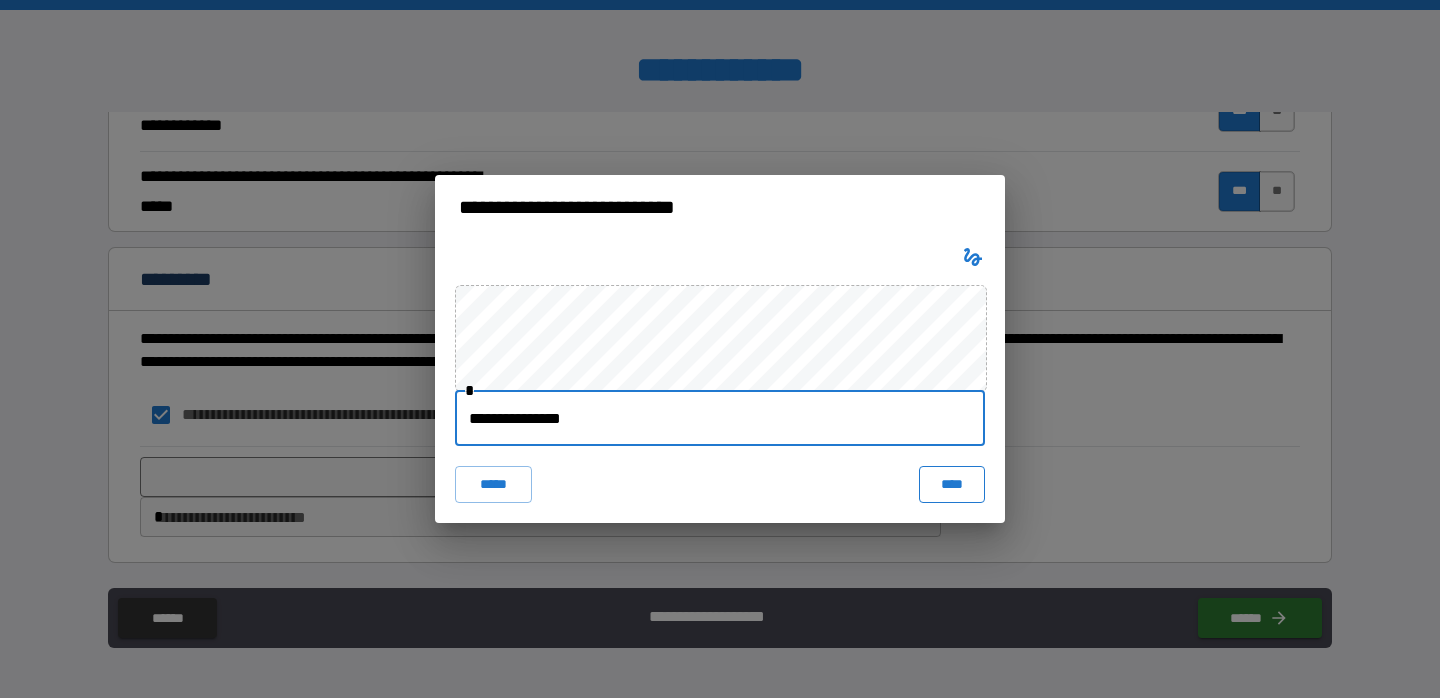 click on "****" at bounding box center [952, 484] 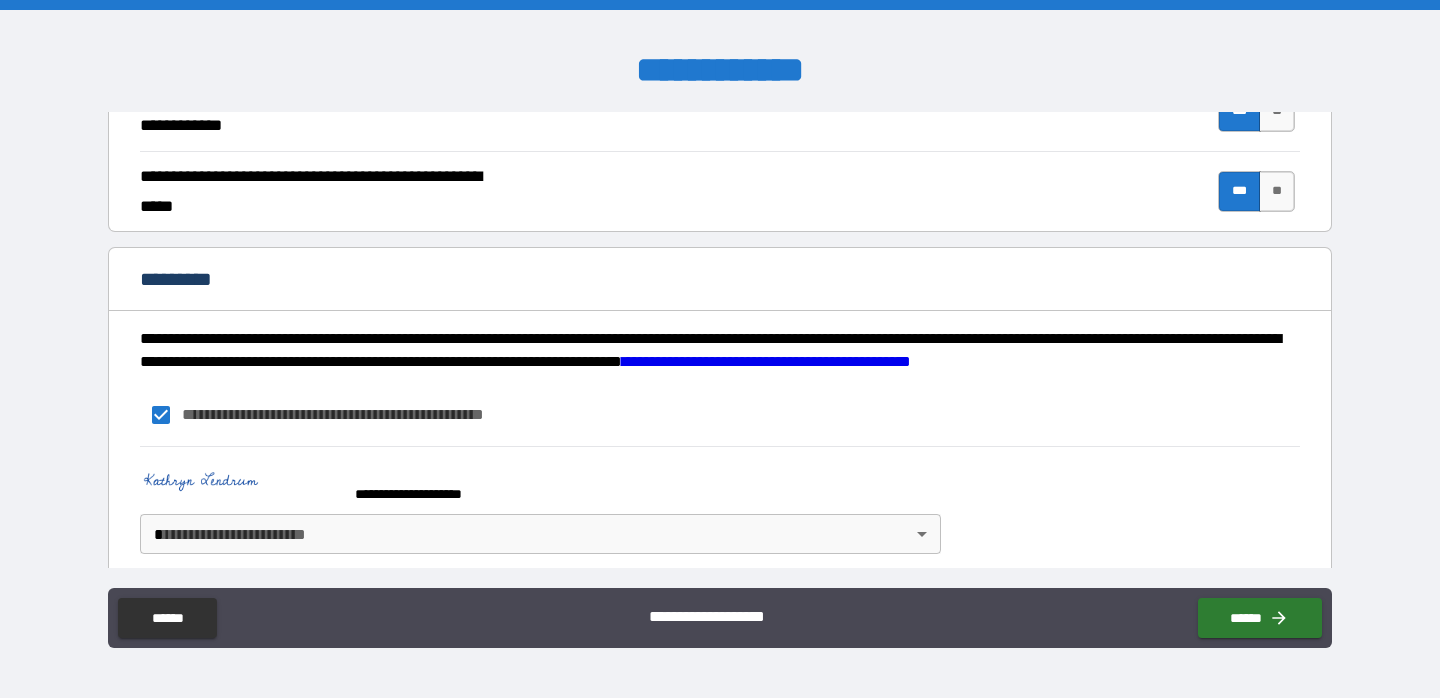 scroll, scrollTop: 1920, scrollLeft: 0, axis: vertical 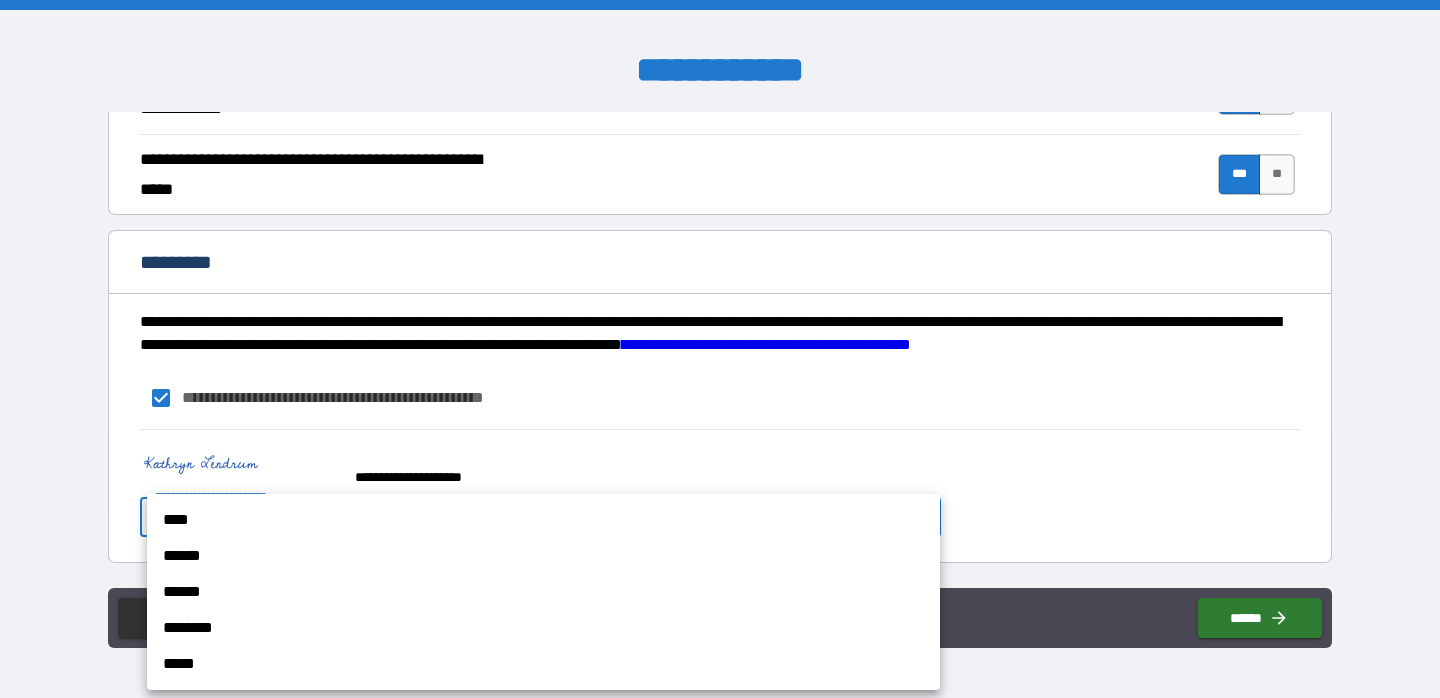 click on "**********" at bounding box center [720, 349] 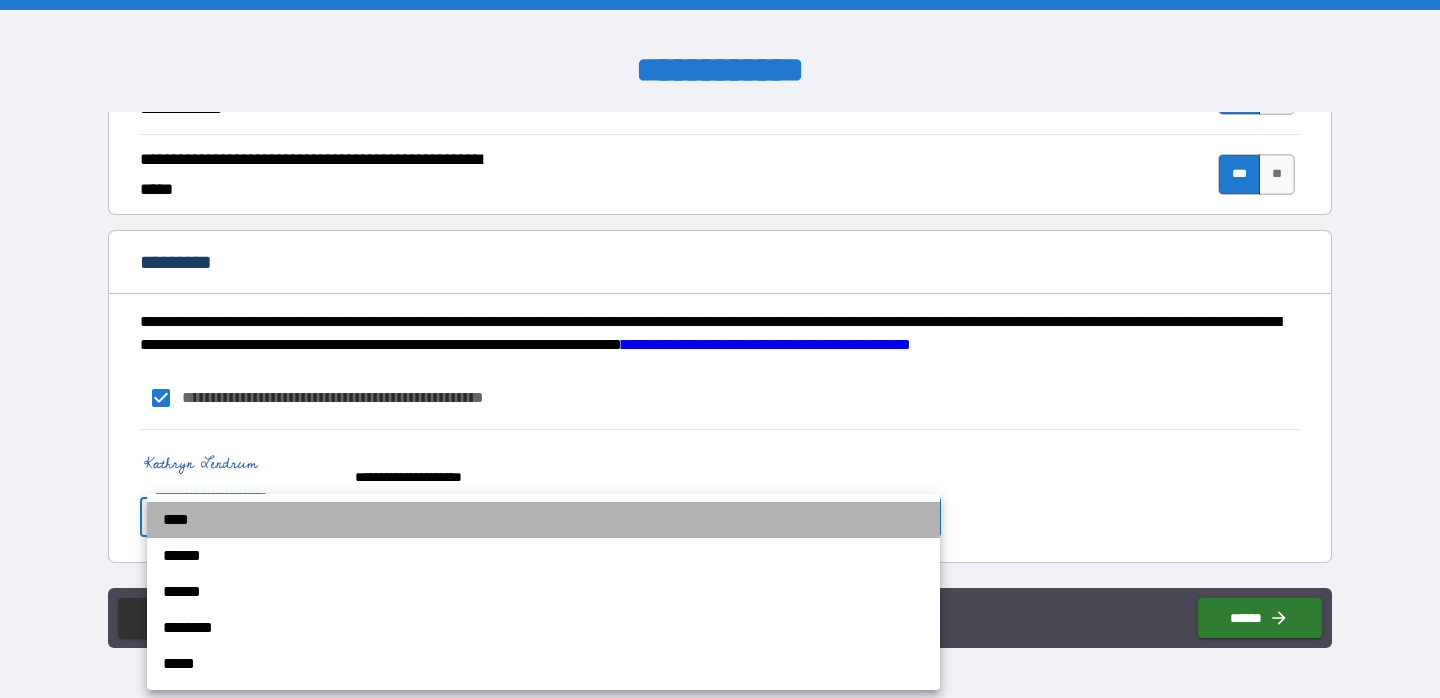 click on "****" at bounding box center (543, 520) 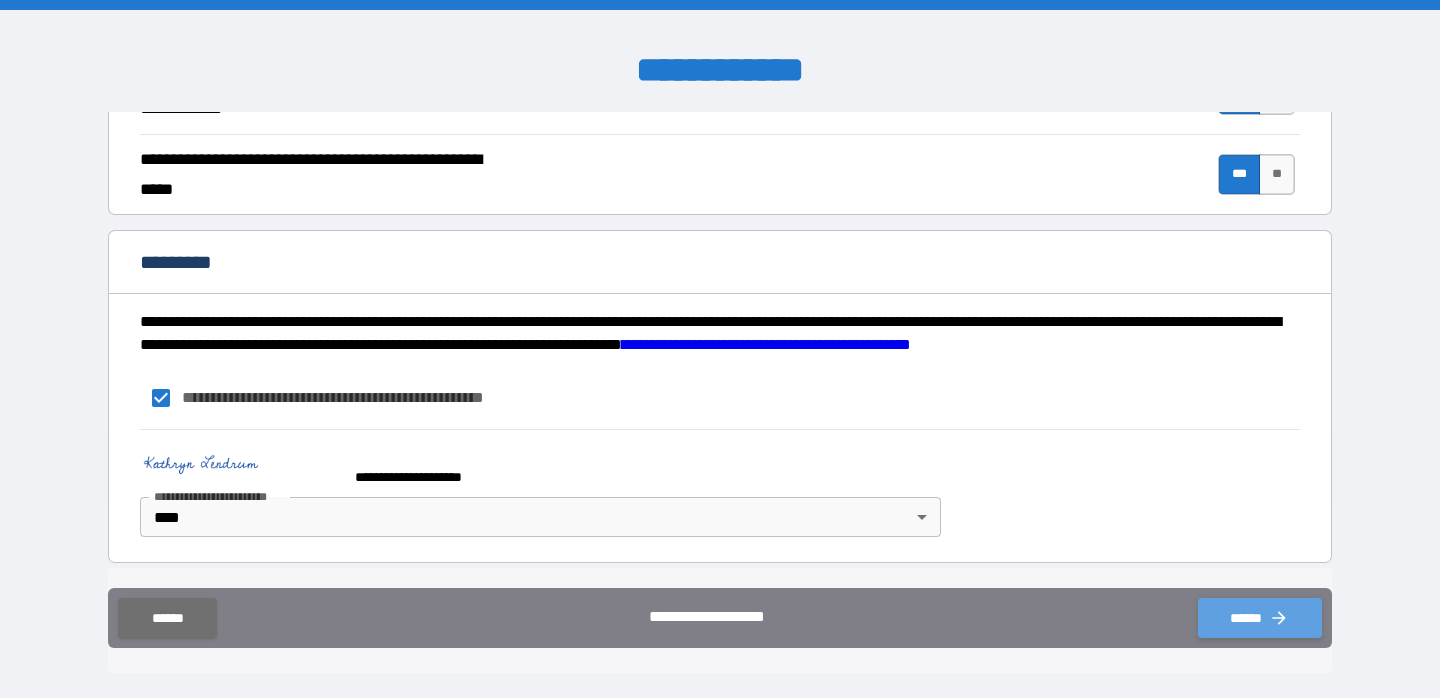 click on "******" at bounding box center [1260, 618] 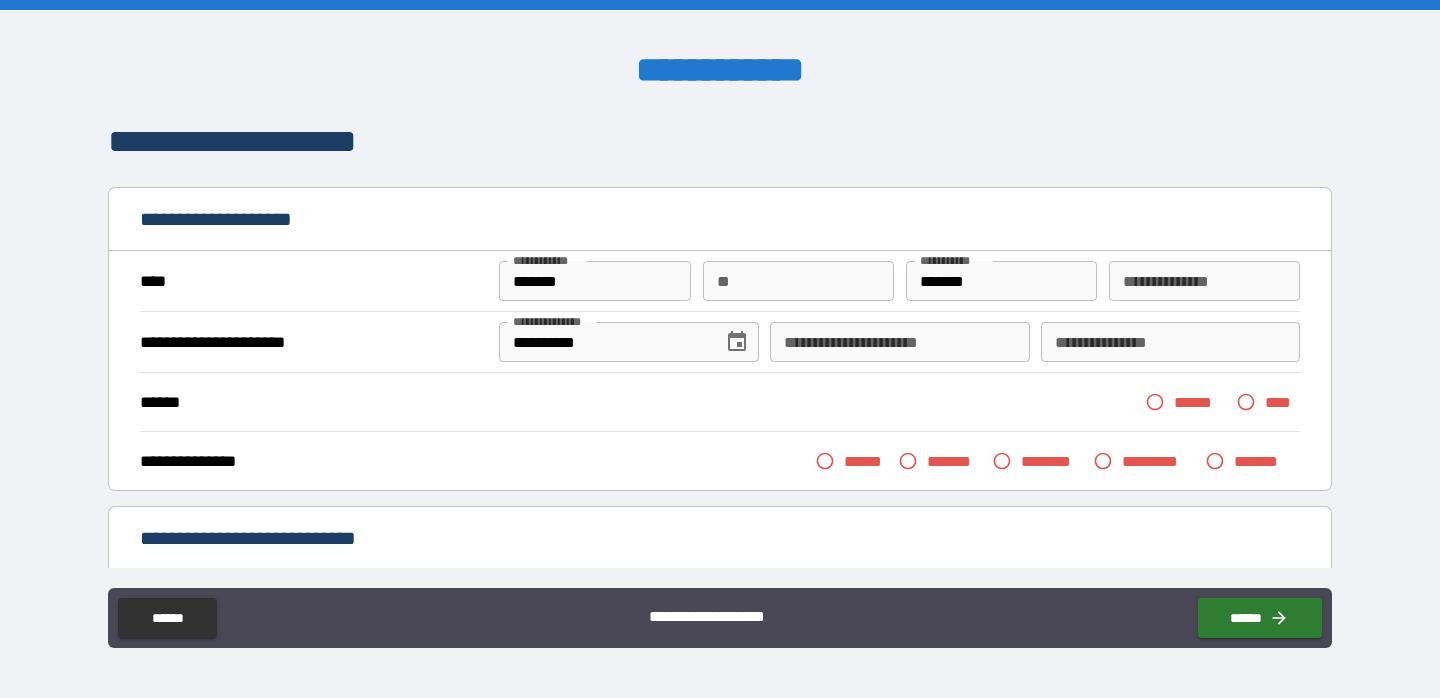 scroll, scrollTop: 0, scrollLeft: 0, axis: both 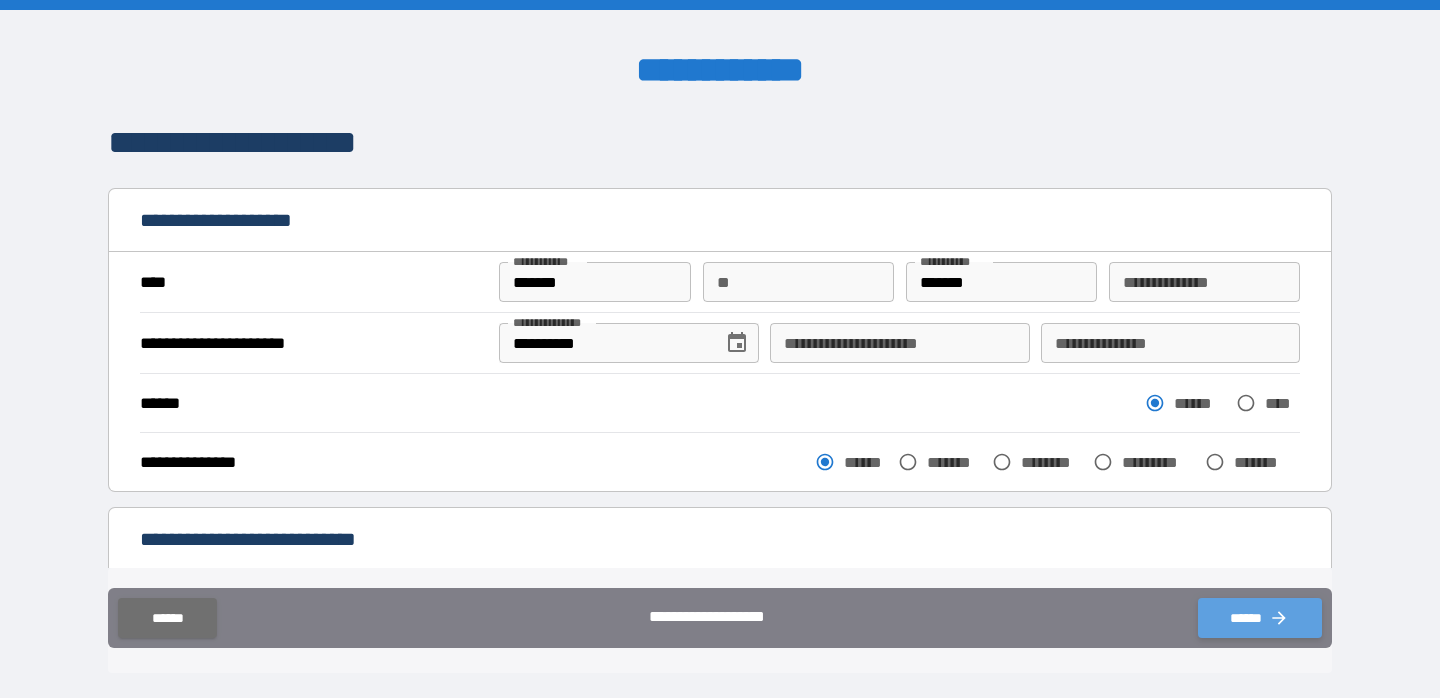 click 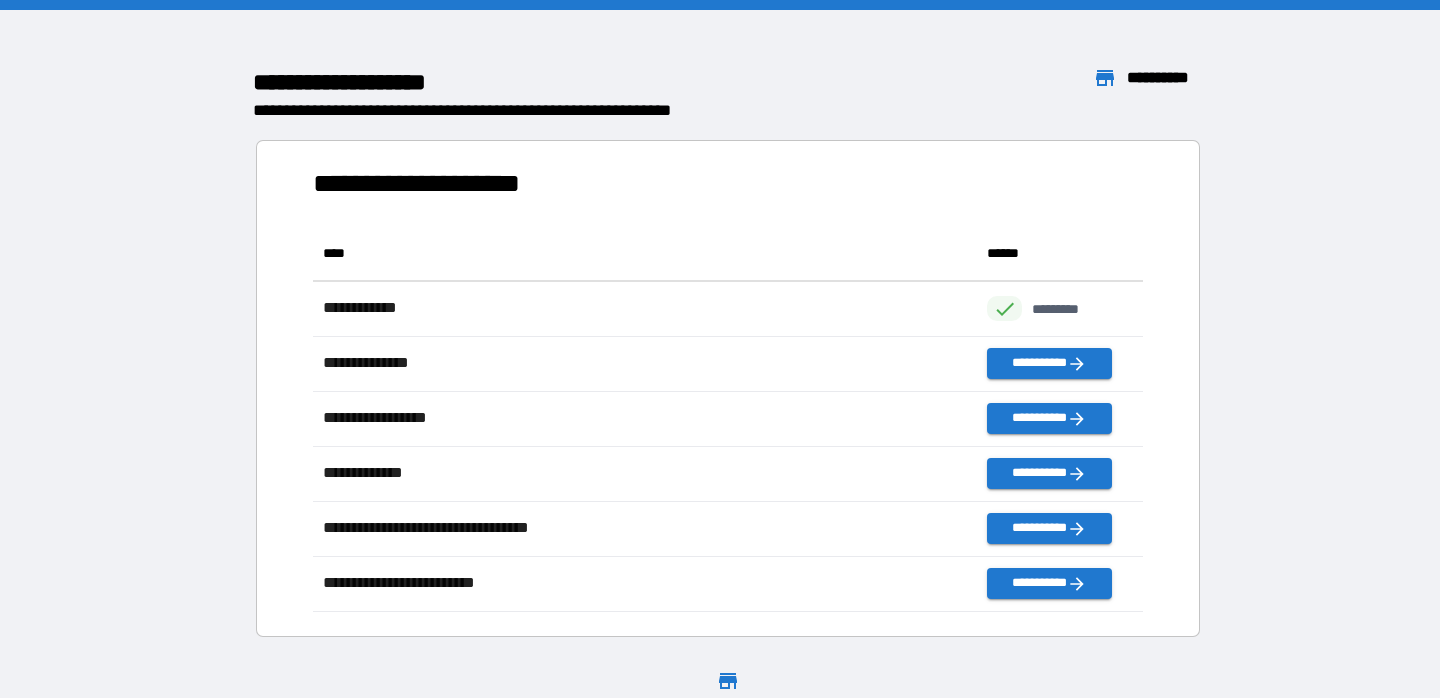 scroll, scrollTop: 1, scrollLeft: 1, axis: both 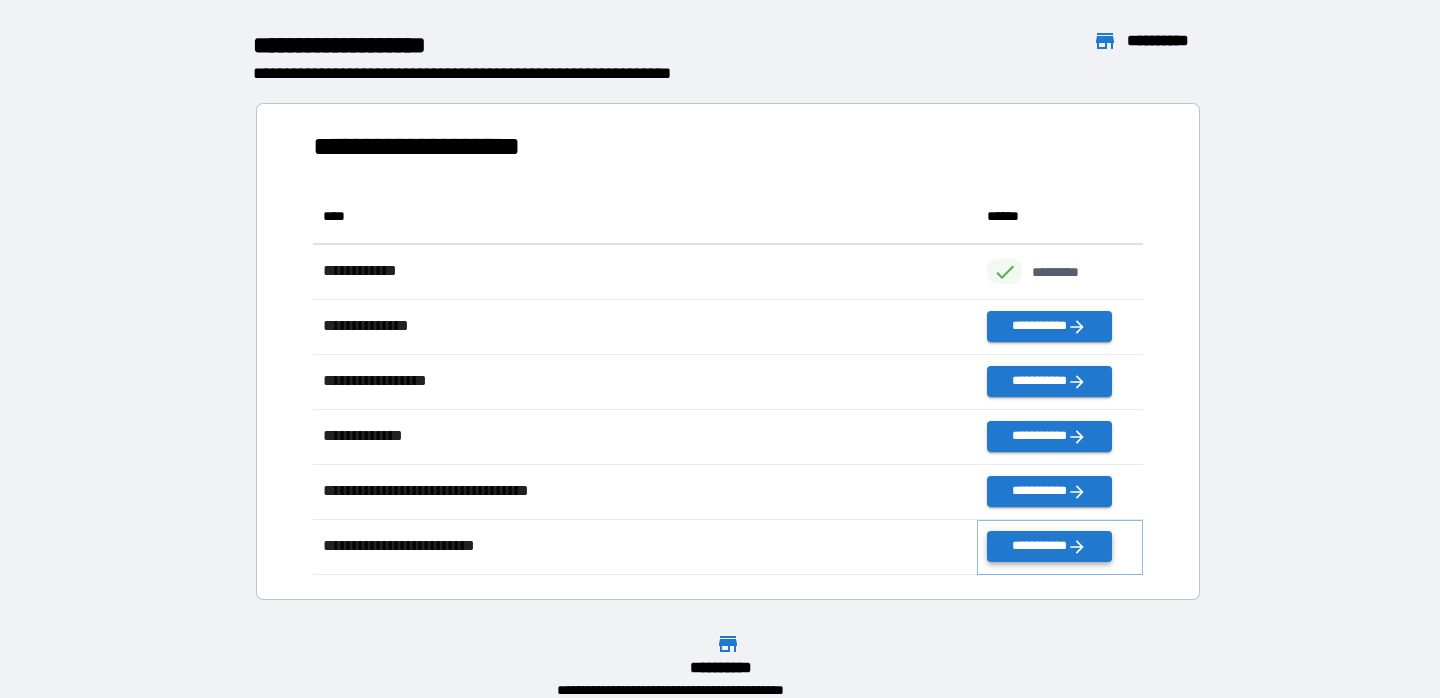 click on "**********" at bounding box center (1049, 546) 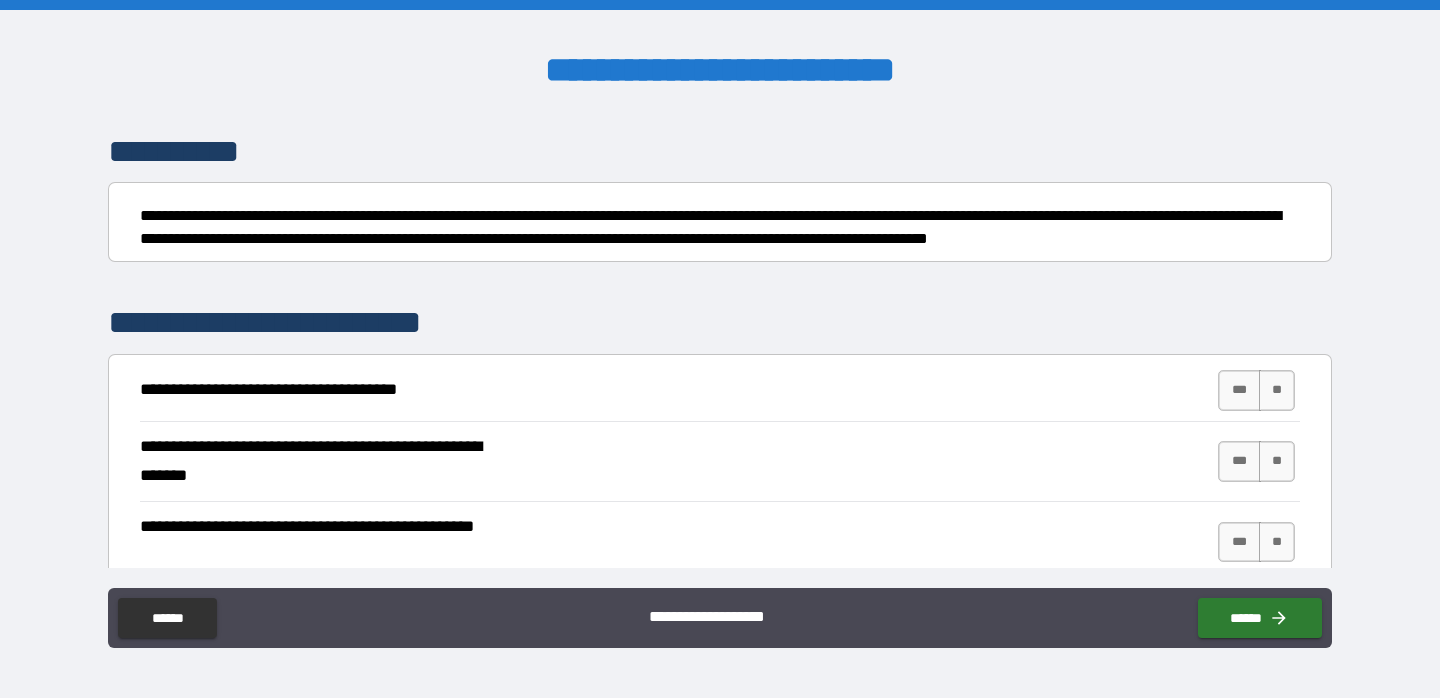 scroll, scrollTop: 152, scrollLeft: 0, axis: vertical 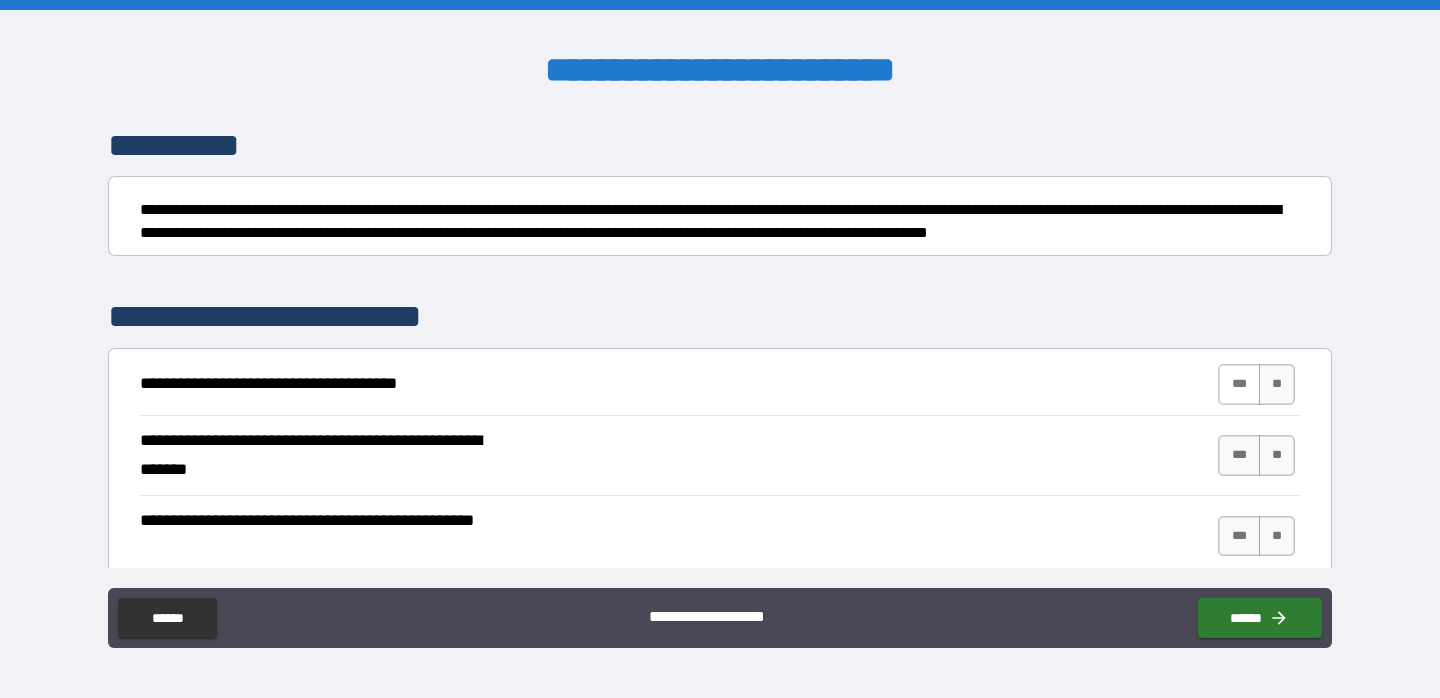 click on "***" at bounding box center (1239, 384) 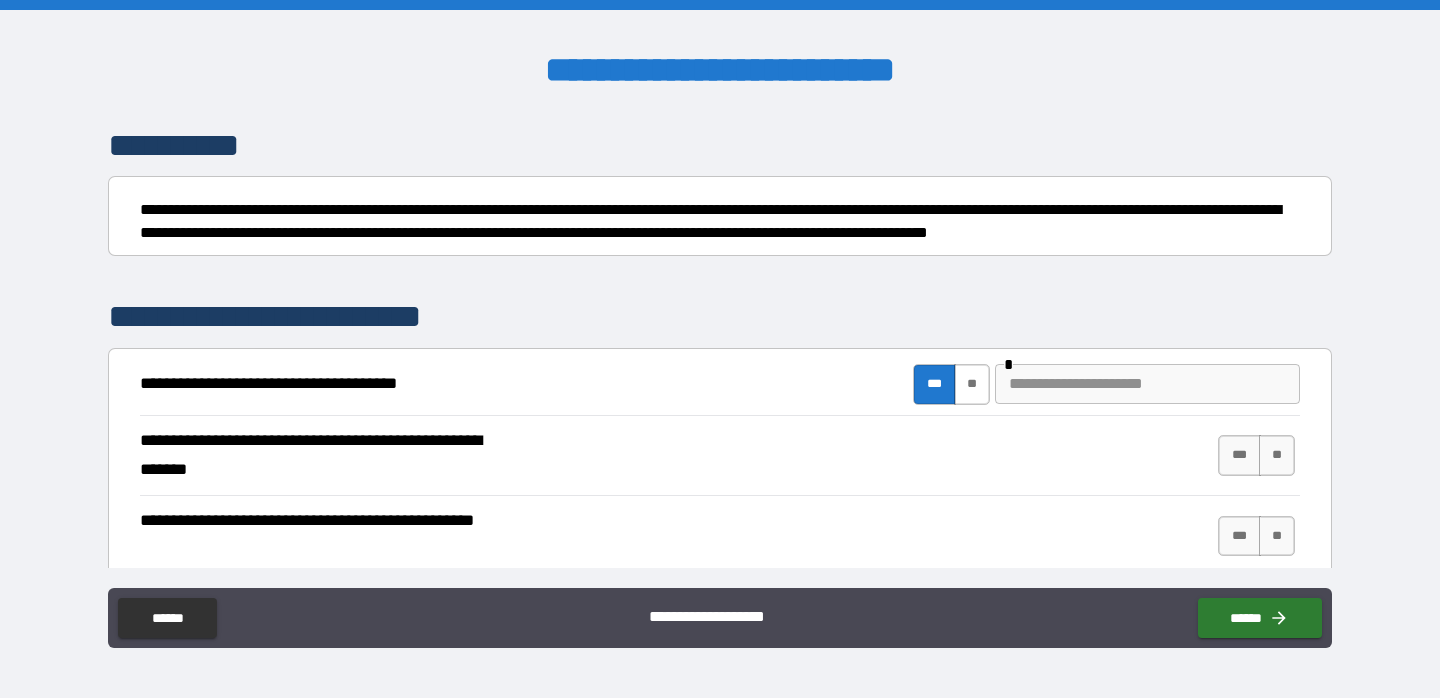 click on "**" at bounding box center (972, 384) 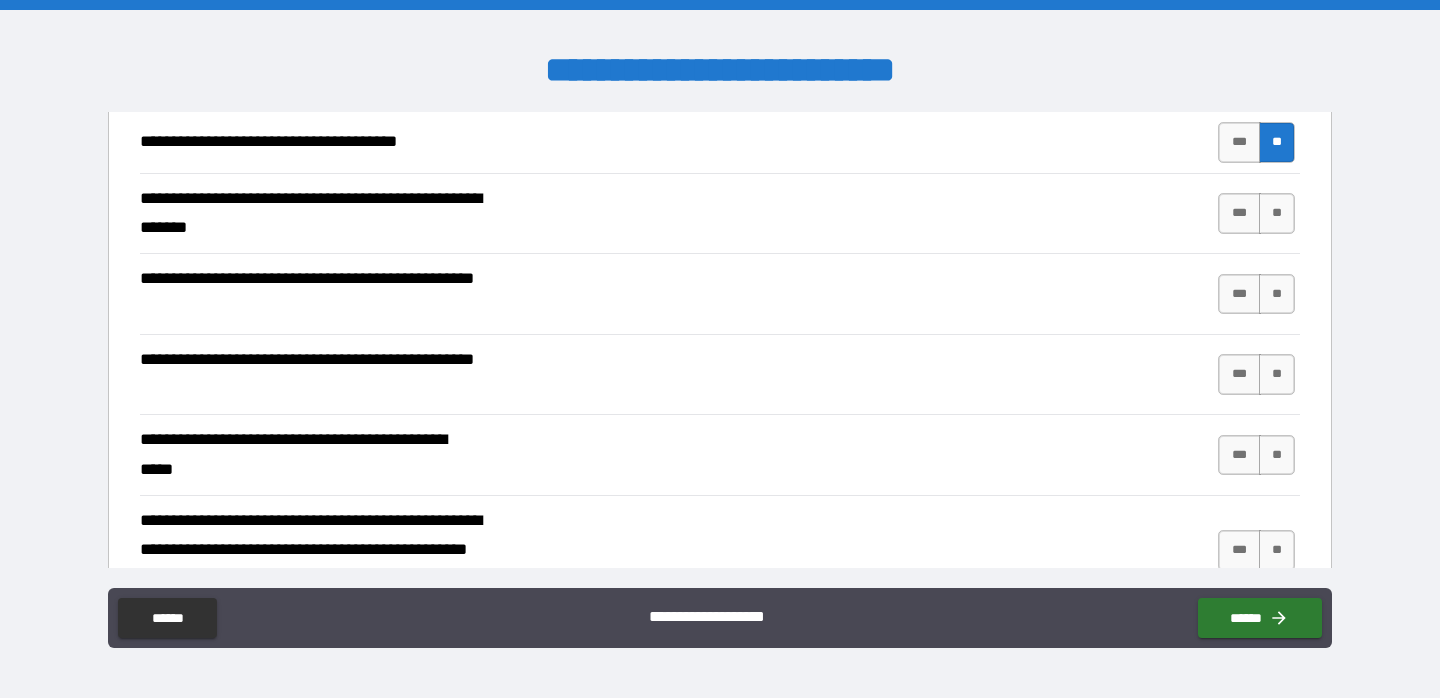 scroll, scrollTop: 397, scrollLeft: 0, axis: vertical 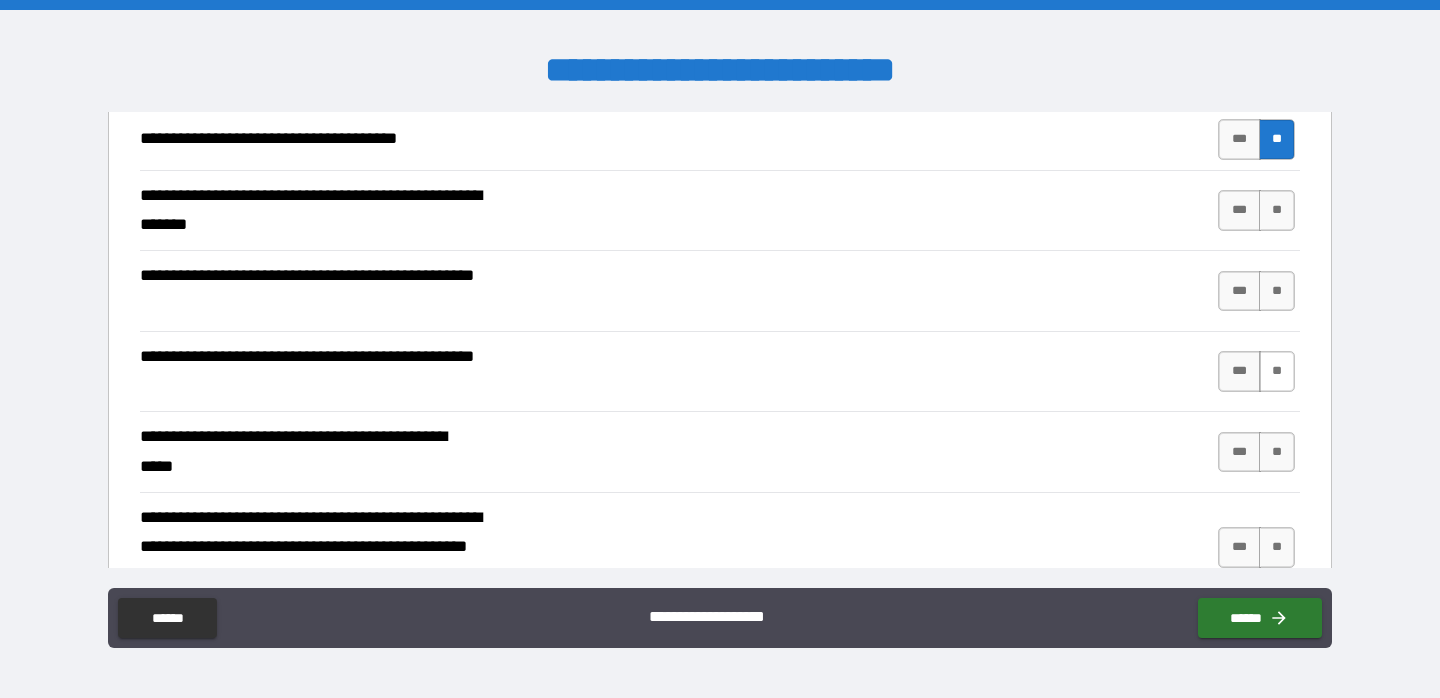 click on "**" at bounding box center [1277, 371] 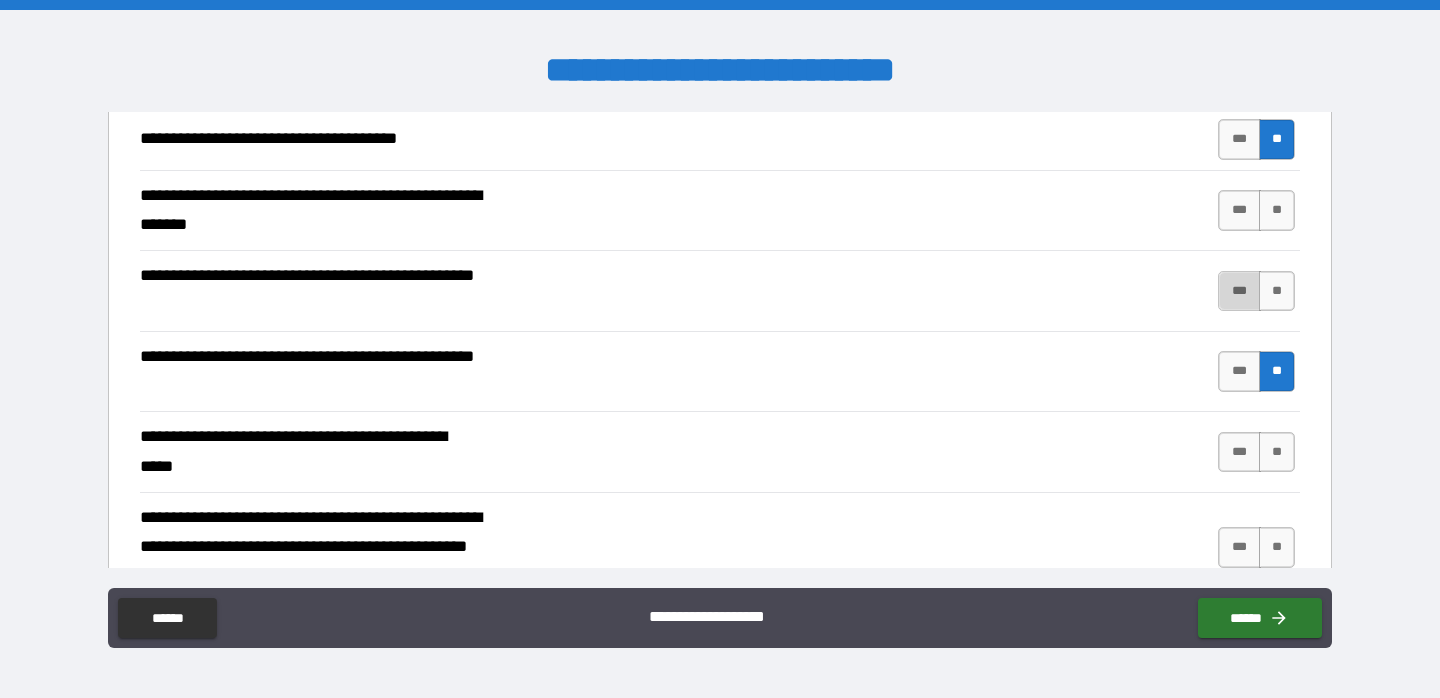 click on "***" at bounding box center [1239, 291] 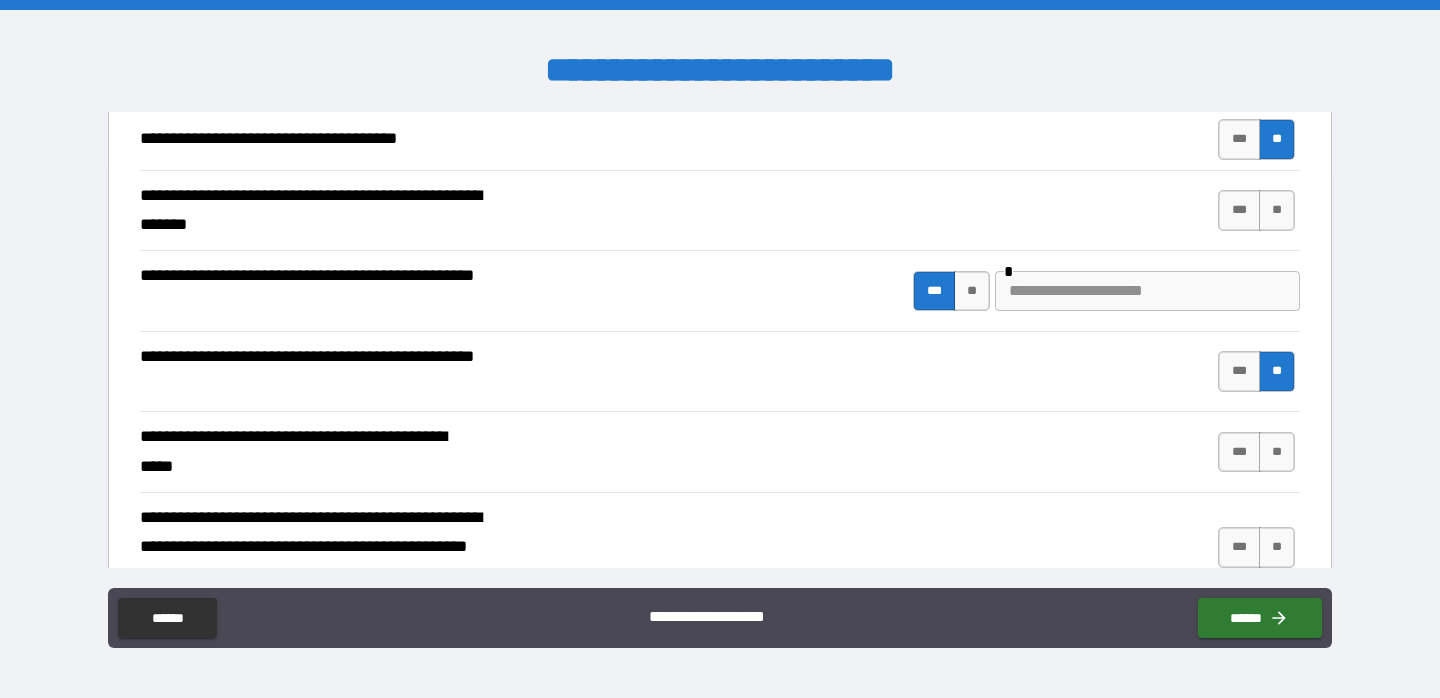 click at bounding box center (1147, 291) 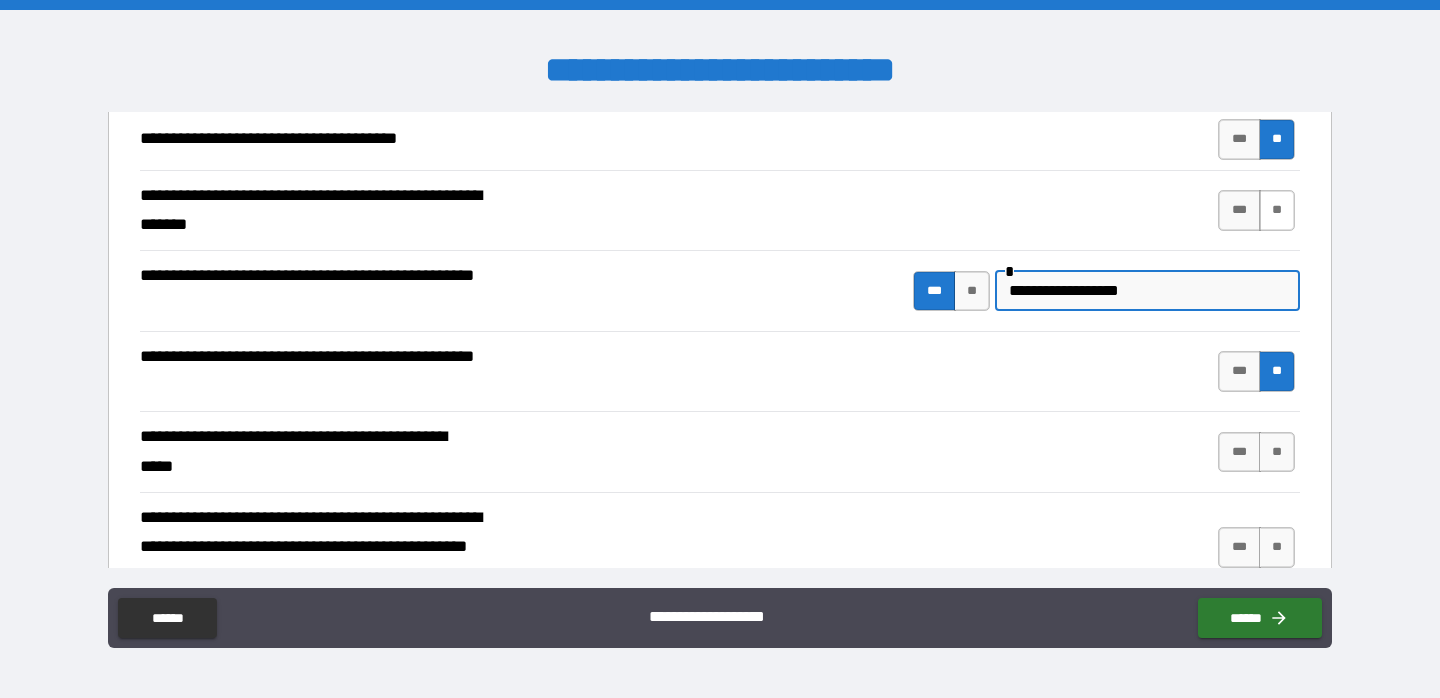 type on "**********" 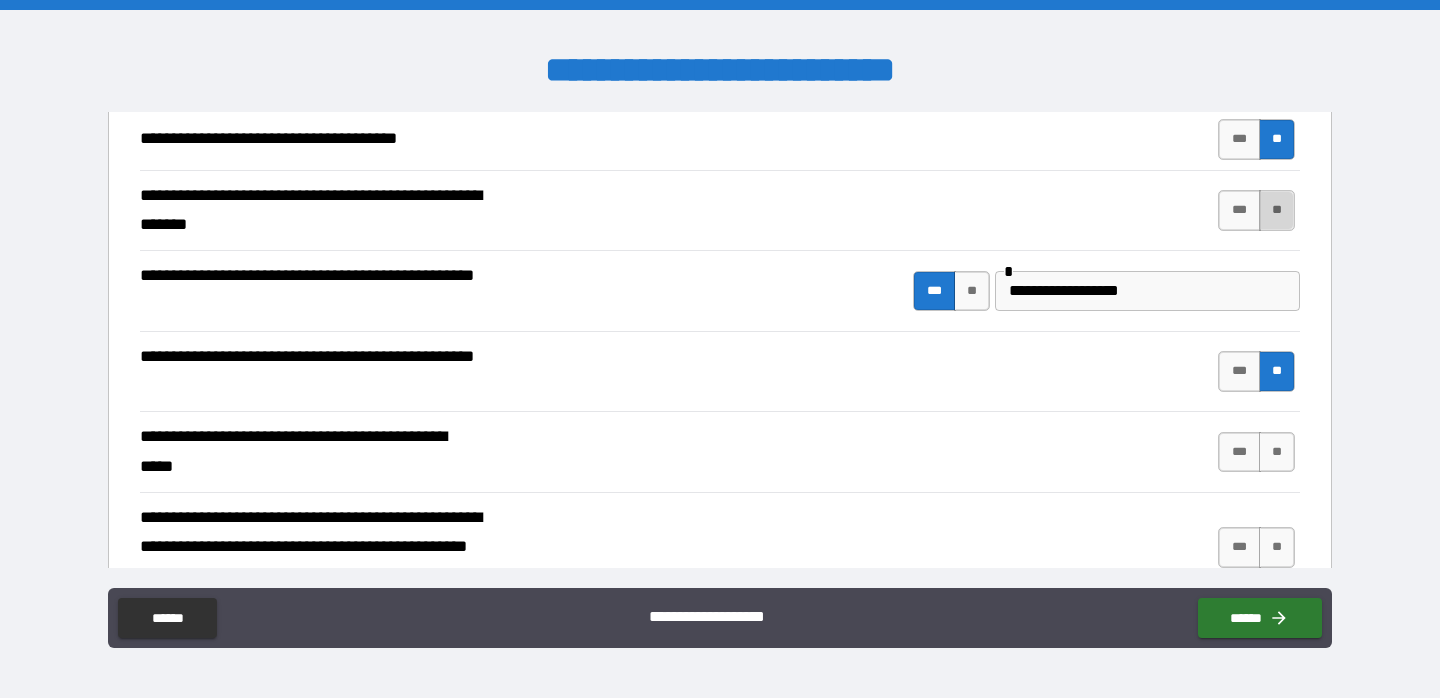 click on "**" at bounding box center [1277, 210] 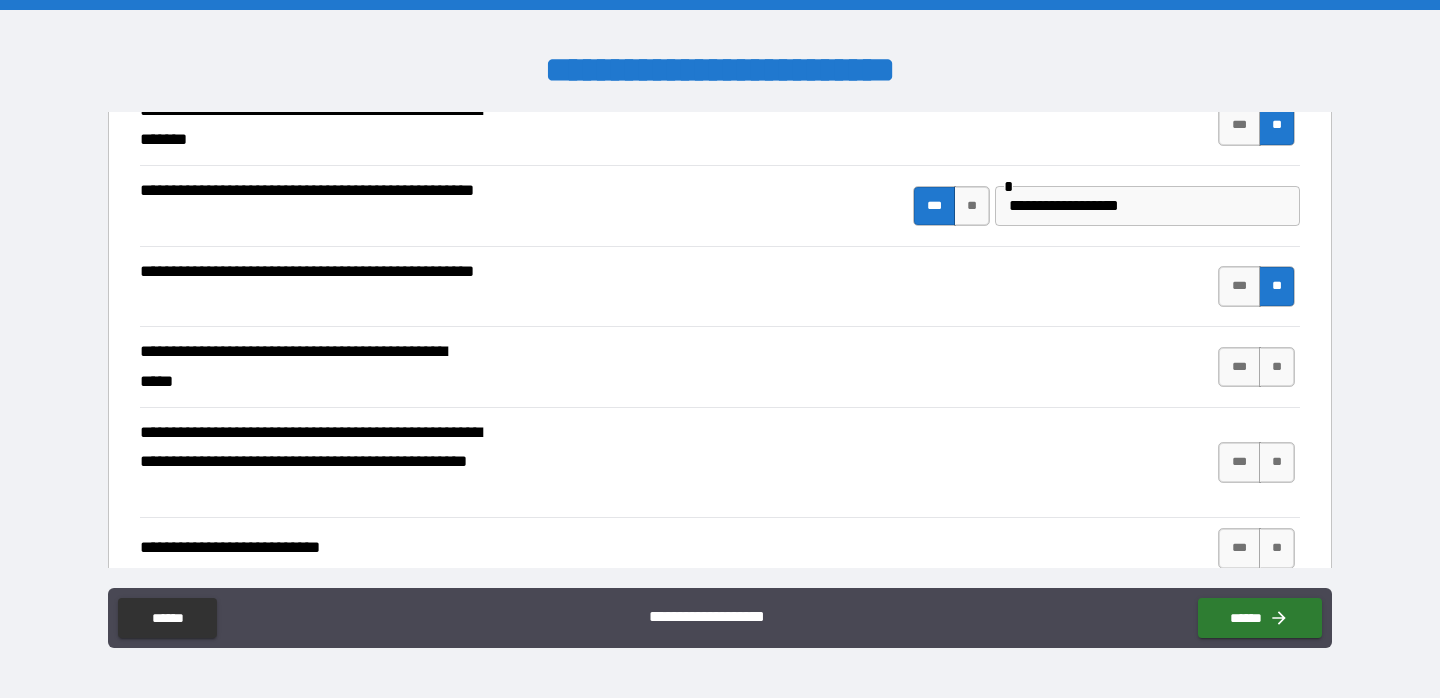scroll, scrollTop: 487, scrollLeft: 0, axis: vertical 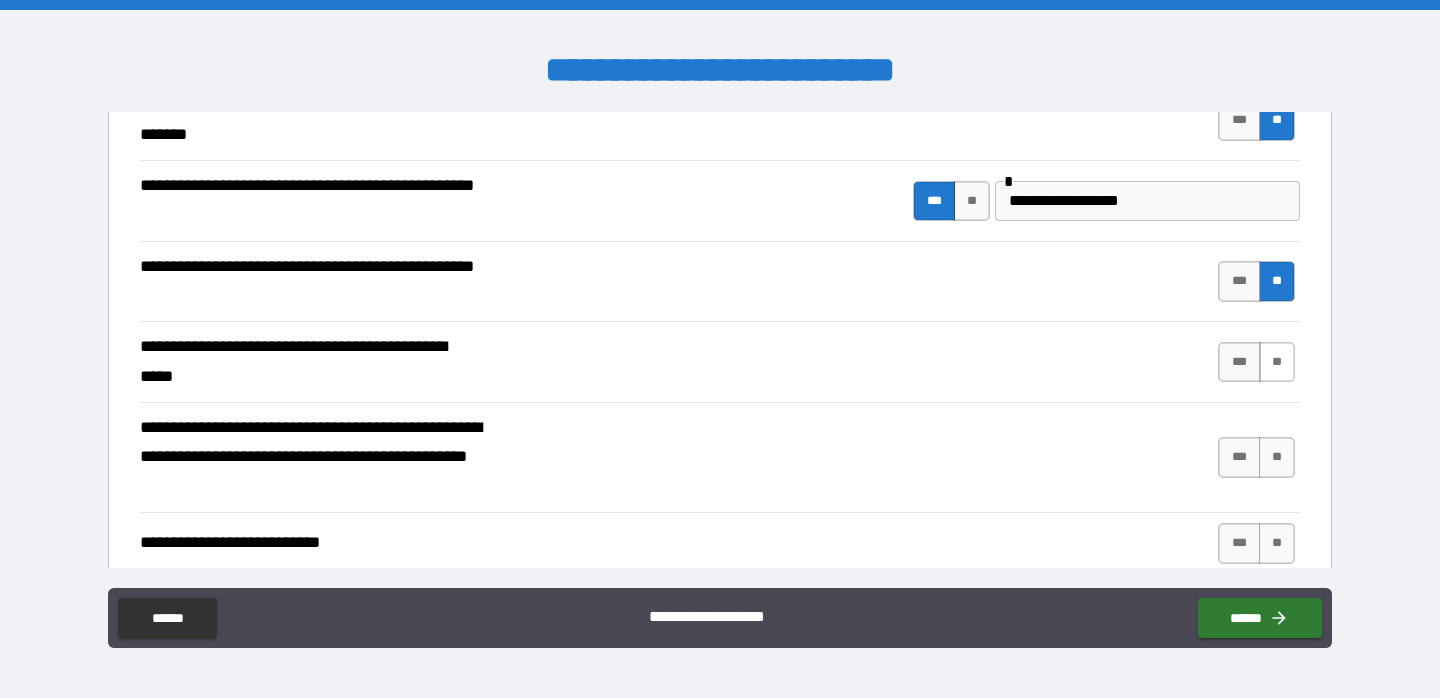 click on "**" at bounding box center (1277, 362) 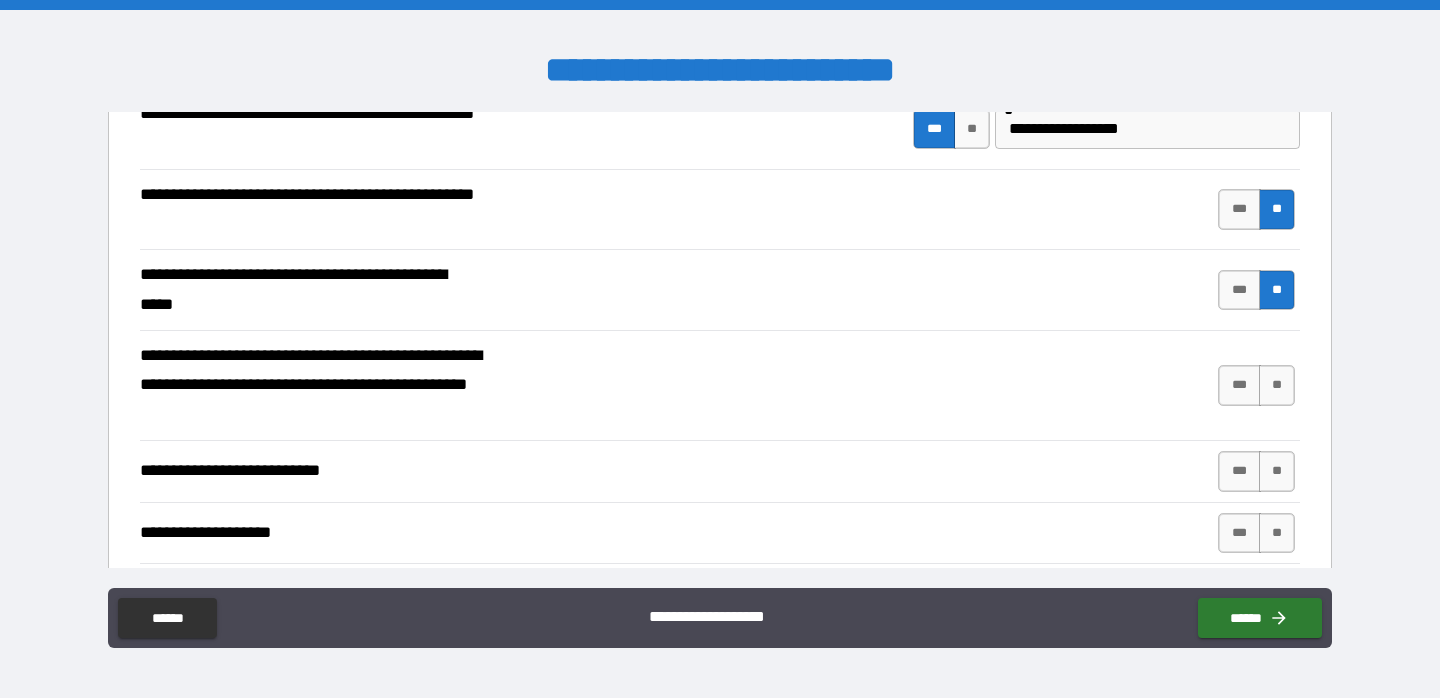 scroll, scrollTop: 572, scrollLeft: 0, axis: vertical 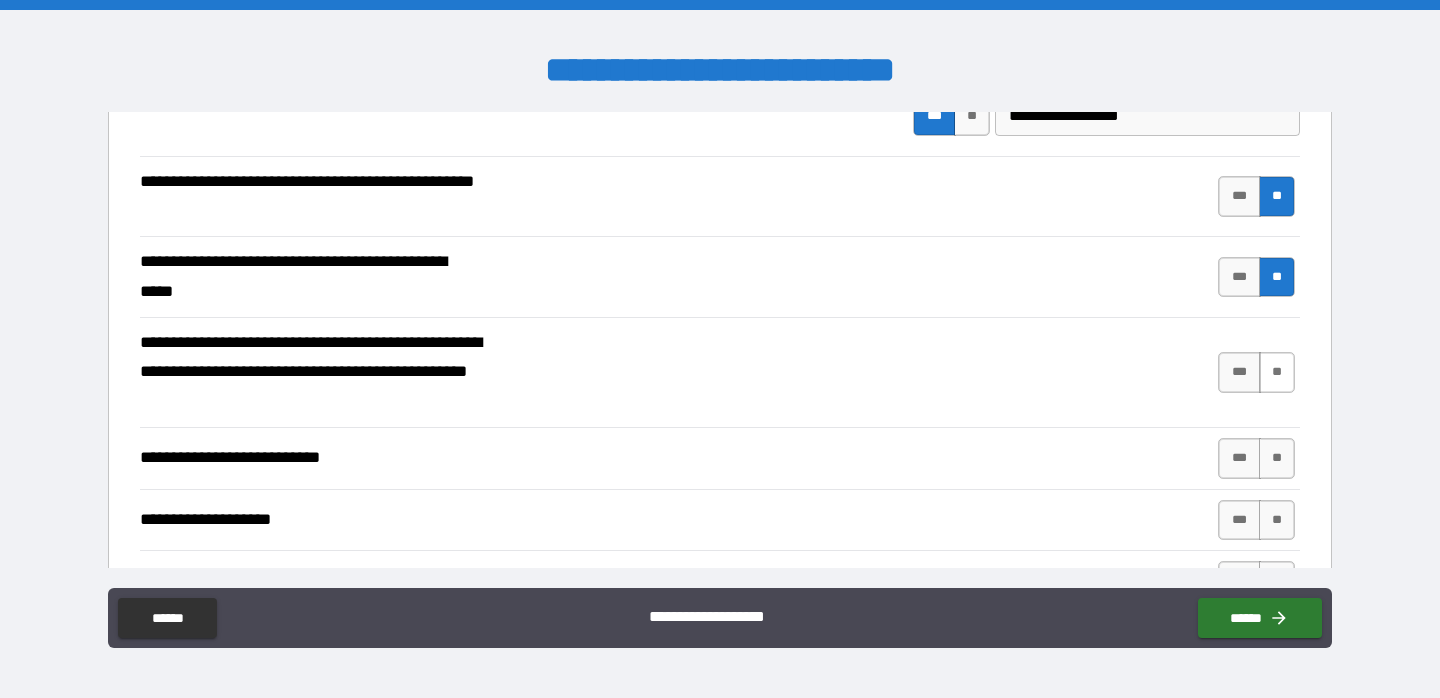 click on "**" at bounding box center (1277, 372) 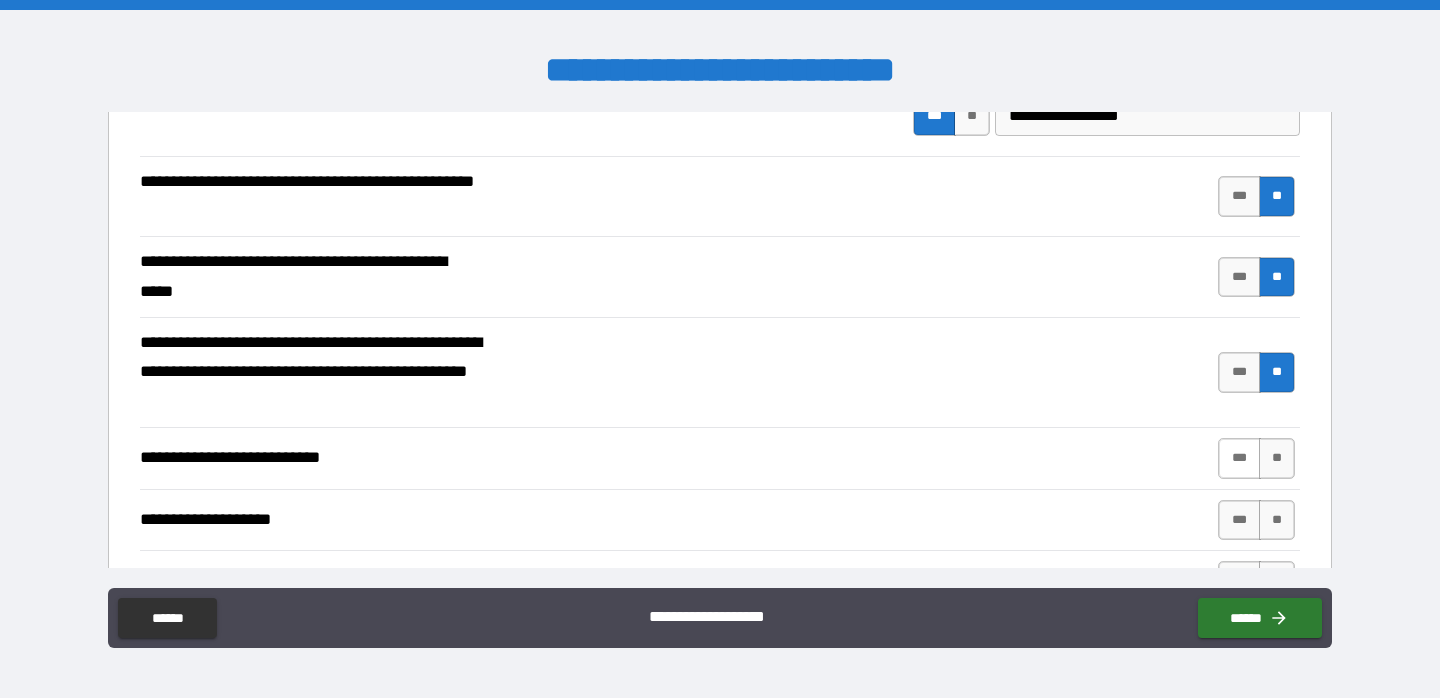 click on "***" at bounding box center (1239, 458) 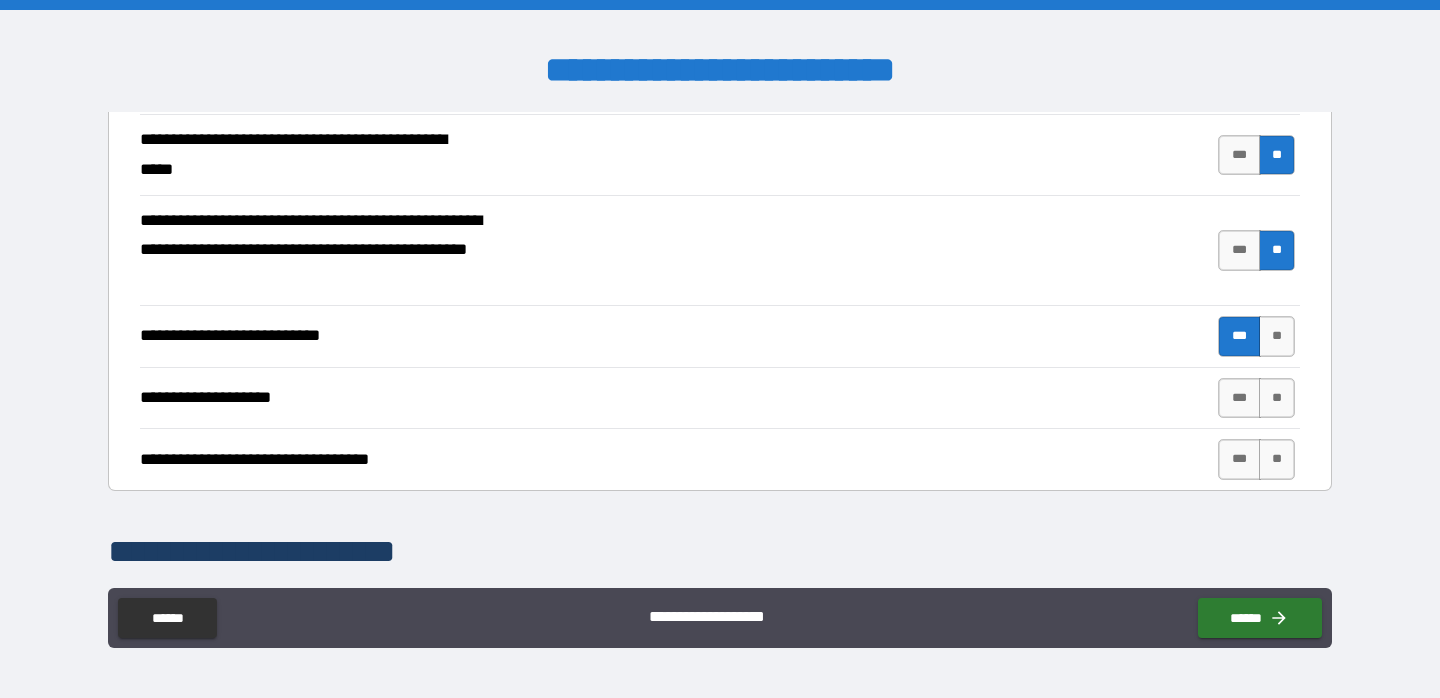 scroll, scrollTop: 699, scrollLeft: 0, axis: vertical 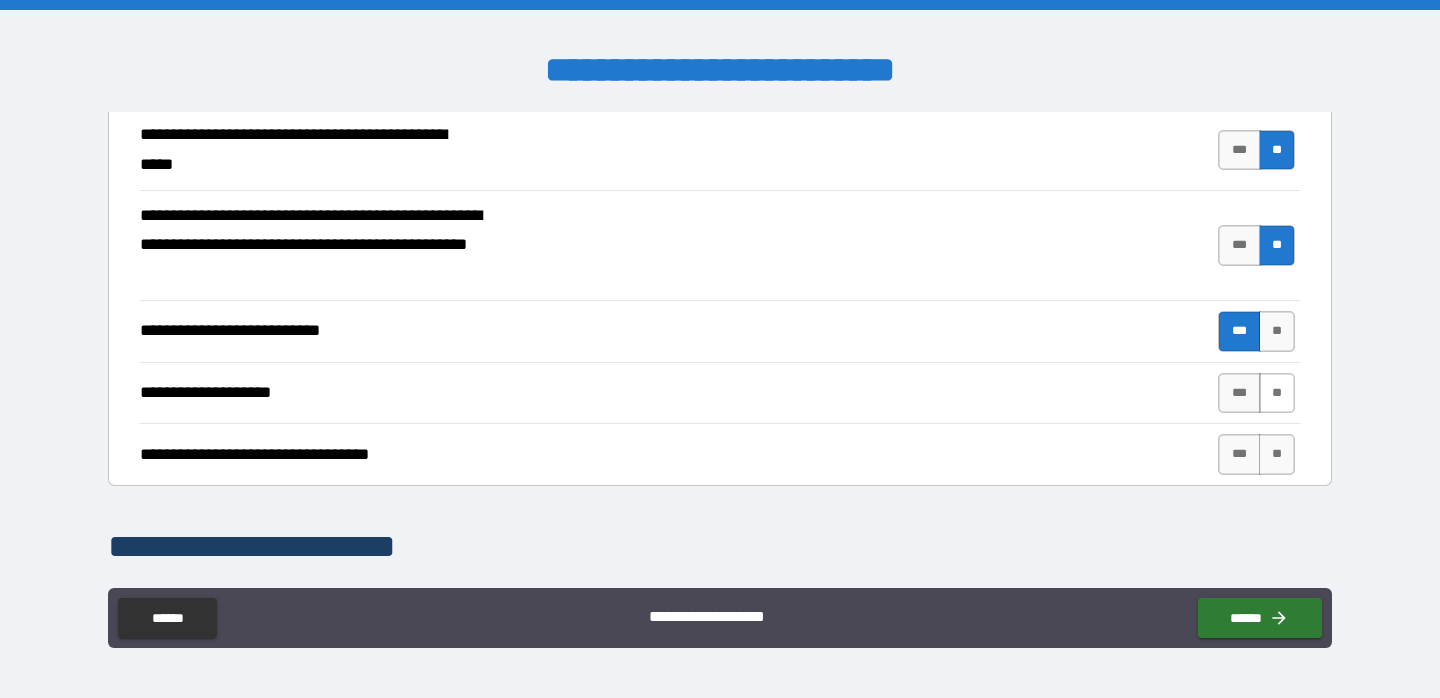 click on "**" at bounding box center [1277, 393] 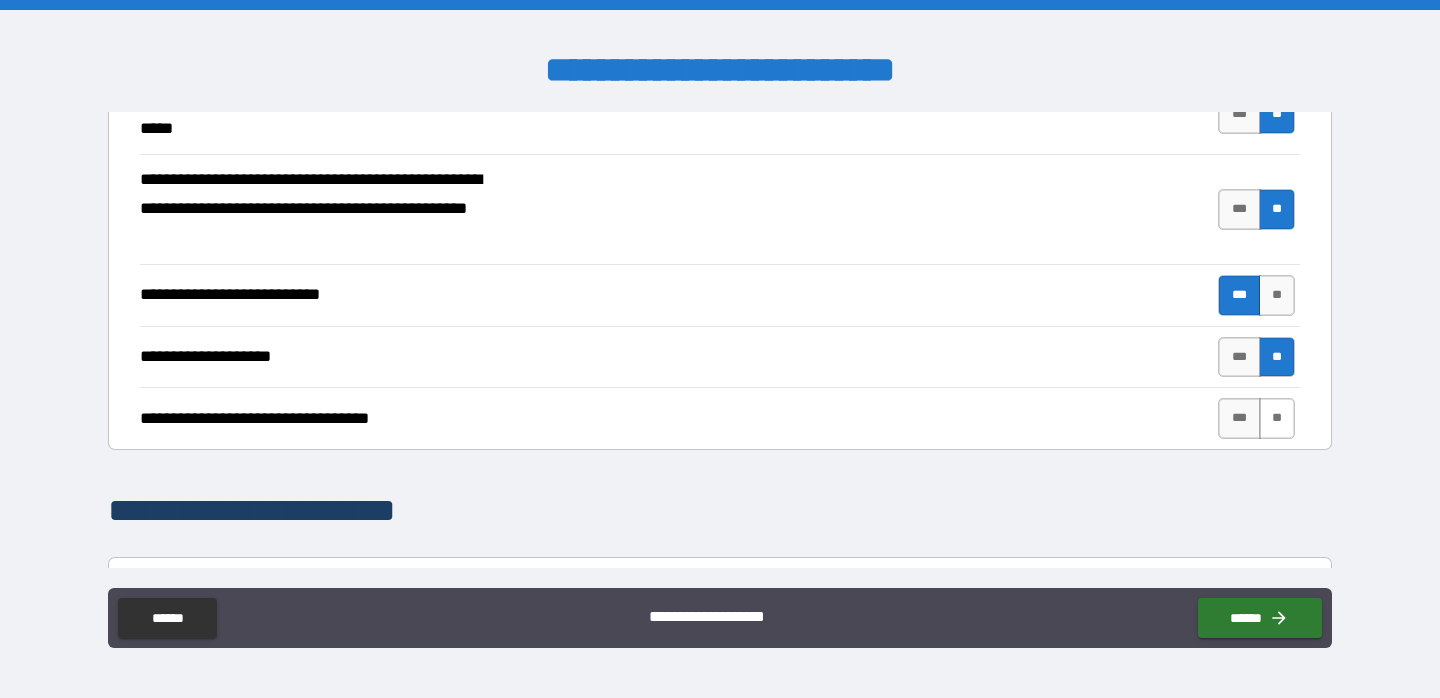 scroll, scrollTop: 736, scrollLeft: 0, axis: vertical 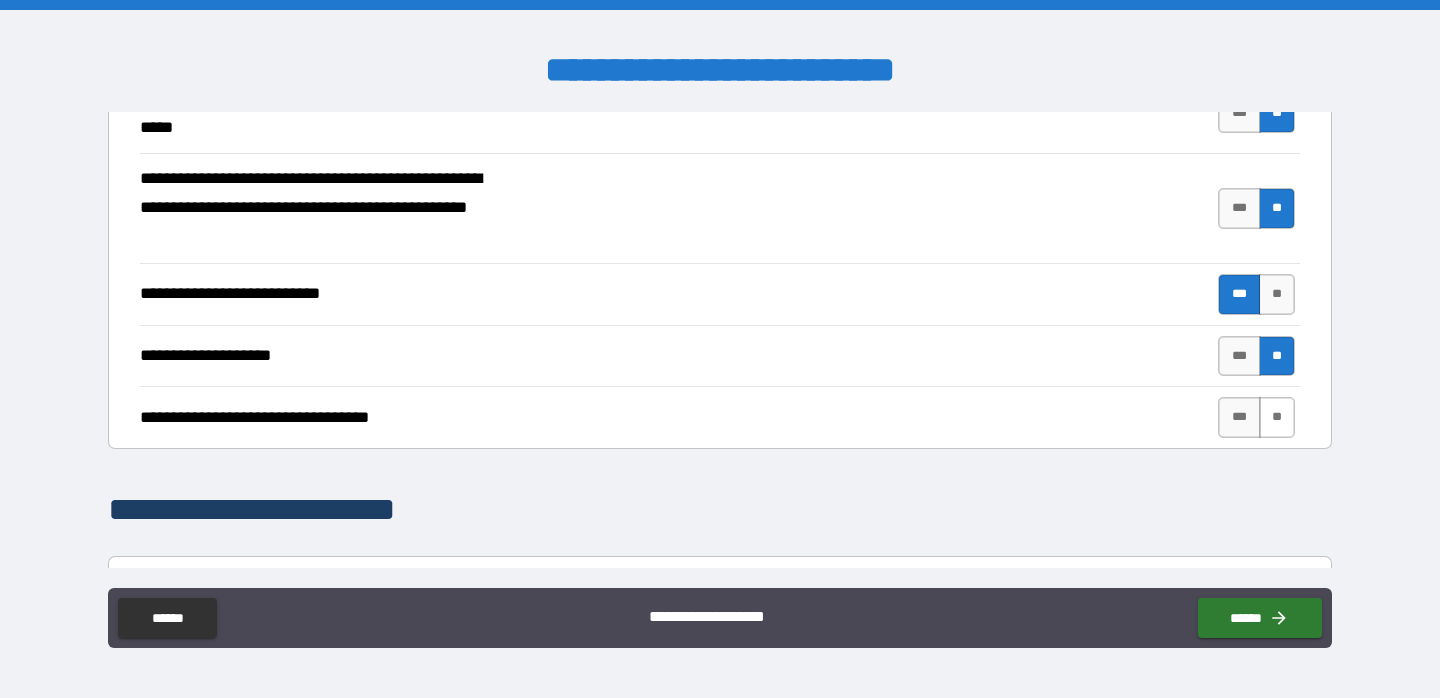 click on "**" at bounding box center [1277, 417] 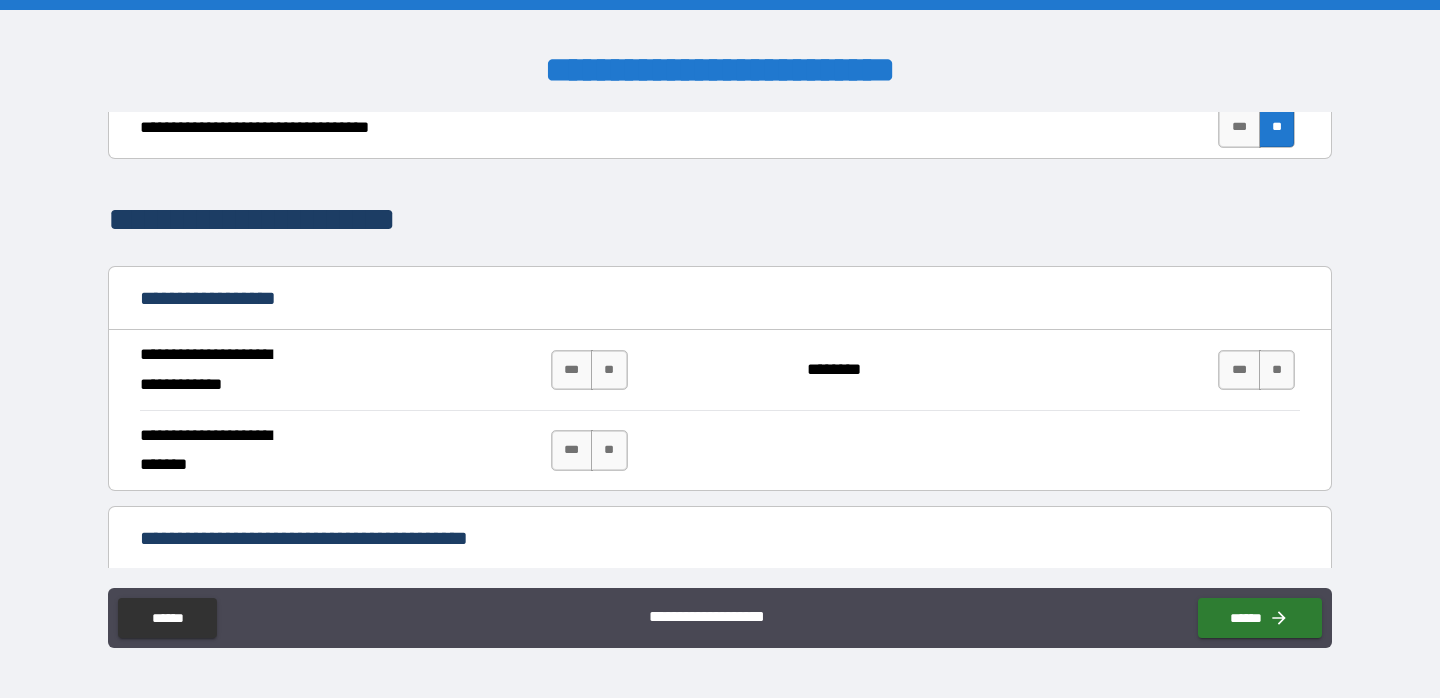 scroll, scrollTop: 1032, scrollLeft: 0, axis: vertical 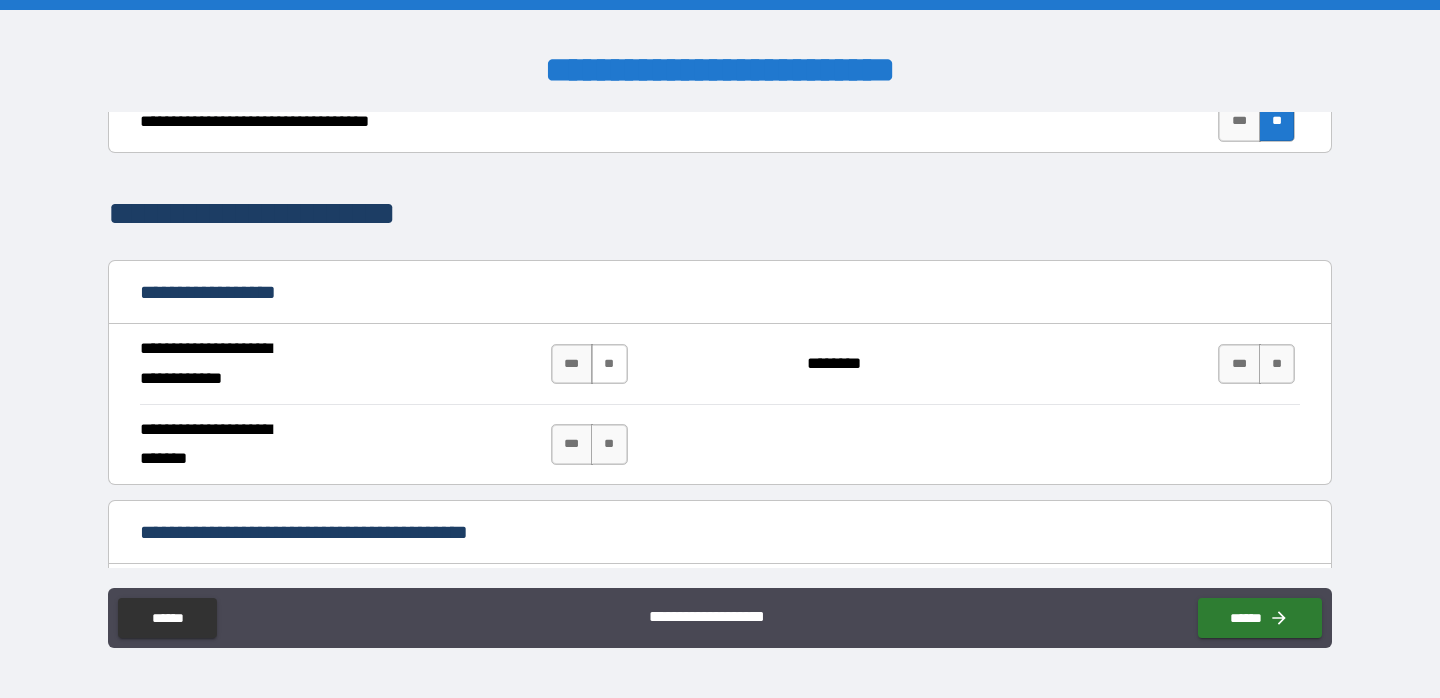 click on "**" at bounding box center (609, 364) 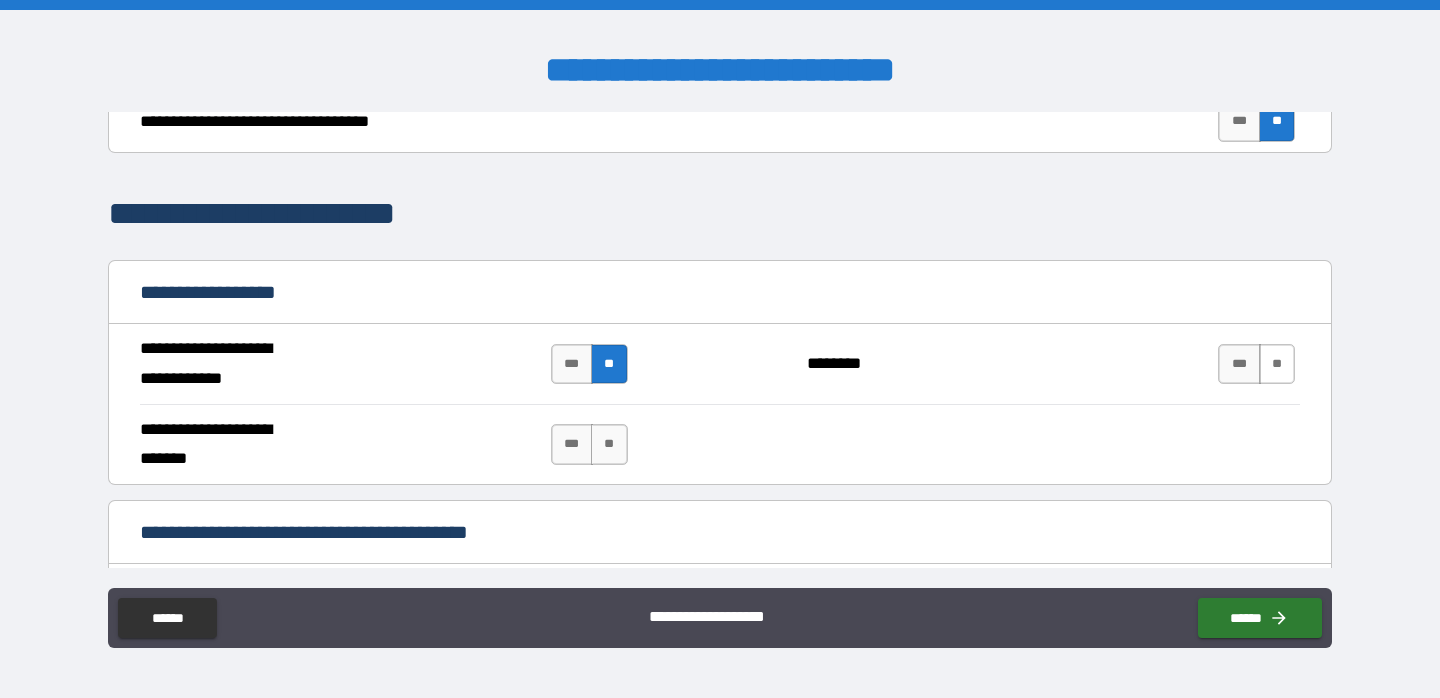 click on "**" at bounding box center (1277, 364) 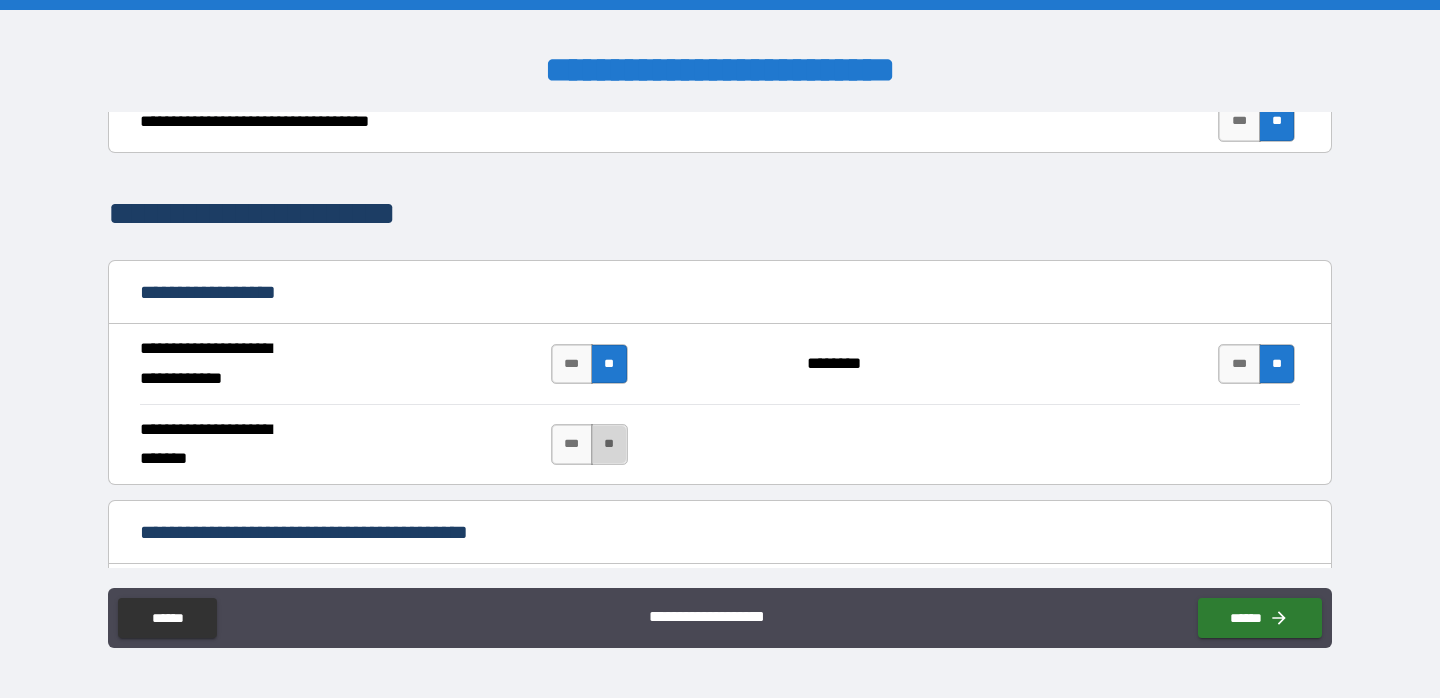 click on "**" at bounding box center [609, 444] 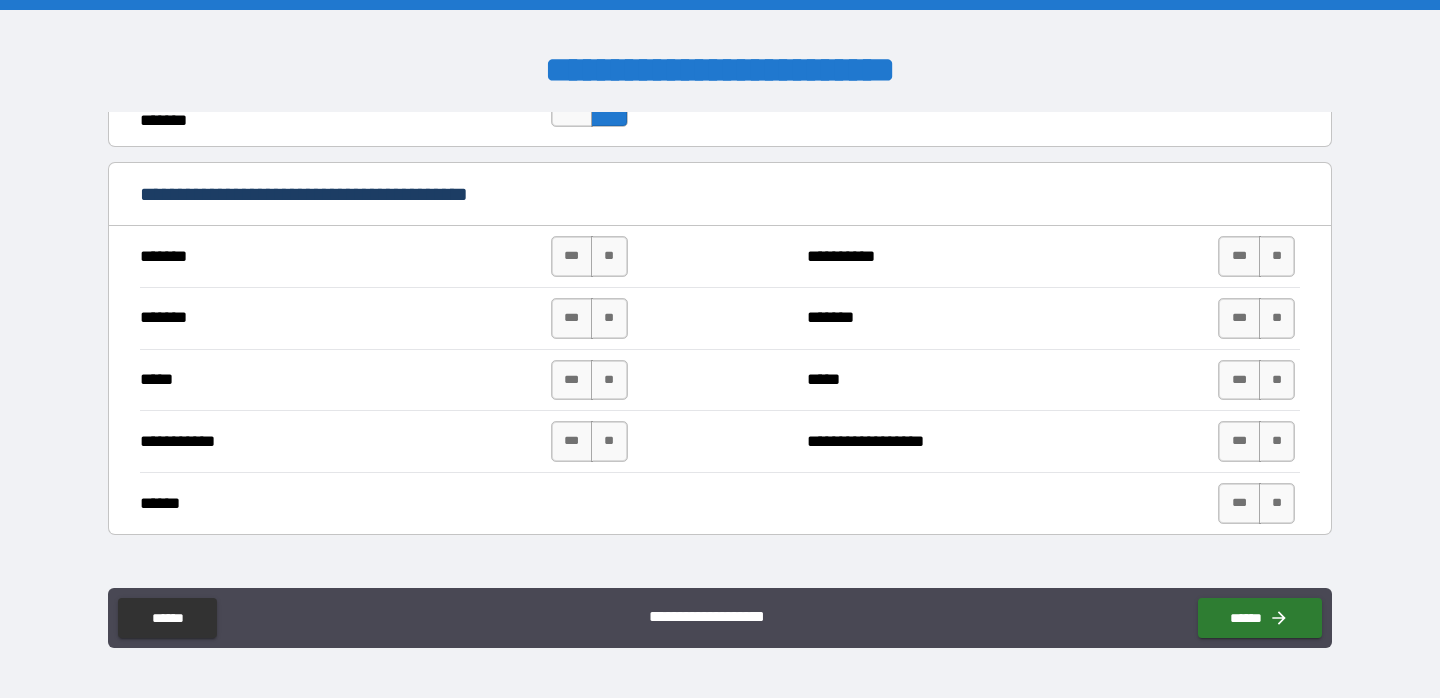 scroll, scrollTop: 1375, scrollLeft: 0, axis: vertical 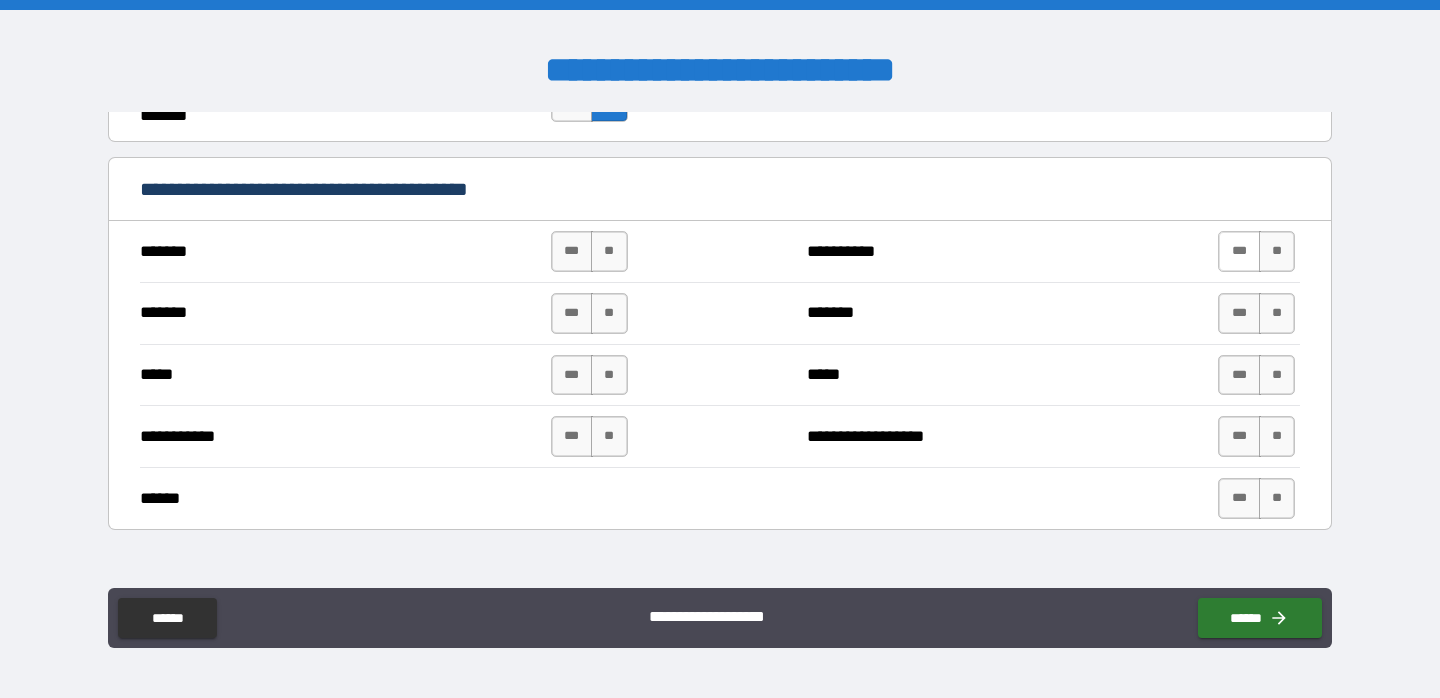 click on "***" at bounding box center (1239, 251) 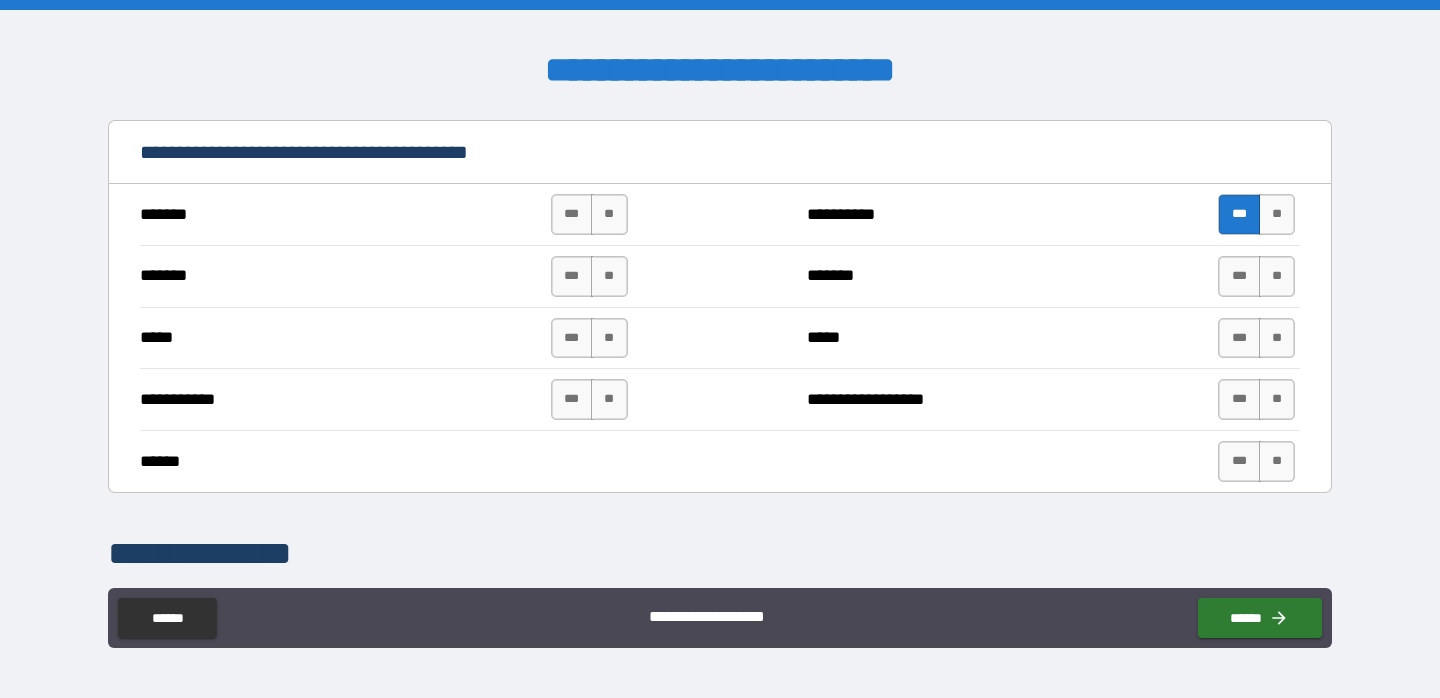 scroll, scrollTop: 1411, scrollLeft: 0, axis: vertical 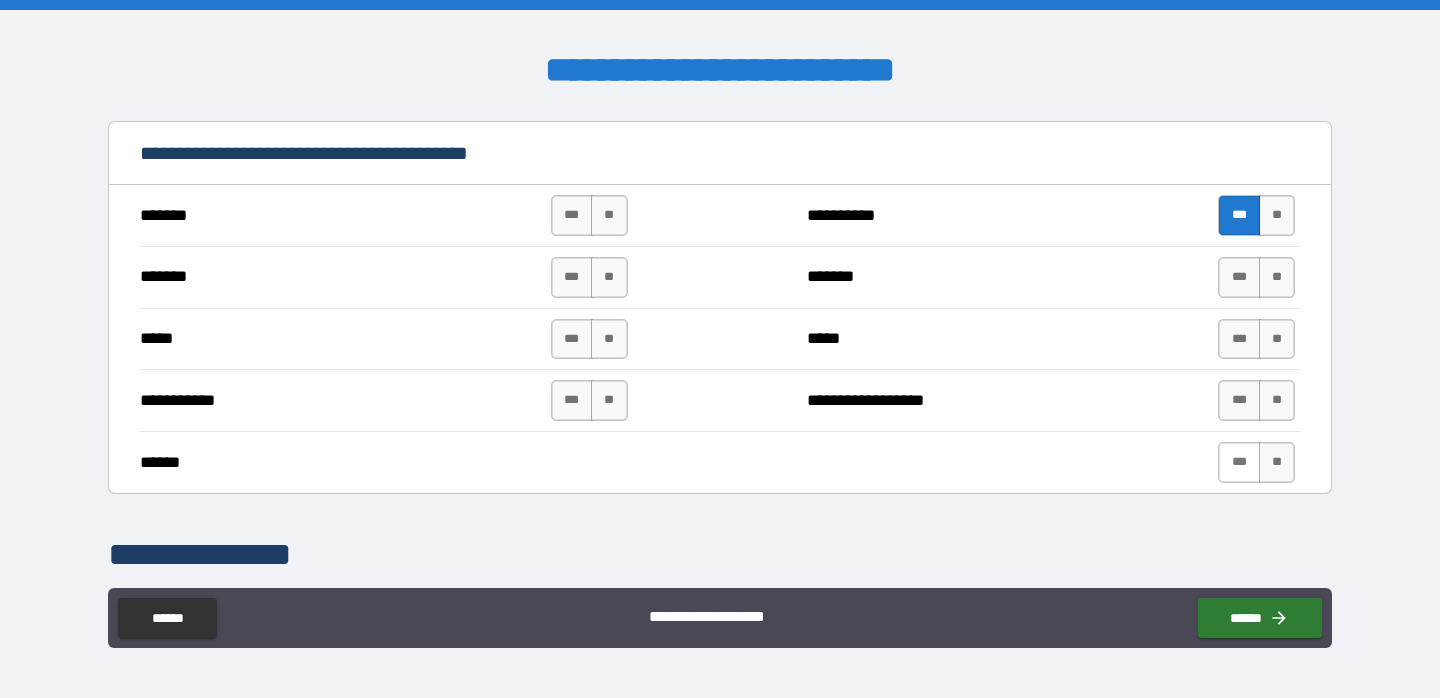 click on "***" at bounding box center (1239, 462) 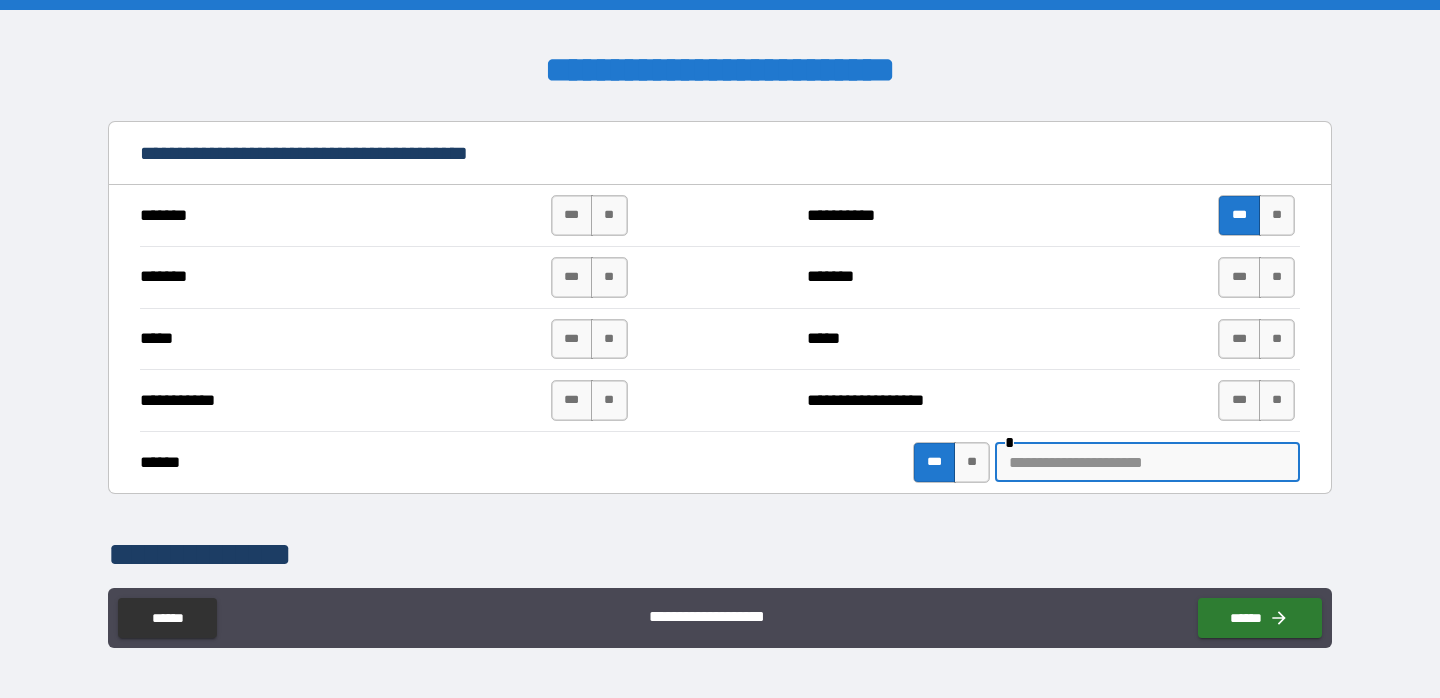 click at bounding box center [1147, 462] 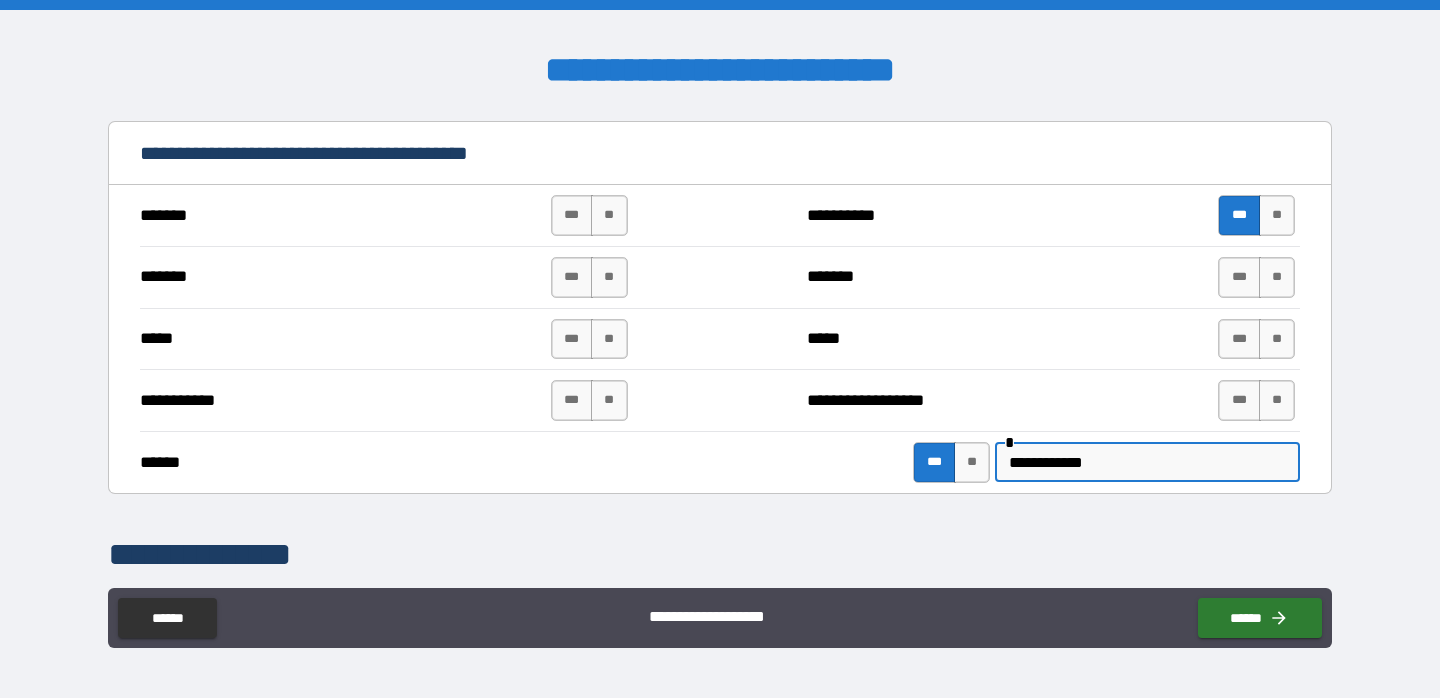 click on "**********" at bounding box center (1147, 462) 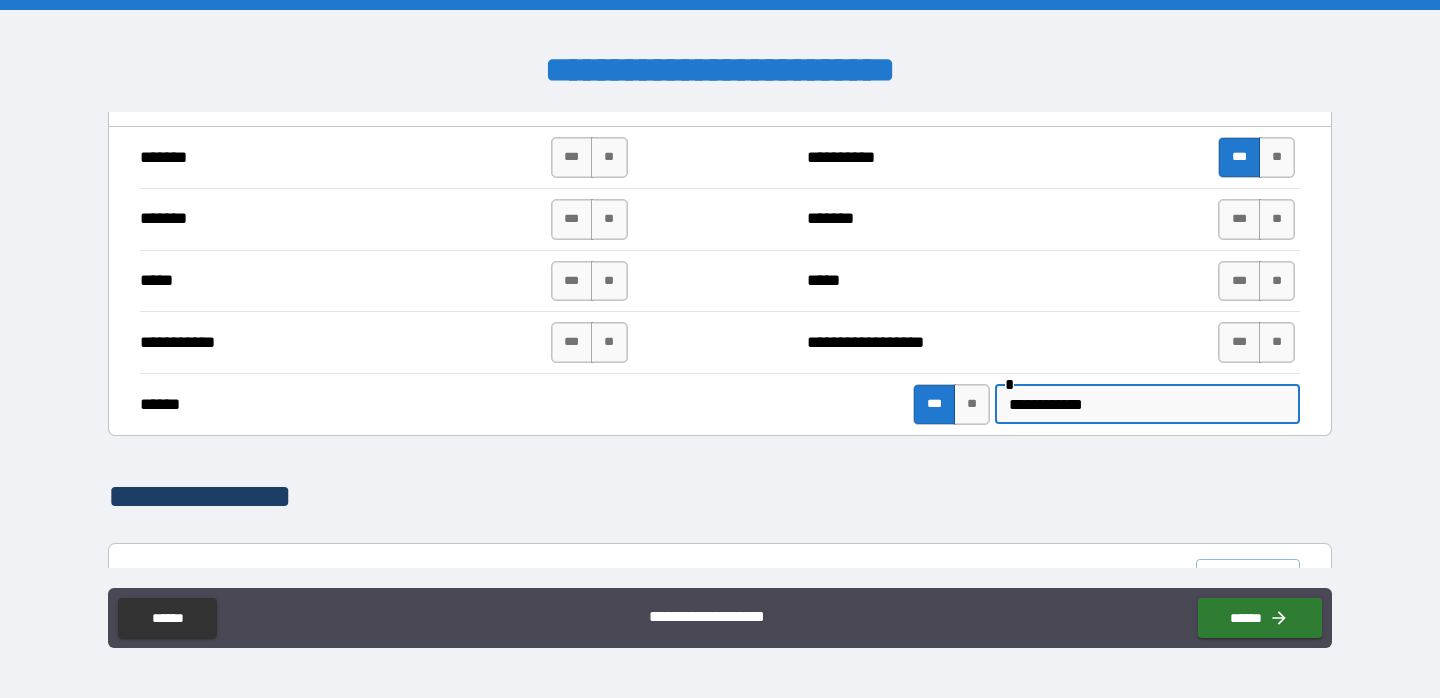 scroll, scrollTop: 1493, scrollLeft: 0, axis: vertical 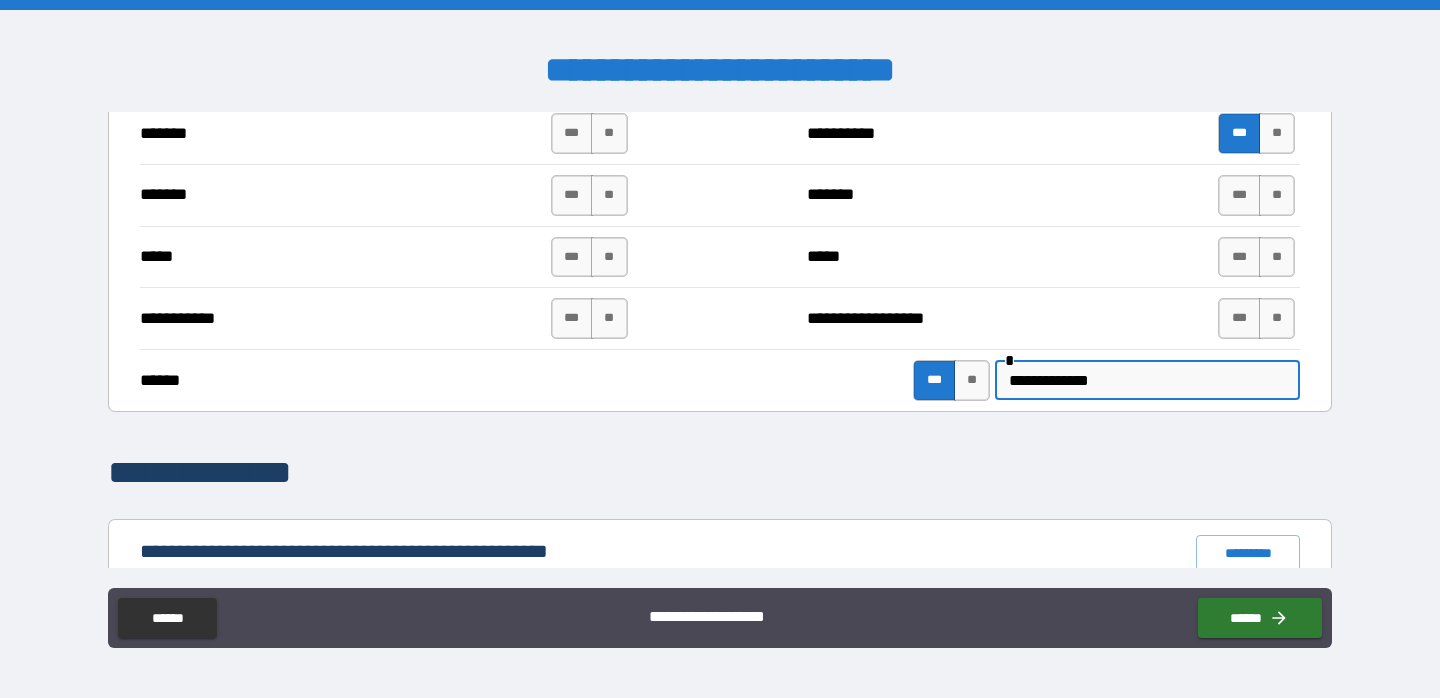 type on "**********" 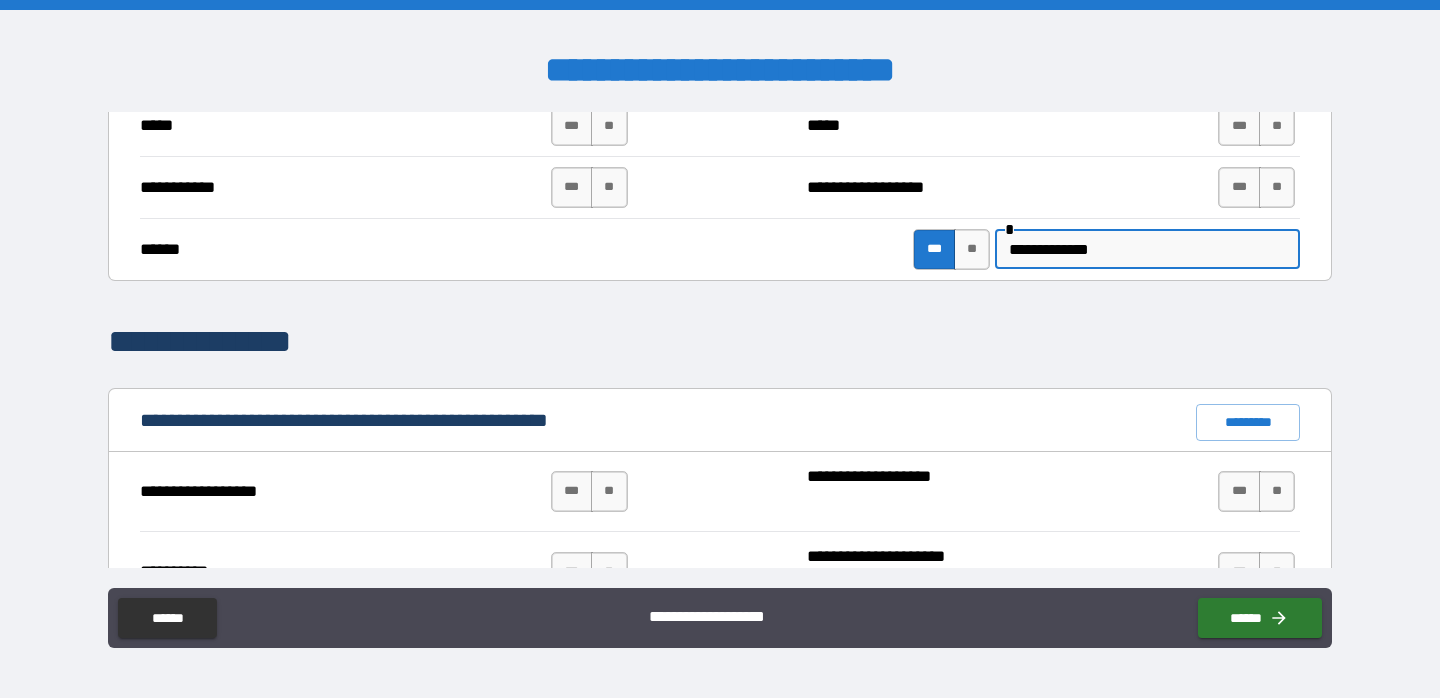 scroll, scrollTop: 1636, scrollLeft: 0, axis: vertical 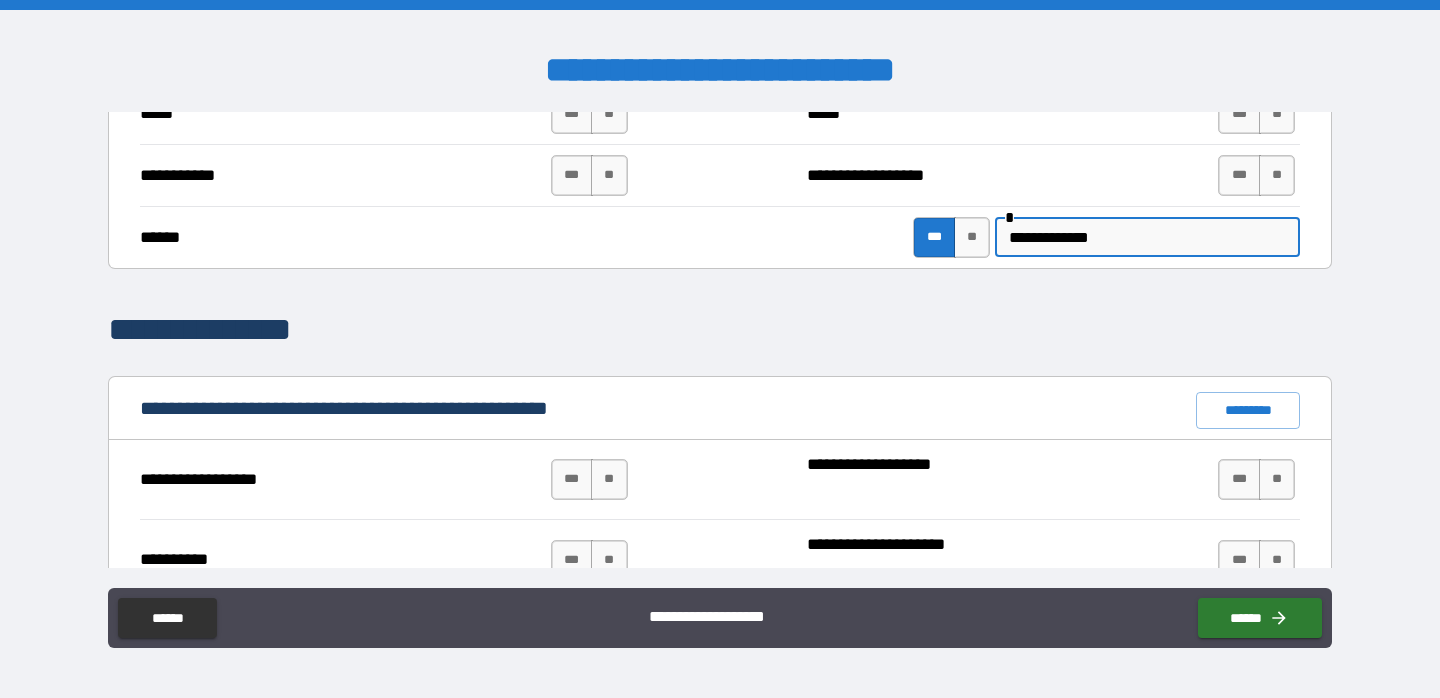 click on "**********" at bounding box center (1147, 237) 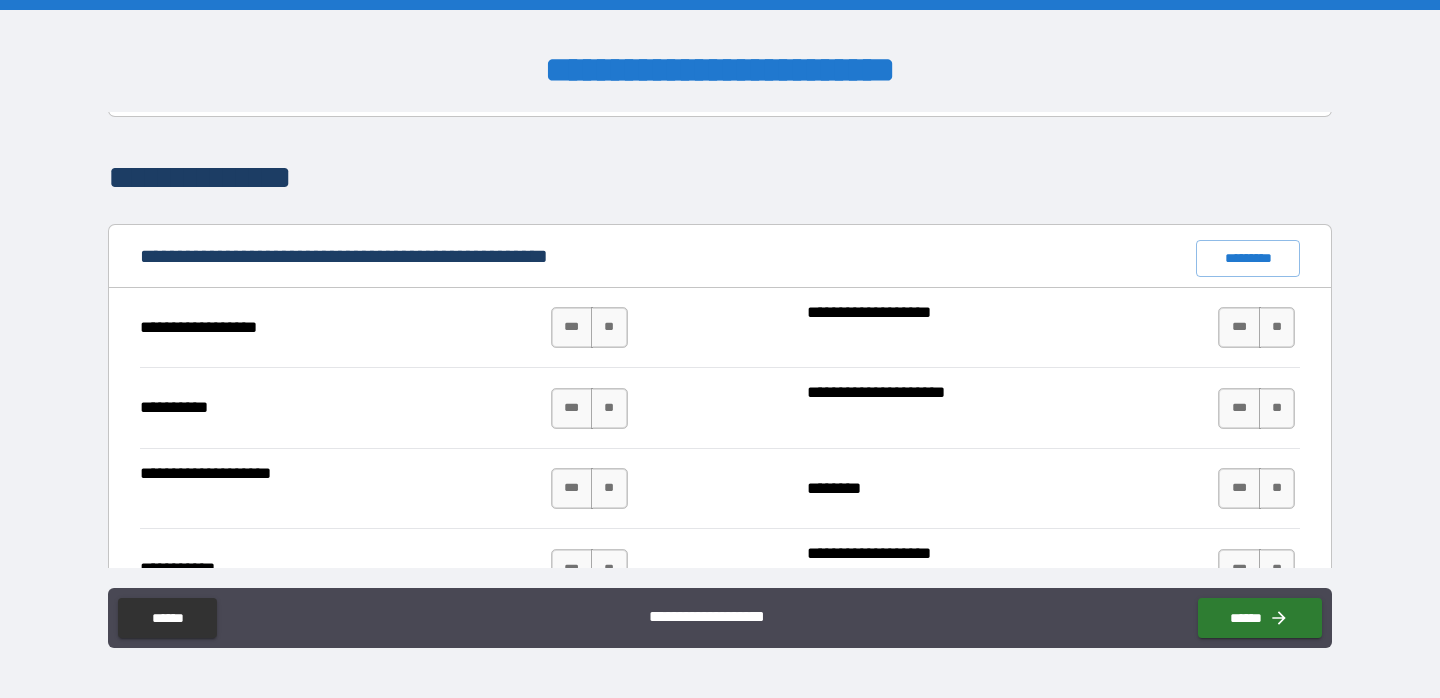 scroll, scrollTop: 1796, scrollLeft: 0, axis: vertical 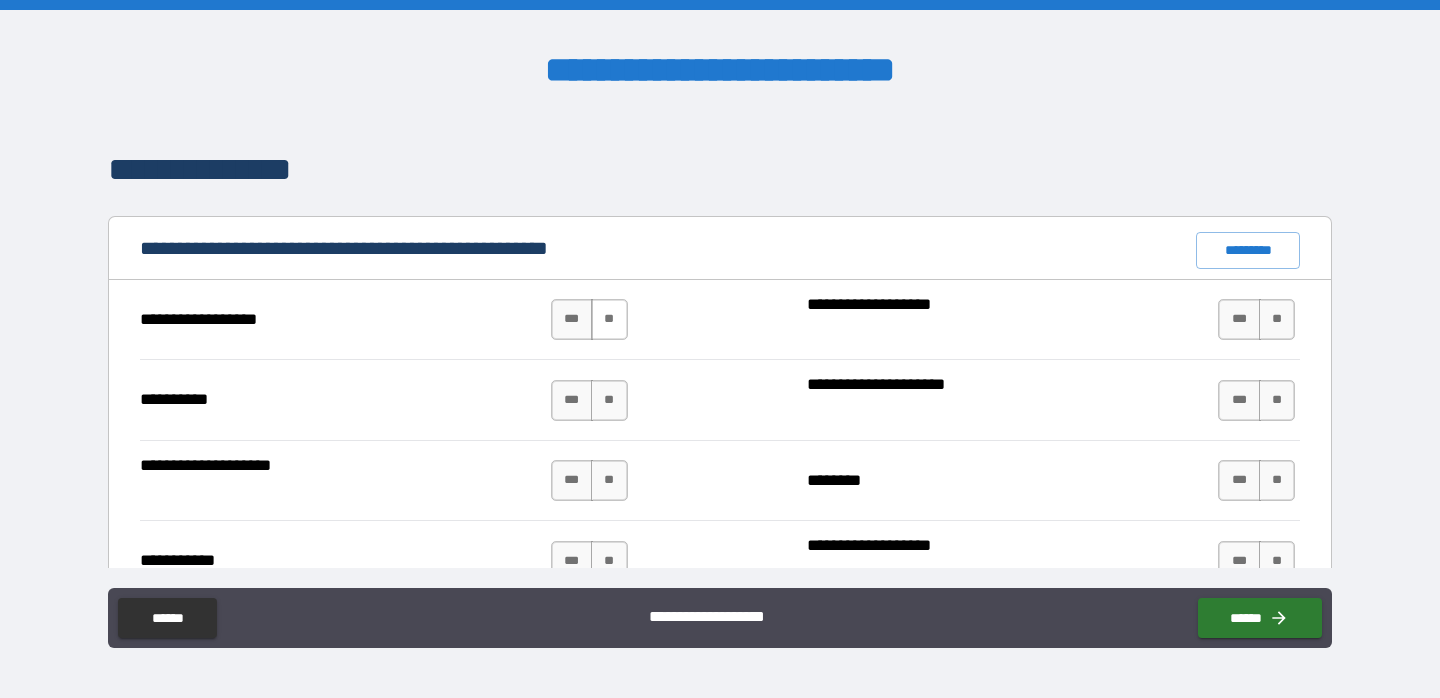 click on "**" at bounding box center (609, 319) 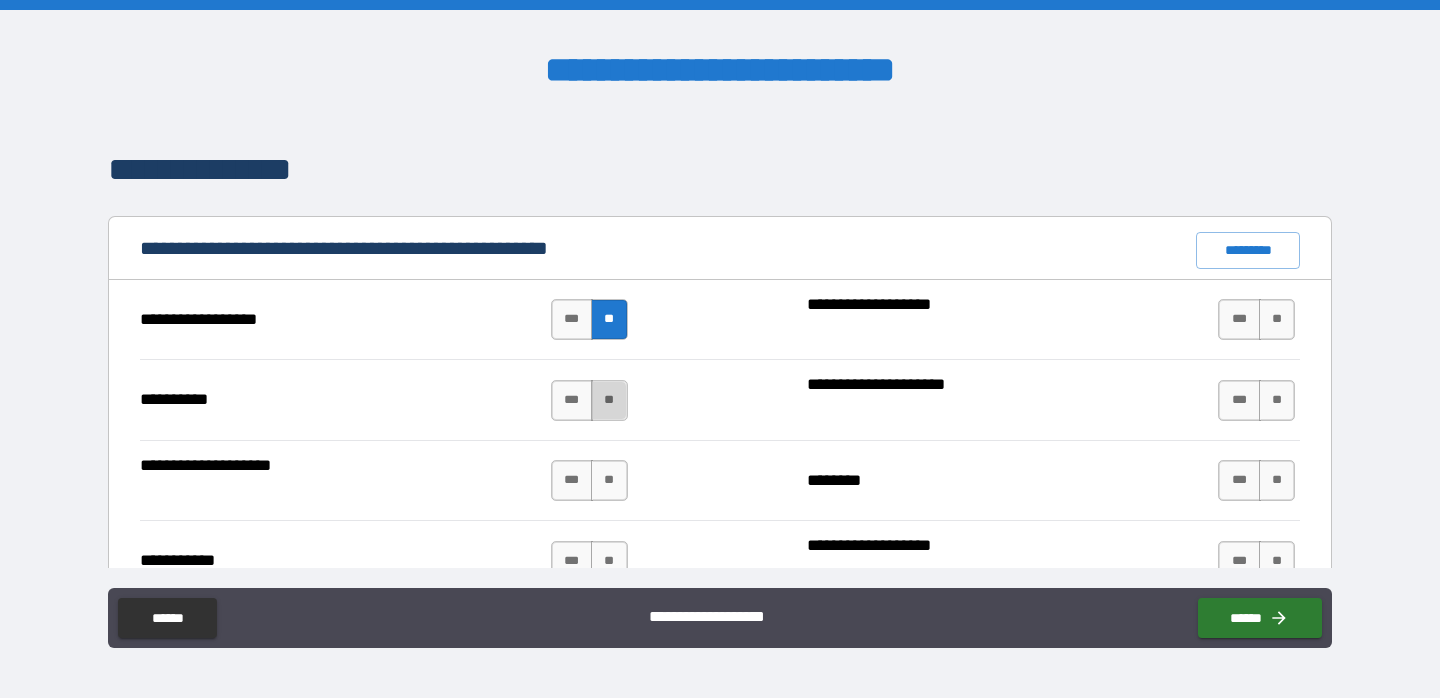 click on "**" at bounding box center (609, 400) 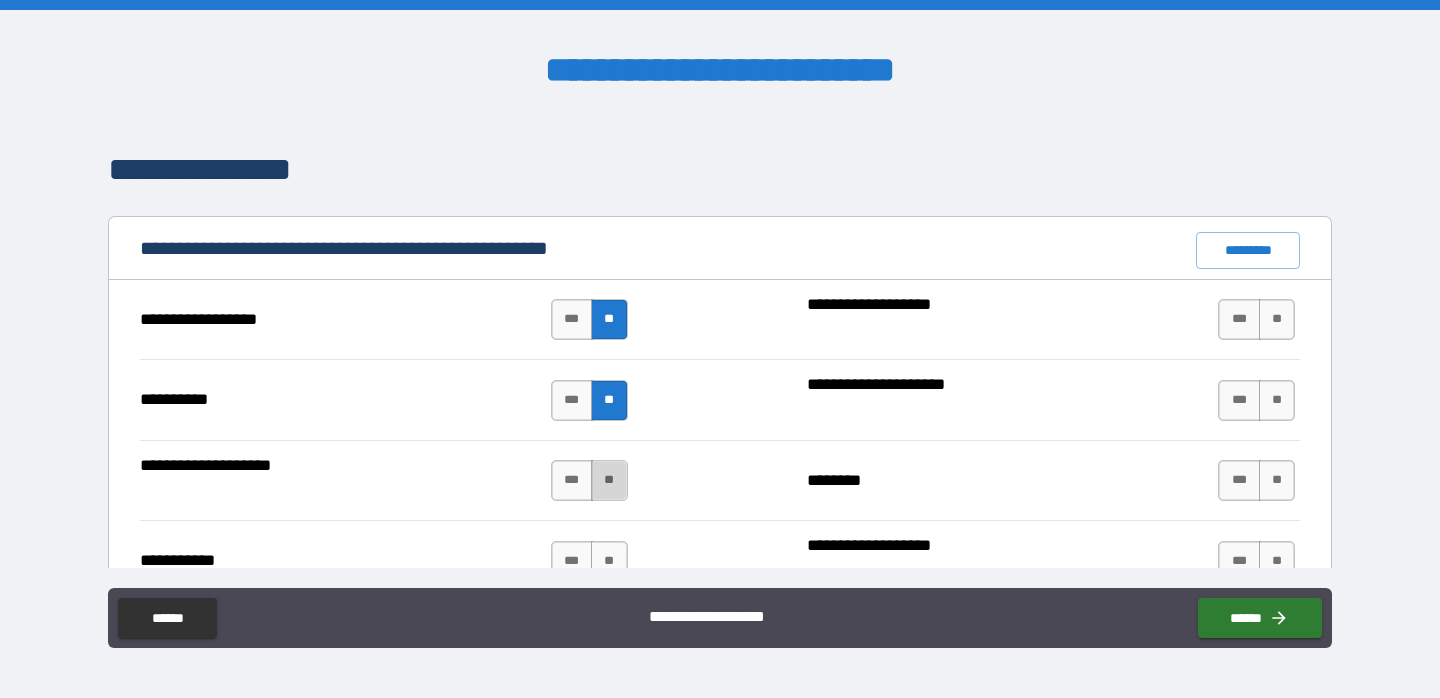 click on "**" at bounding box center (609, 480) 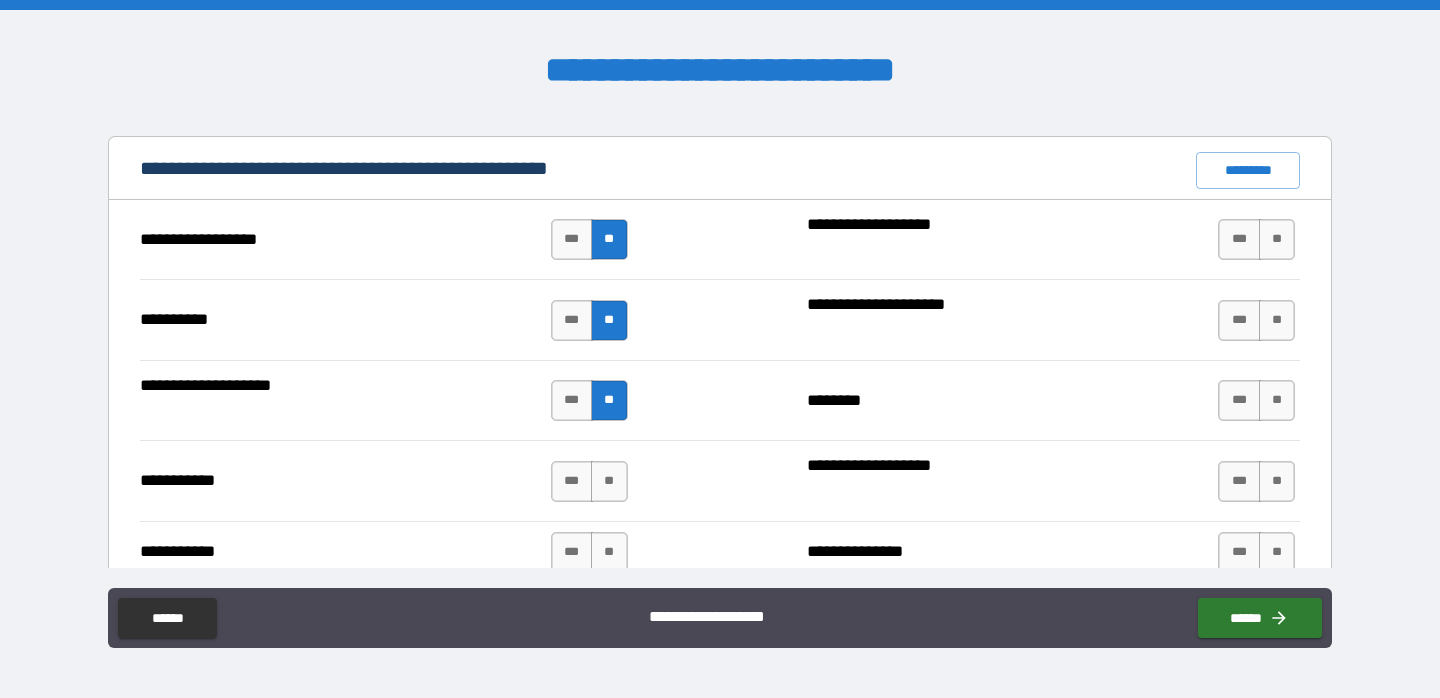 scroll, scrollTop: 1897, scrollLeft: 0, axis: vertical 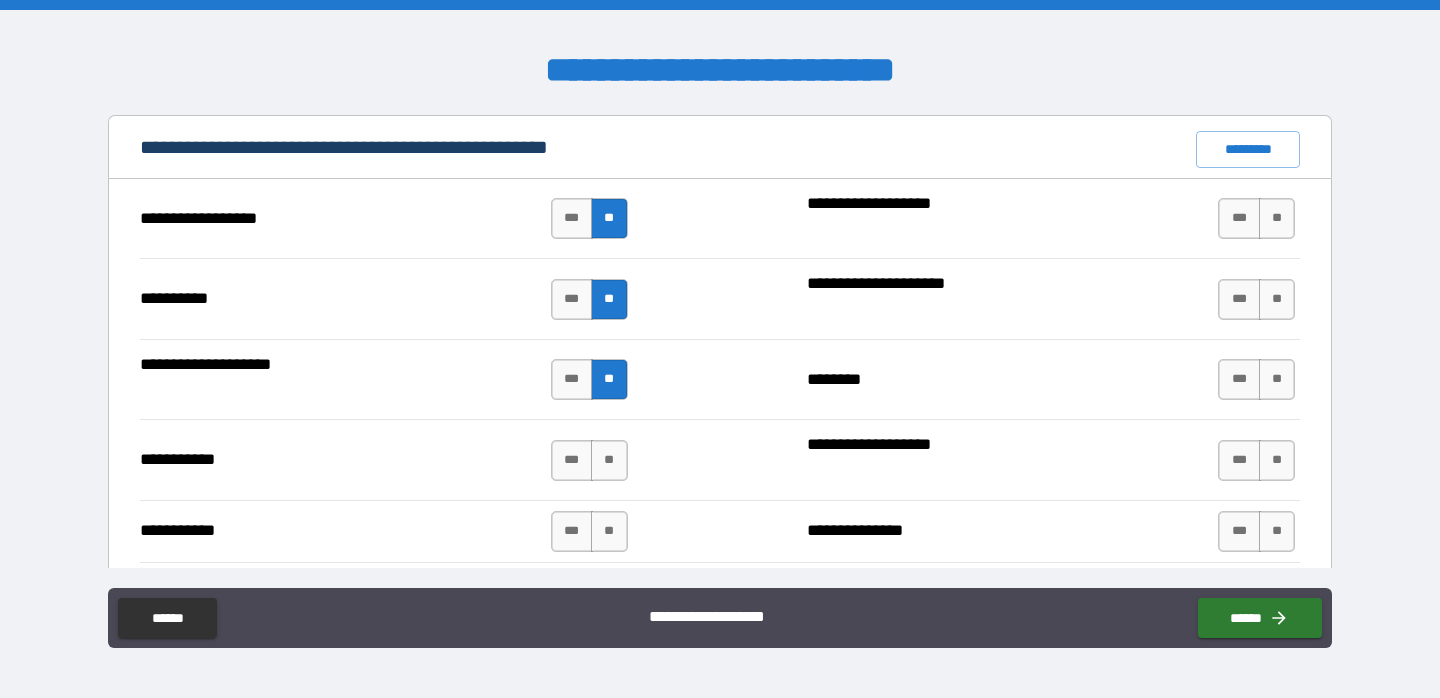 click on "**********" at bounding box center [720, 459] 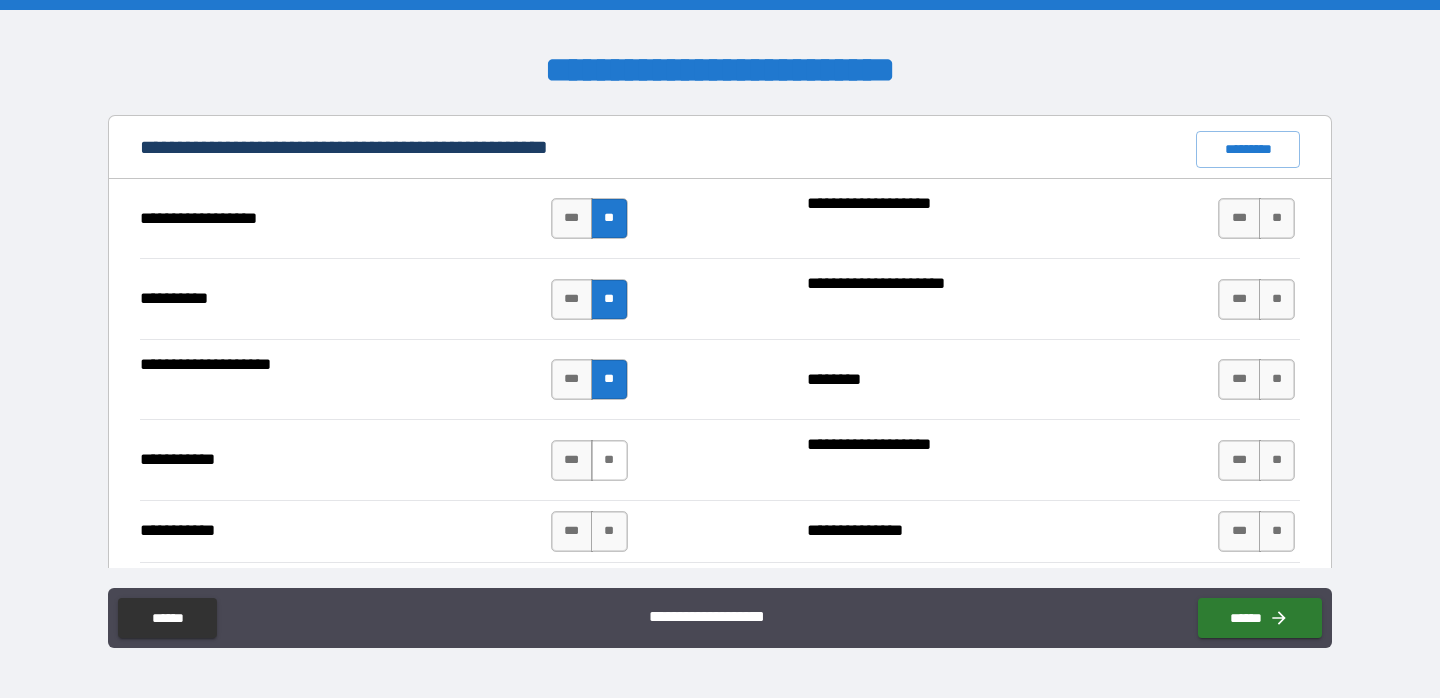 click on "**" at bounding box center (609, 460) 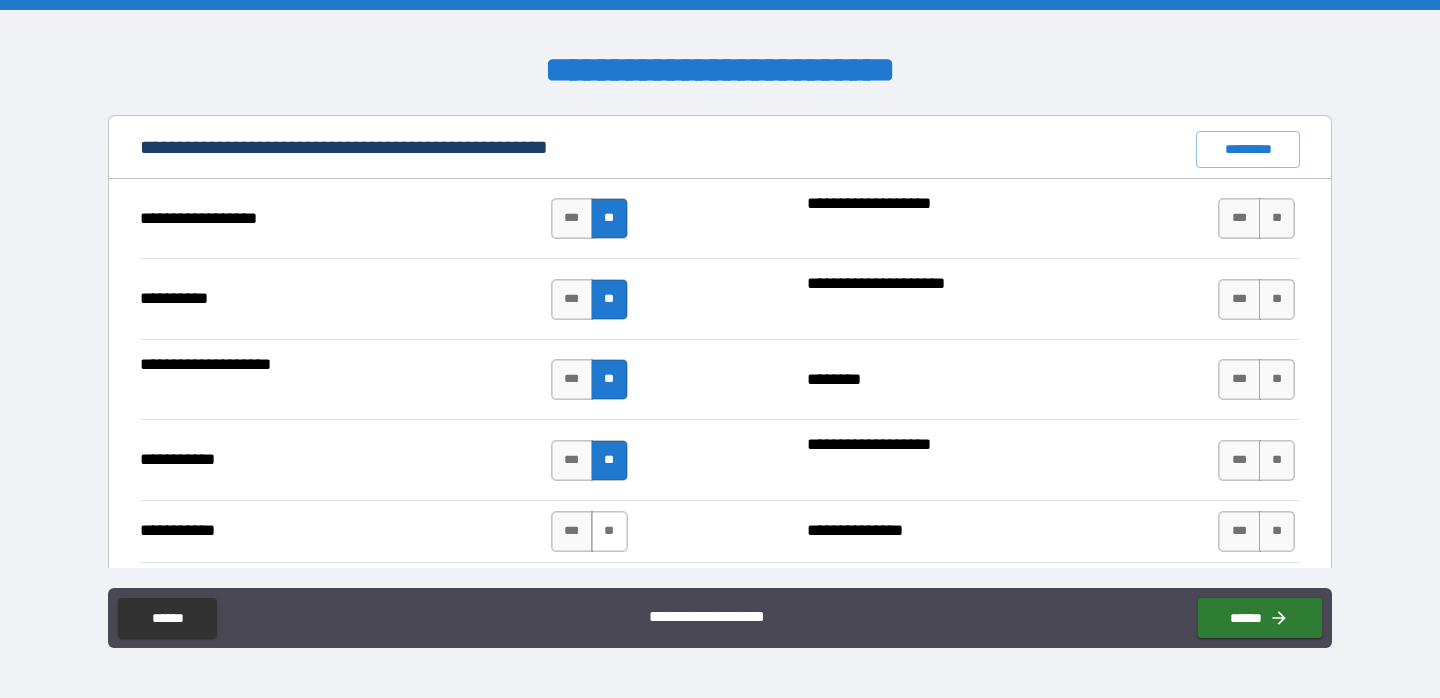 click on "**" at bounding box center (609, 531) 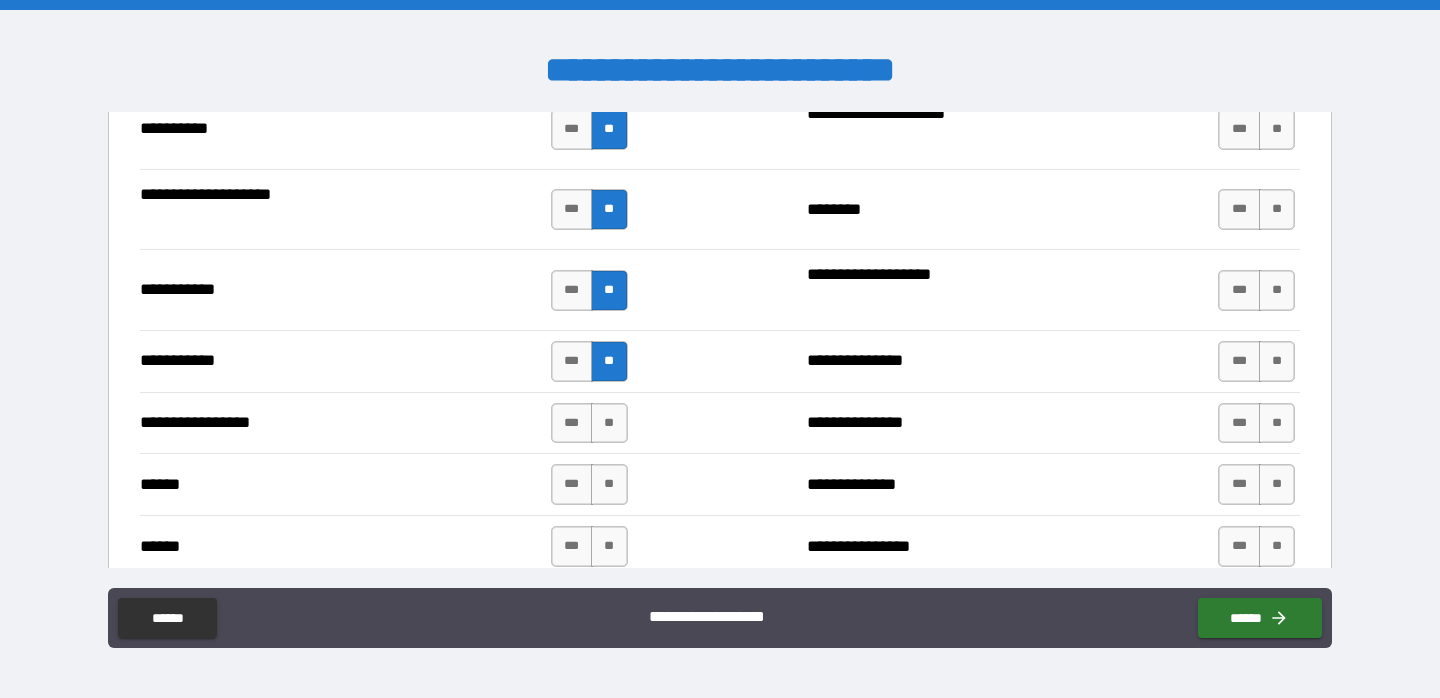 scroll, scrollTop: 2069, scrollLeft: 0, axis: vertical 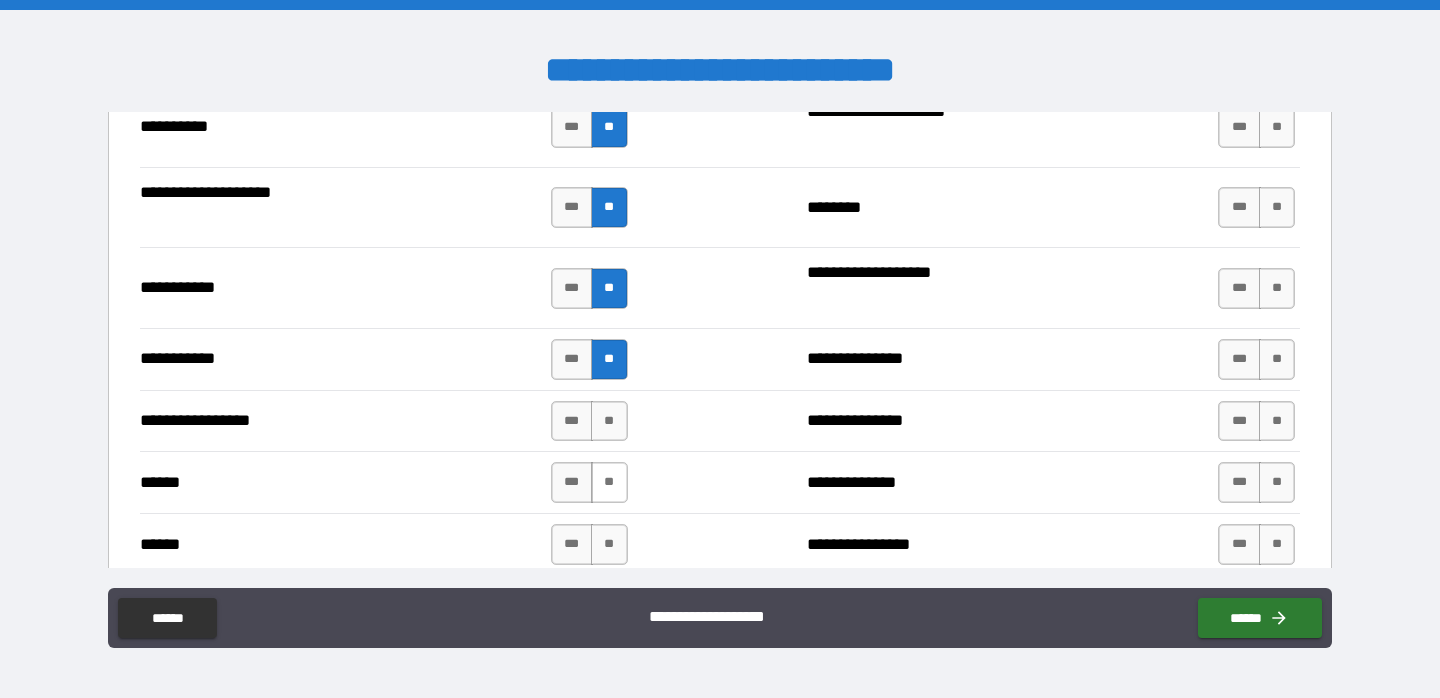click on "**" at bounding box center (609, 482) 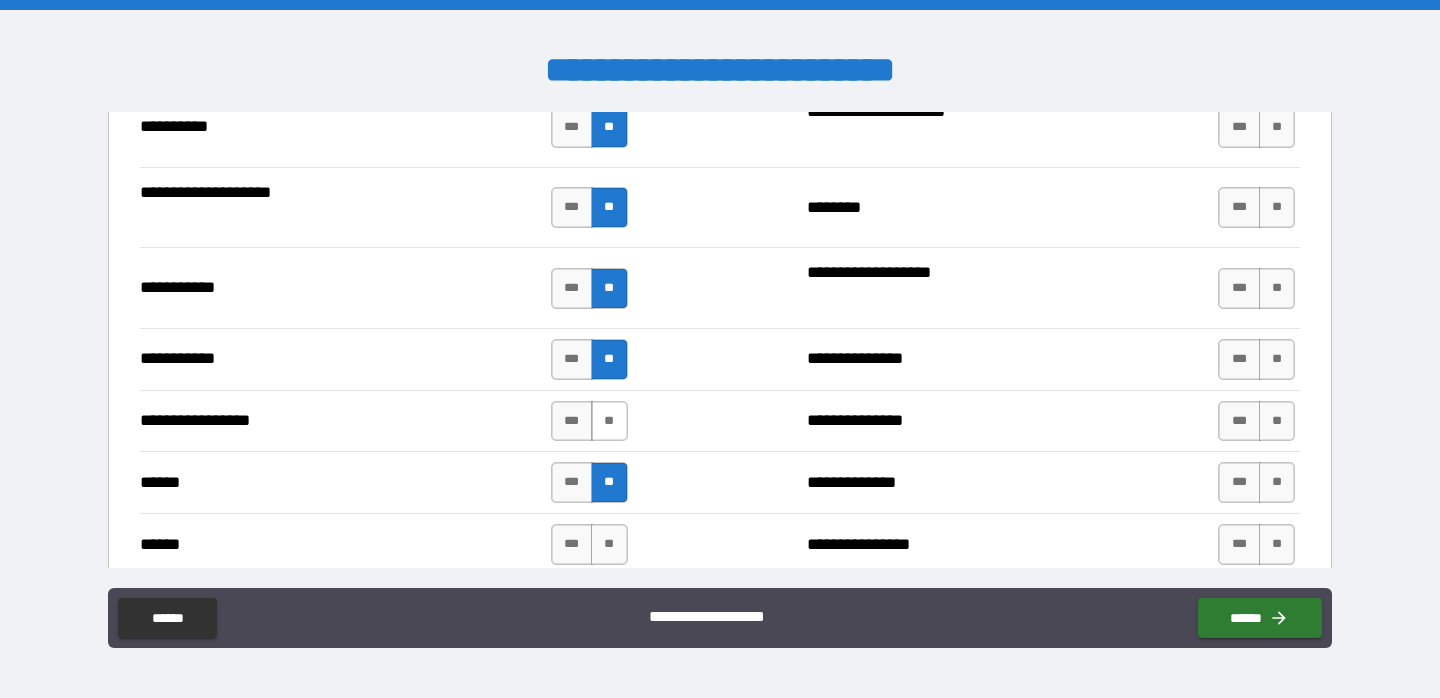 click on "**" at bounding box center [609, 421] 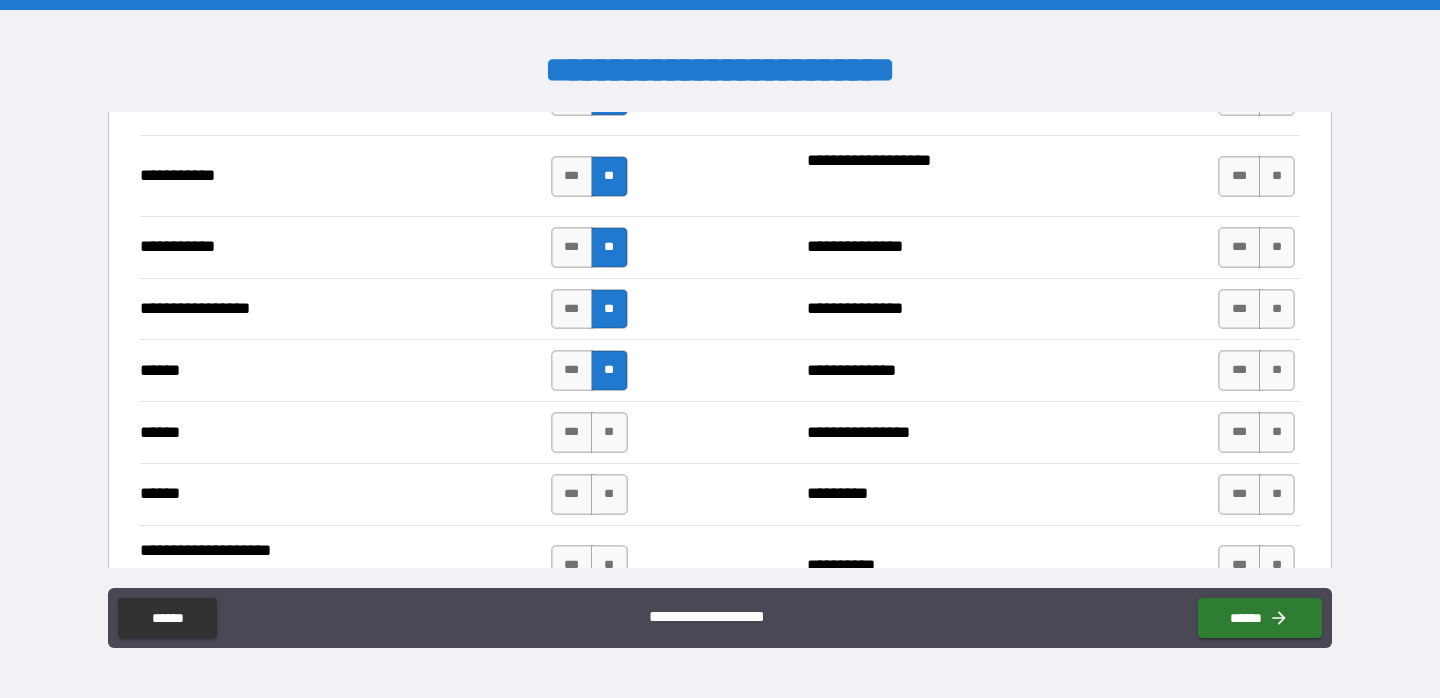 scroll, scrollTop: 2201, scrollLeft: 0, axis: vertical 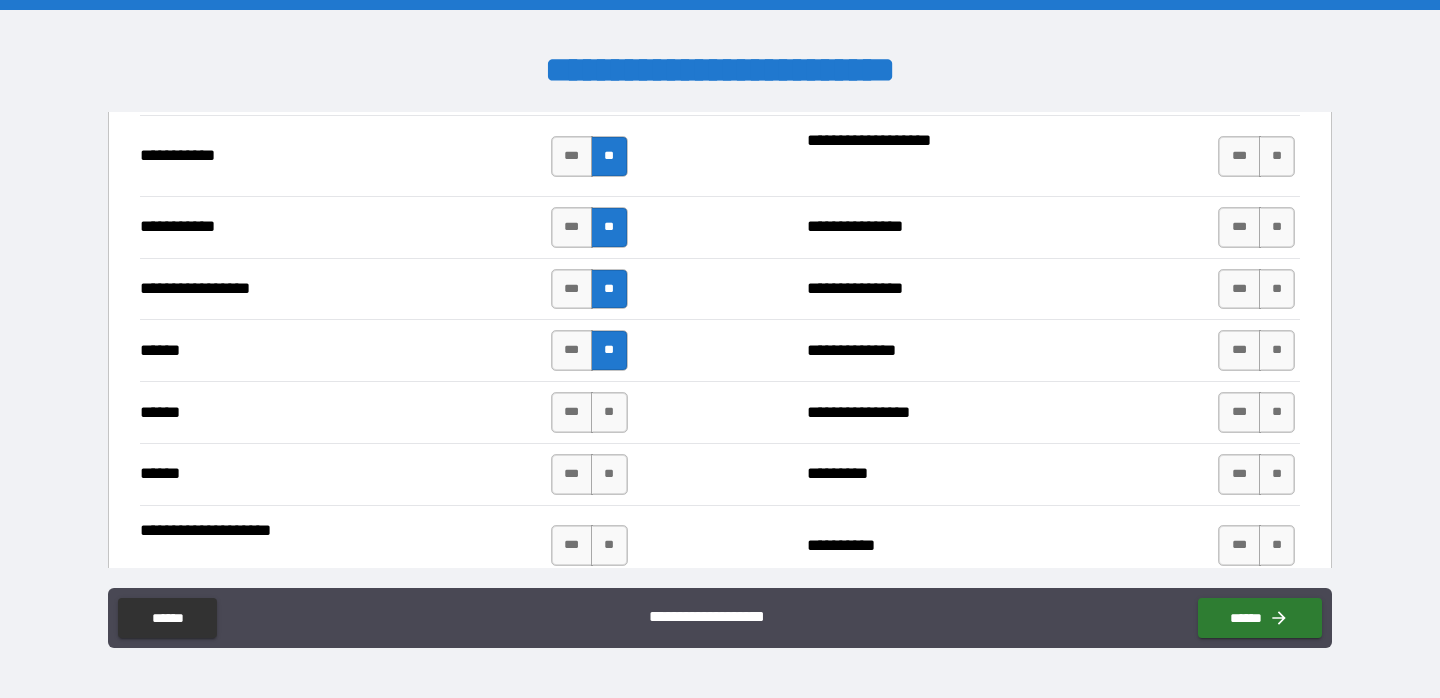 click on "**" at bounding box center (609, 412) 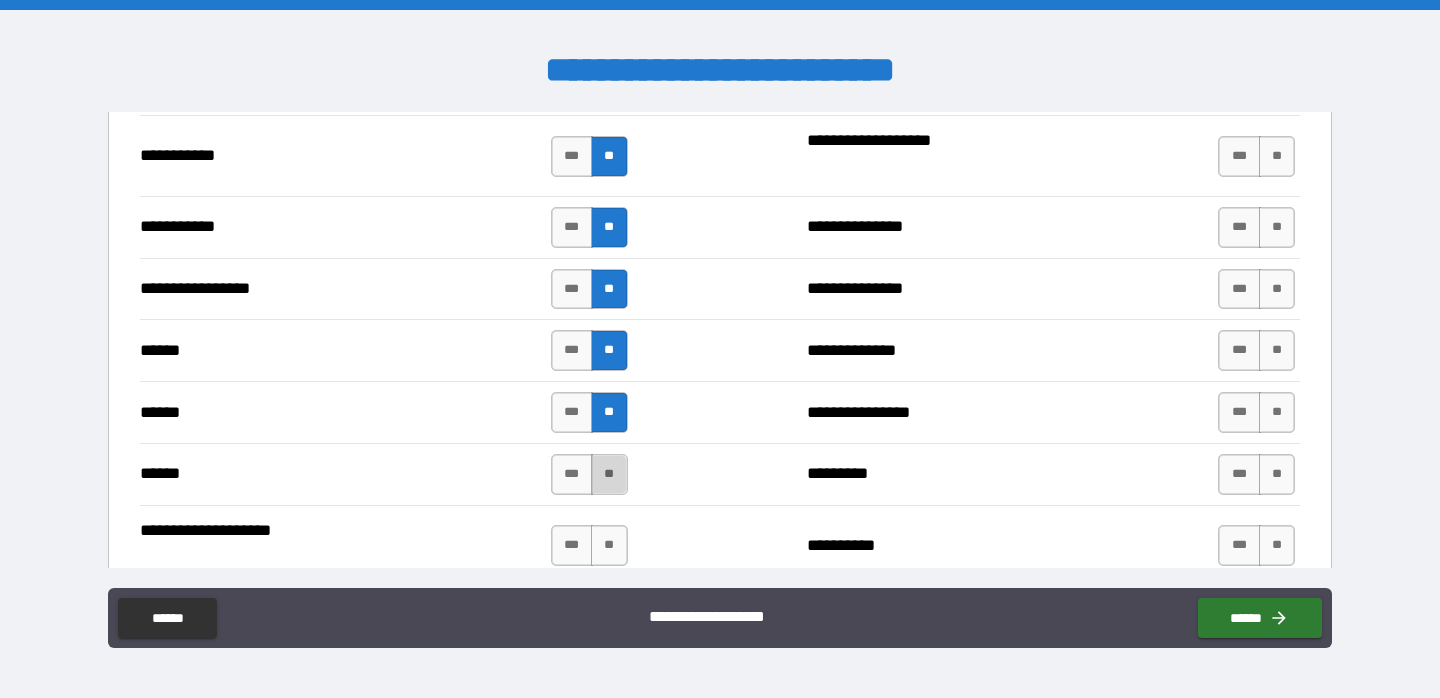 click on "**" at bounding box center (609, 474) 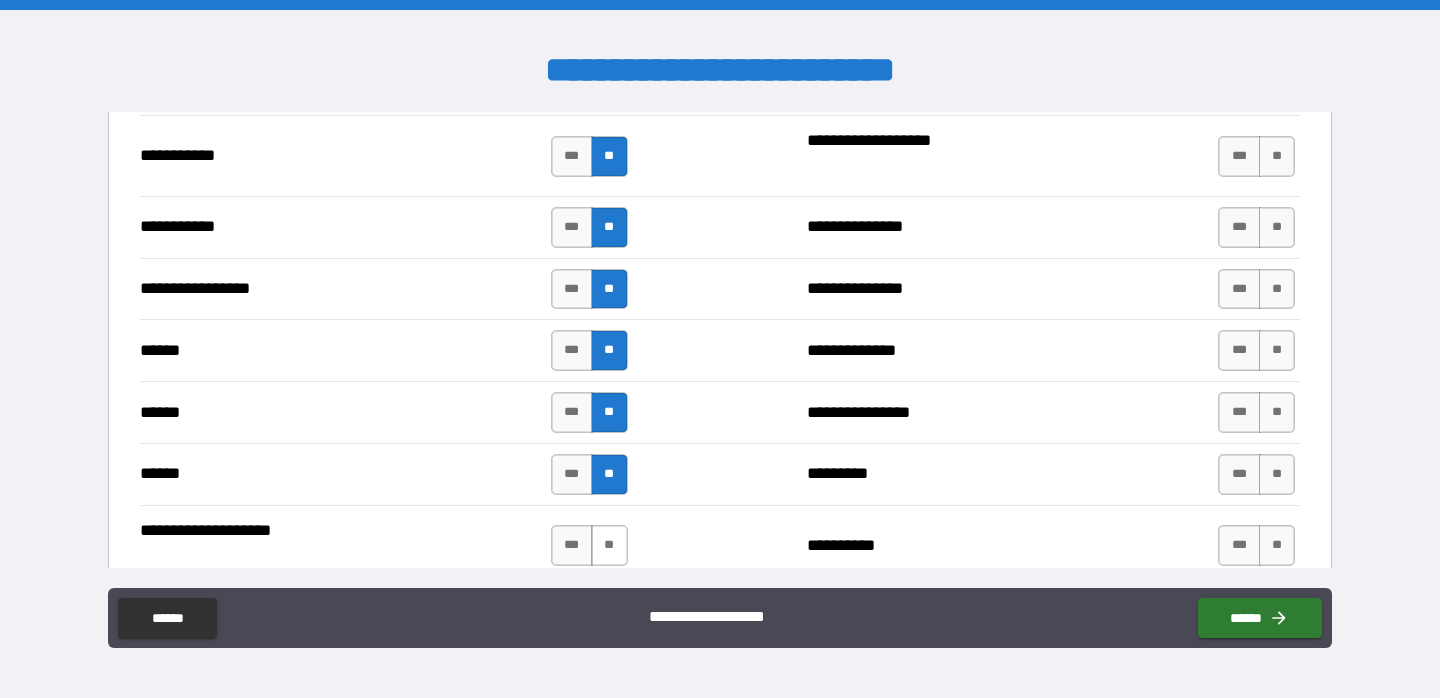 click on "**" at bounding box center (609, 545) 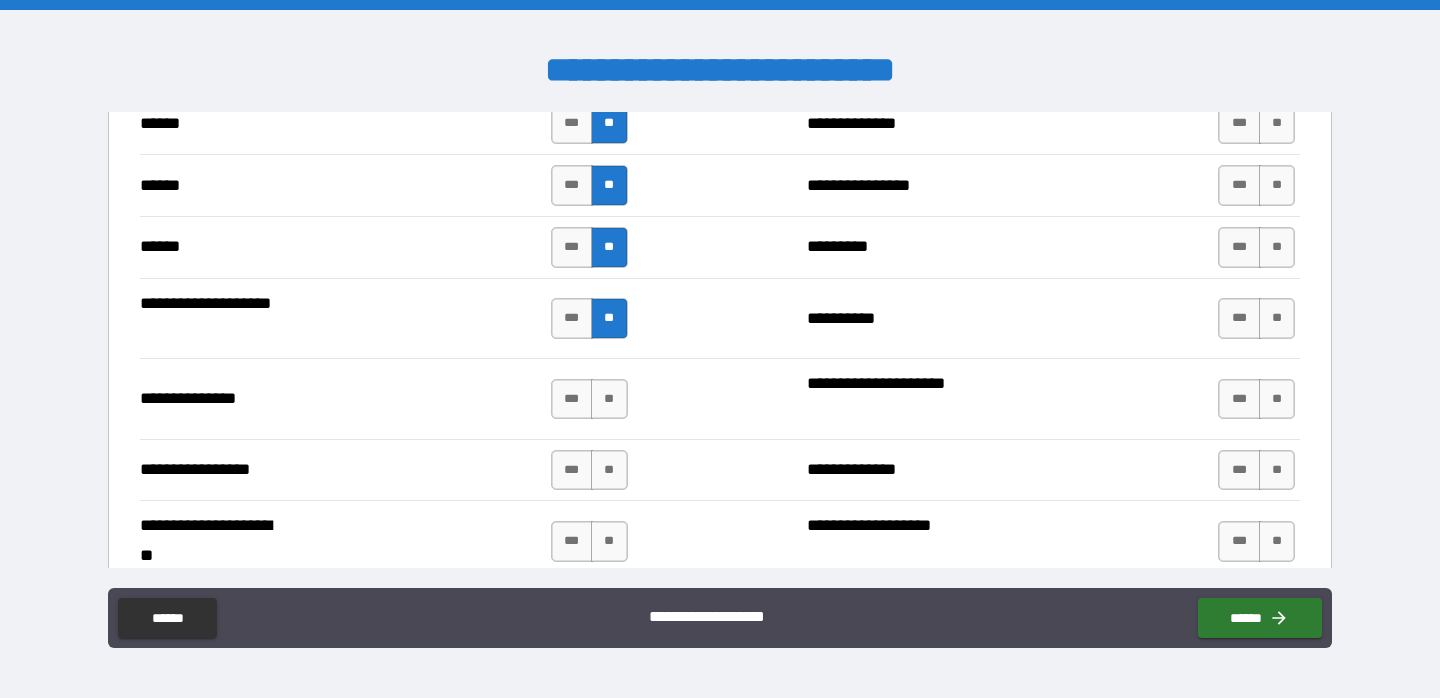 scroll, scrollTop: 2447, scrollLeft: 0, axis: vertical 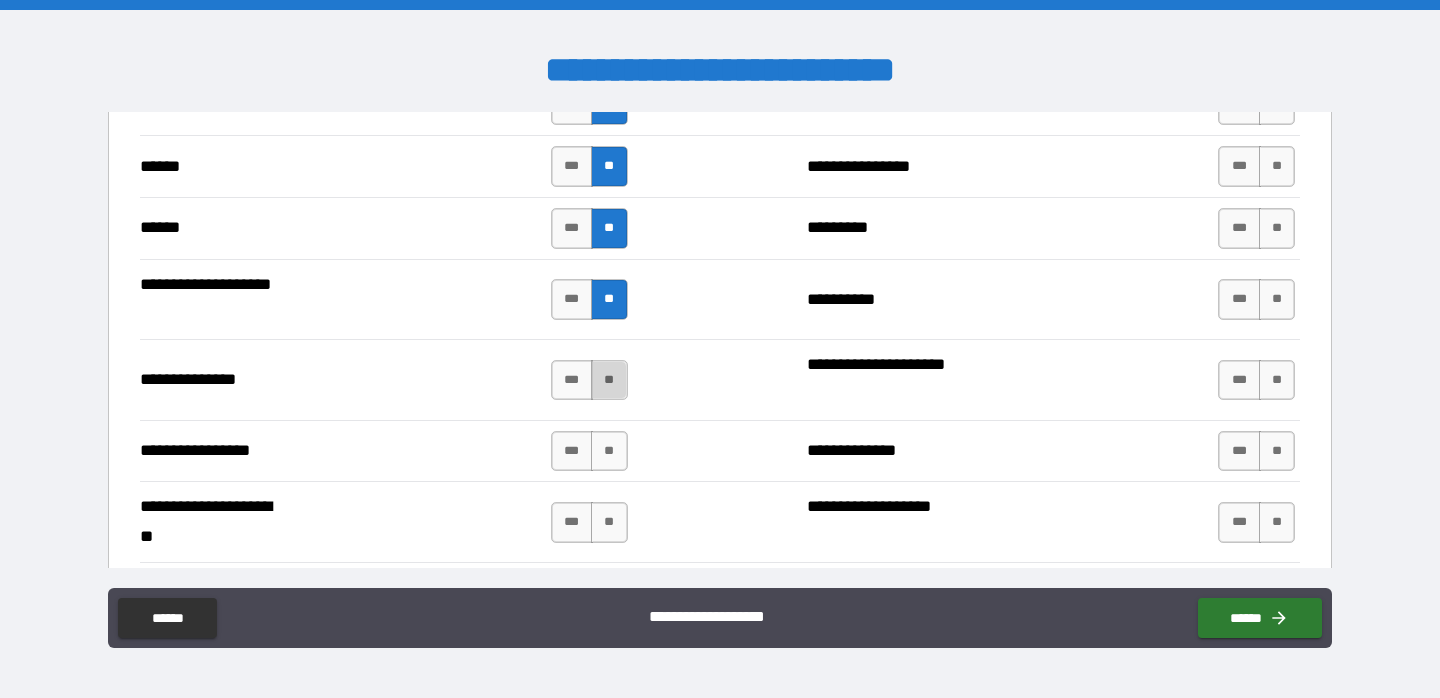 click on "**" at bounding box center (609, 380) 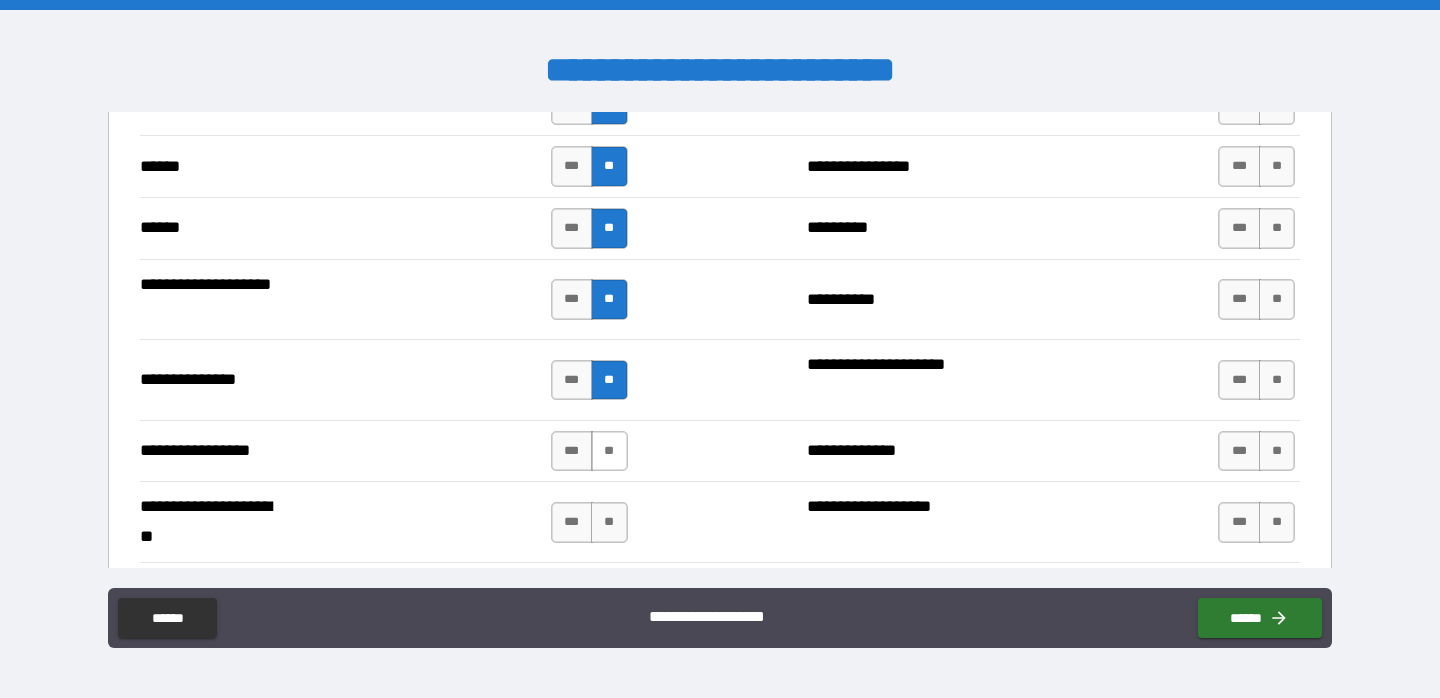 click on "**" at bounding box center (609, 451) 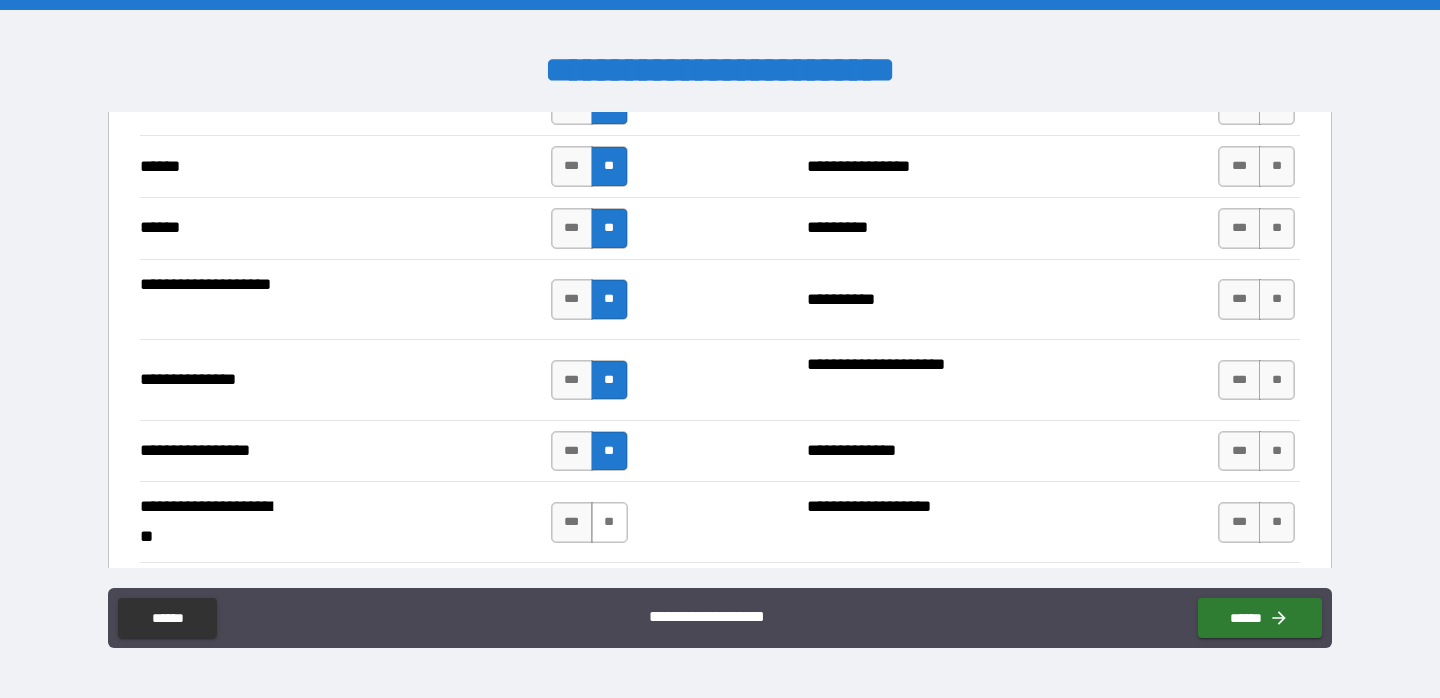 click on "**" at bounding box center (609, 522) 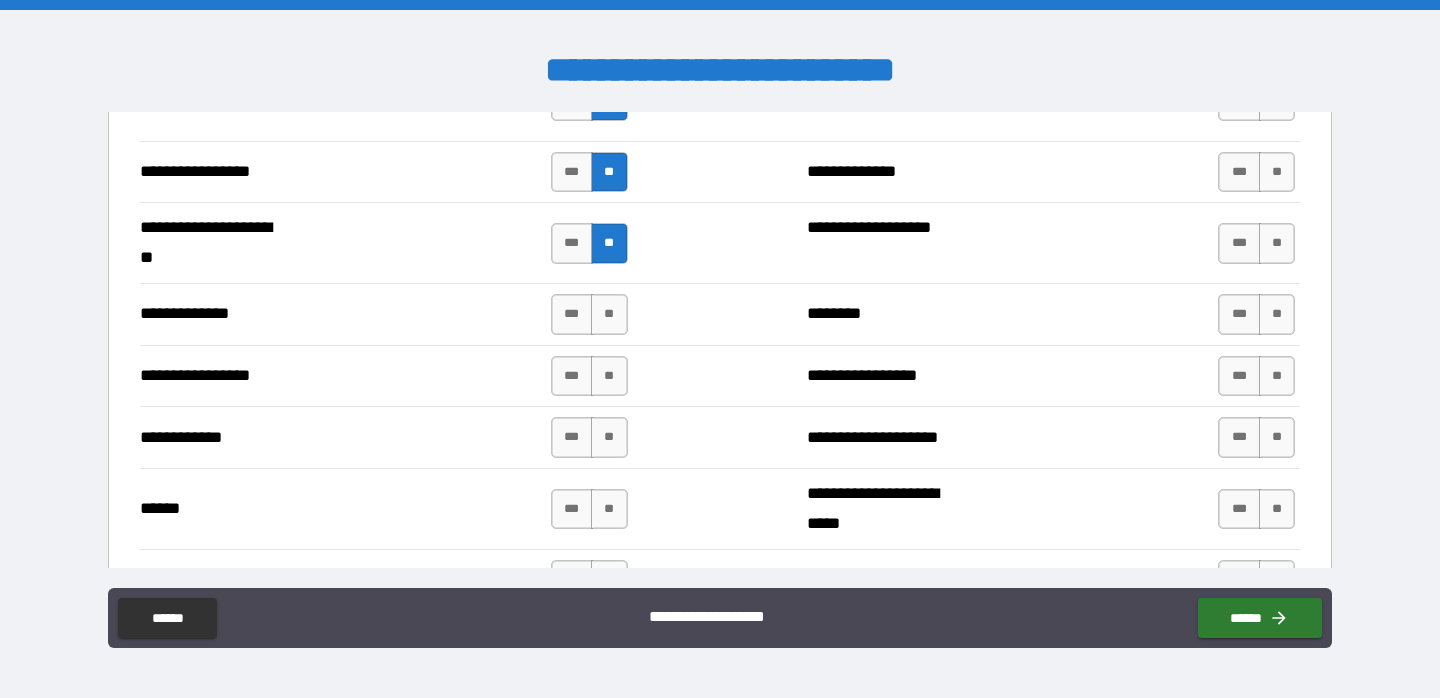 scroll, scrollTop: 2770, scrollLeft: 0, axis: vertical 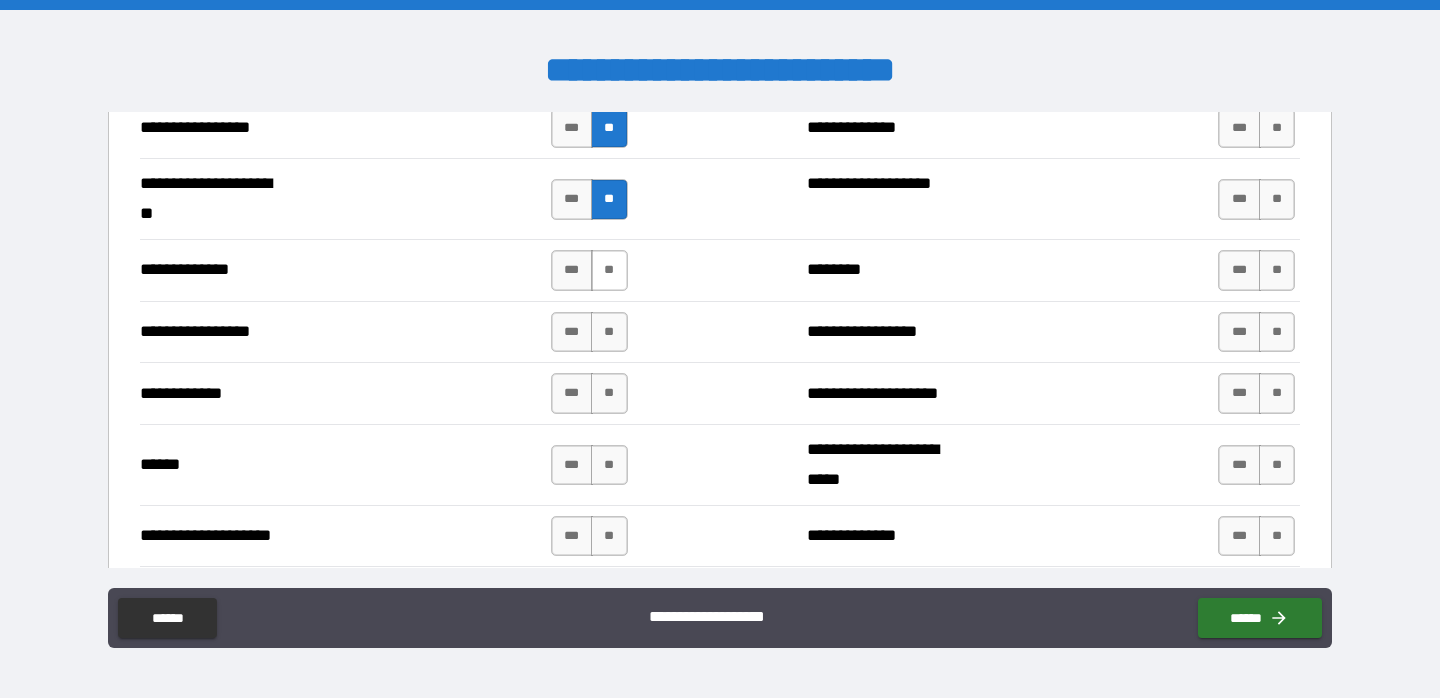 click on "**" at bounding box center (609, 270) 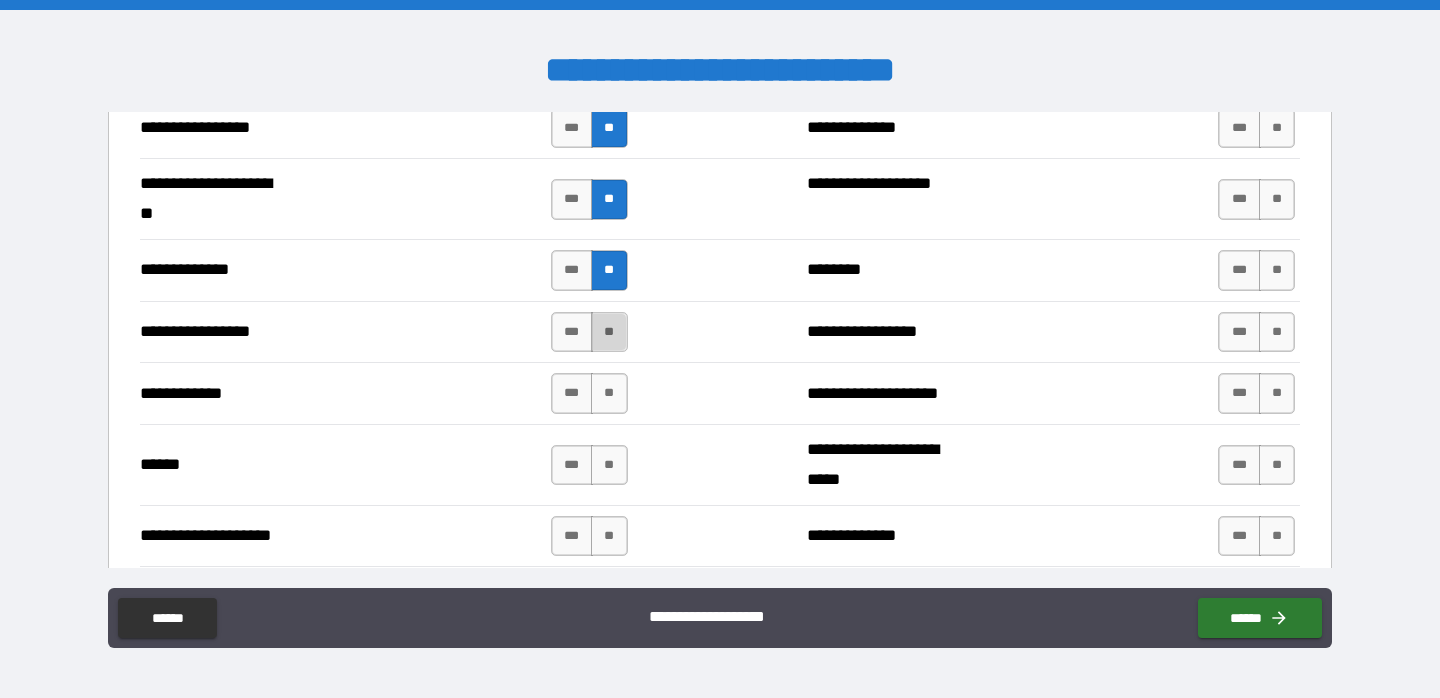 click on "**" at bounding box center (609, 332) 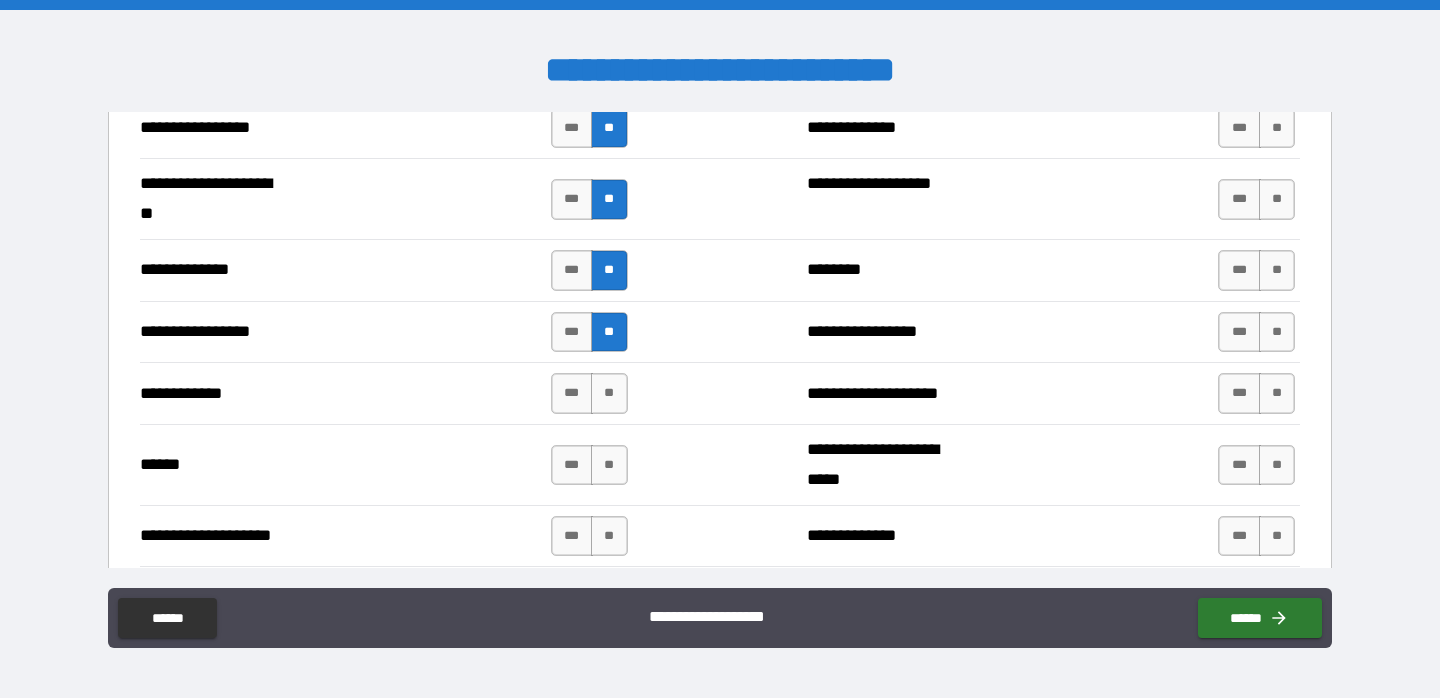 click on "**********" at bounding box center (720, 464) 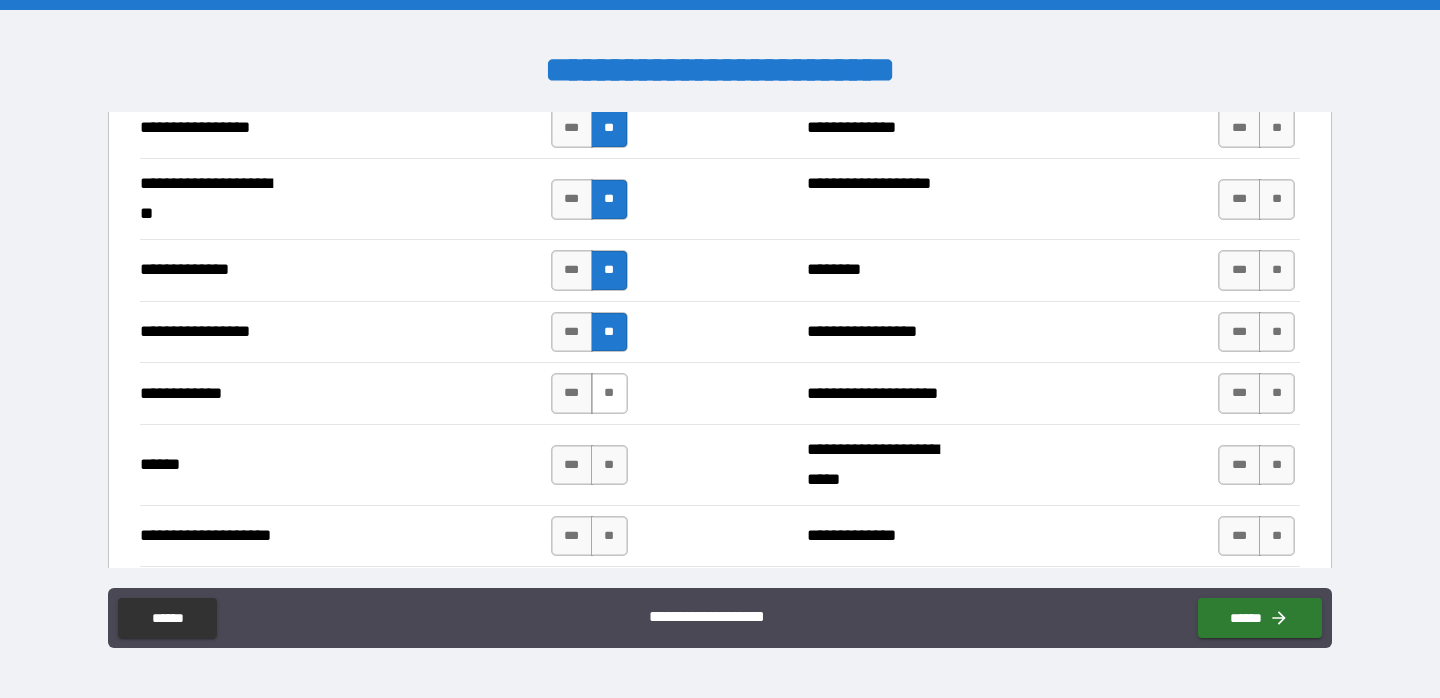 click on "**" at bounding box center (609, 393) 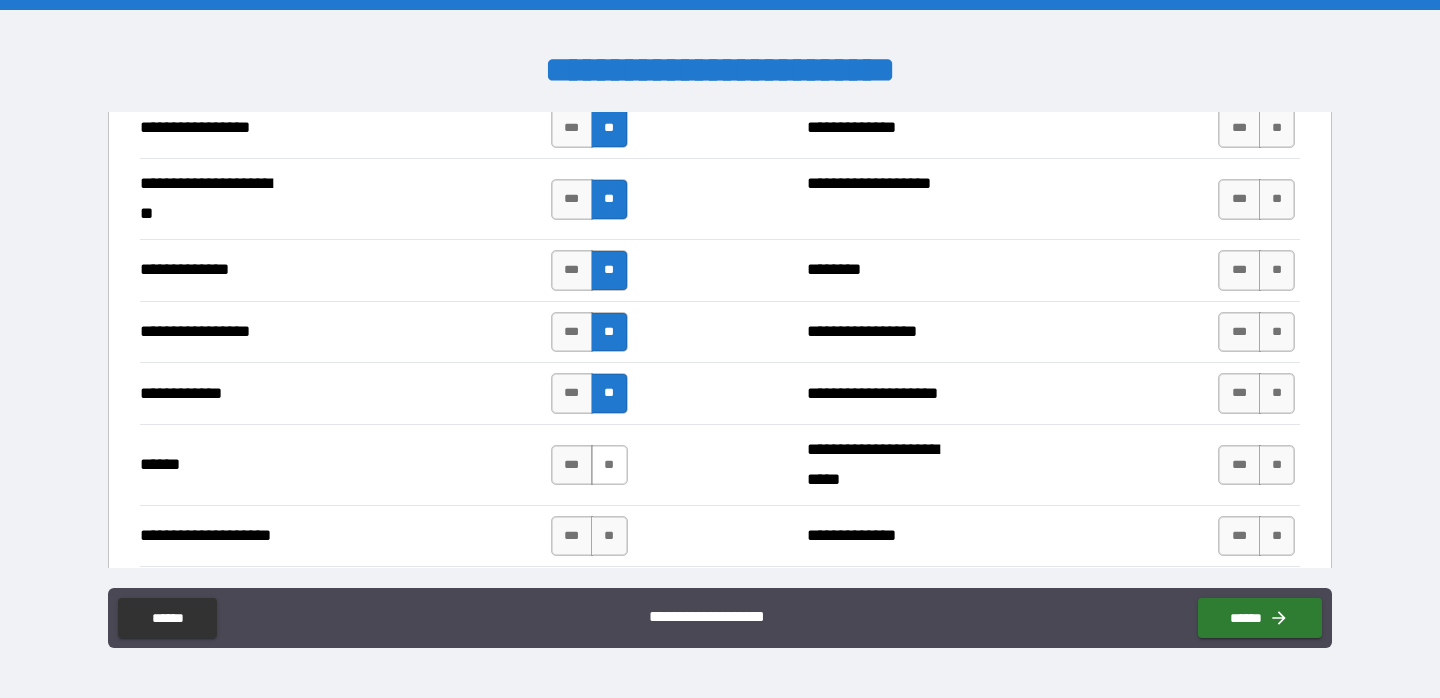click on "**" at bounding box center [609, 465] 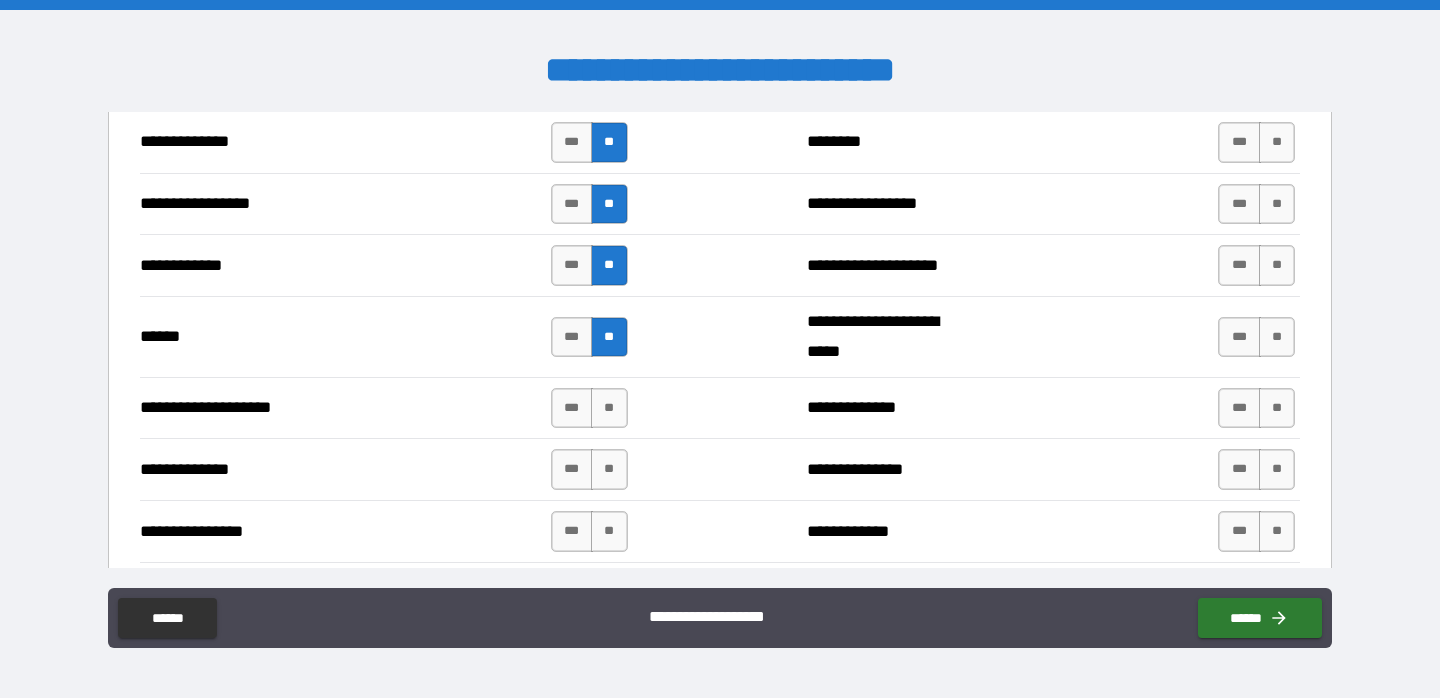 scroll, scrollTop: 2939, scrollLeft: 0, axis: vertical 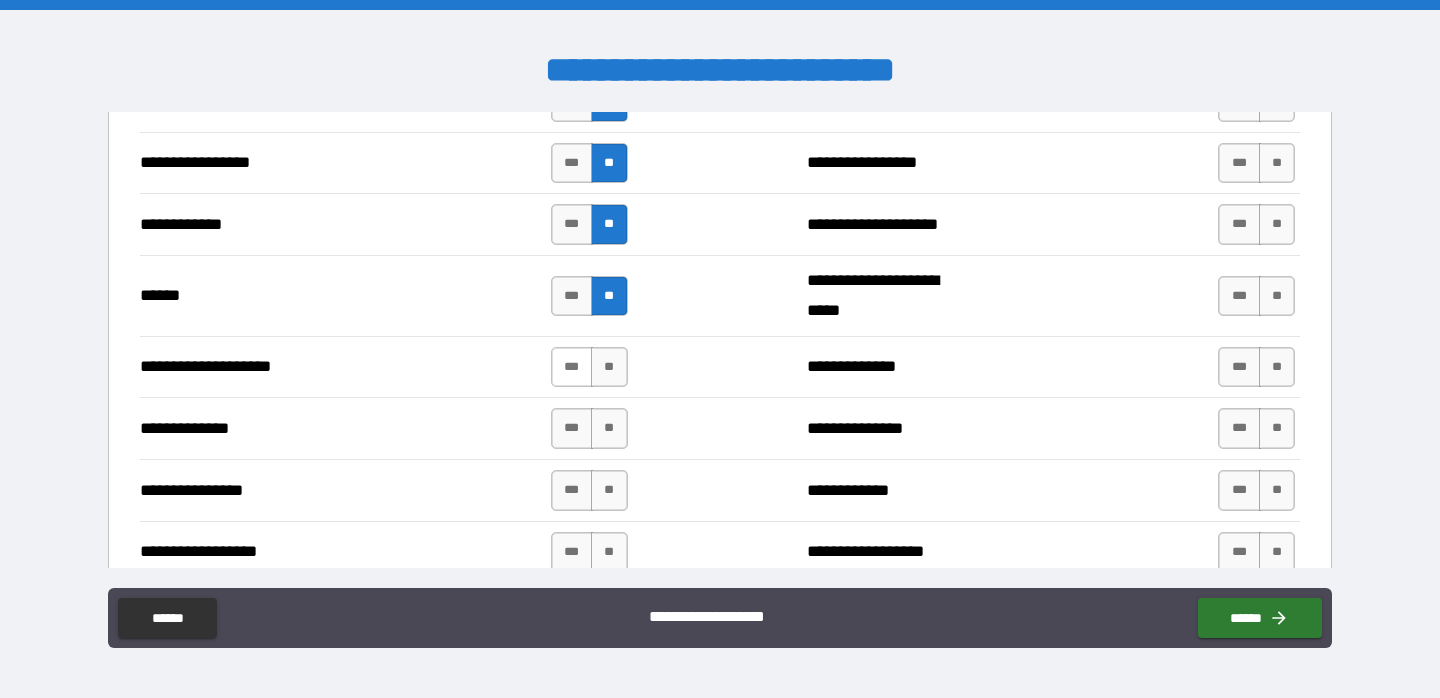 click on "***" at bounding box center [572, 367] 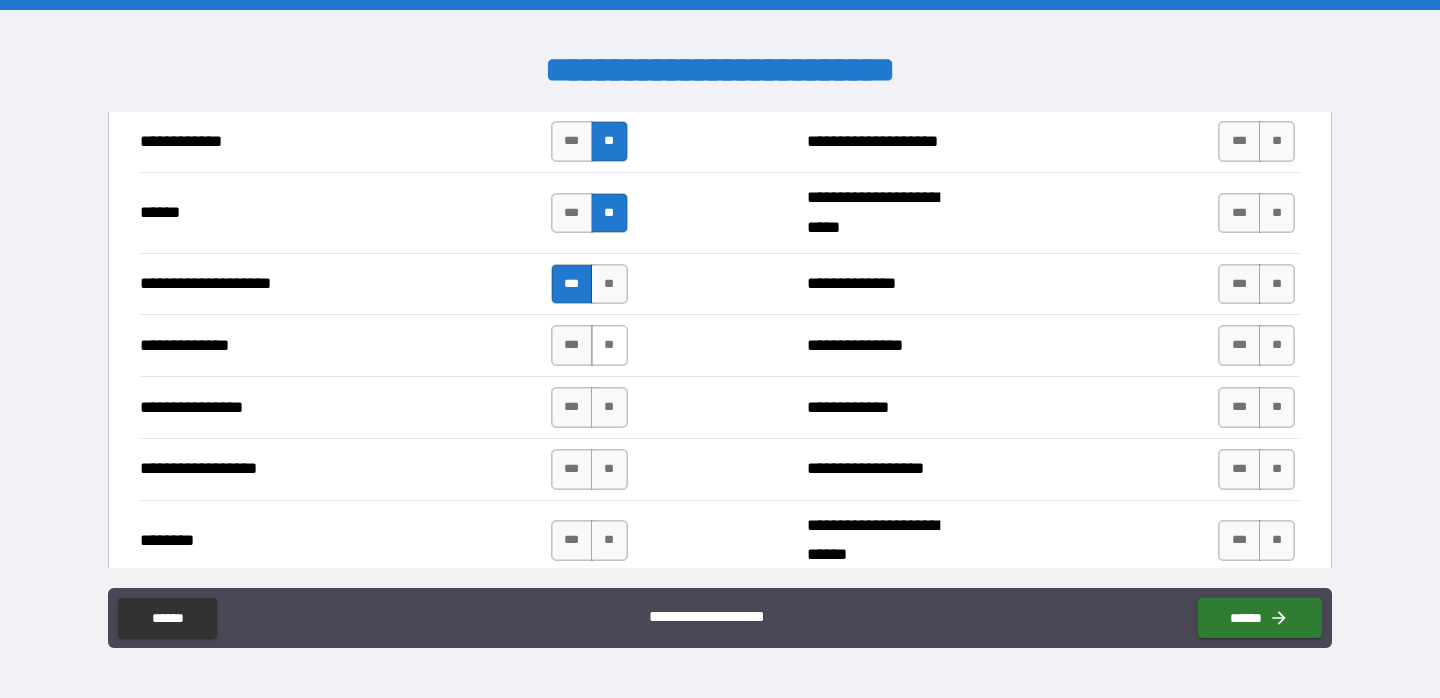 scroll, scrollTop: 3026, scrollLeft: 0, axis: vertical 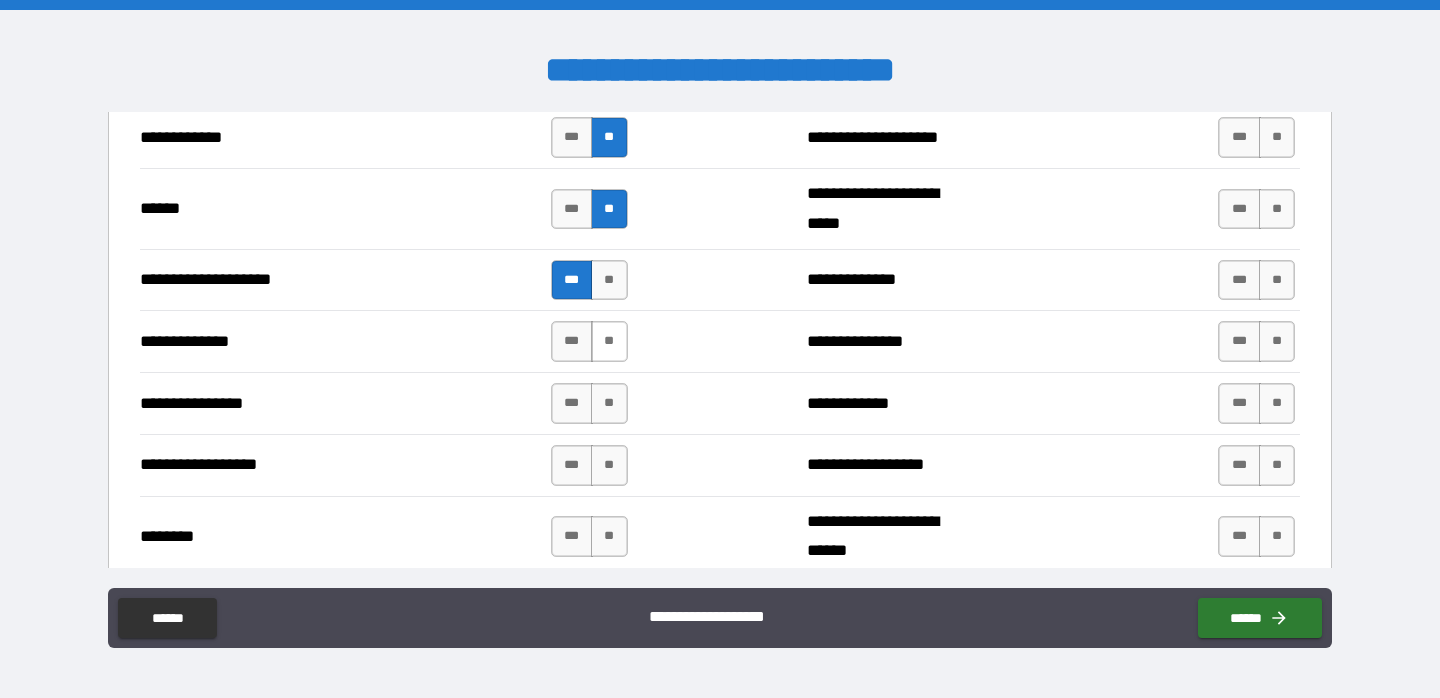 click on "**" at bounding box center [609, 341] 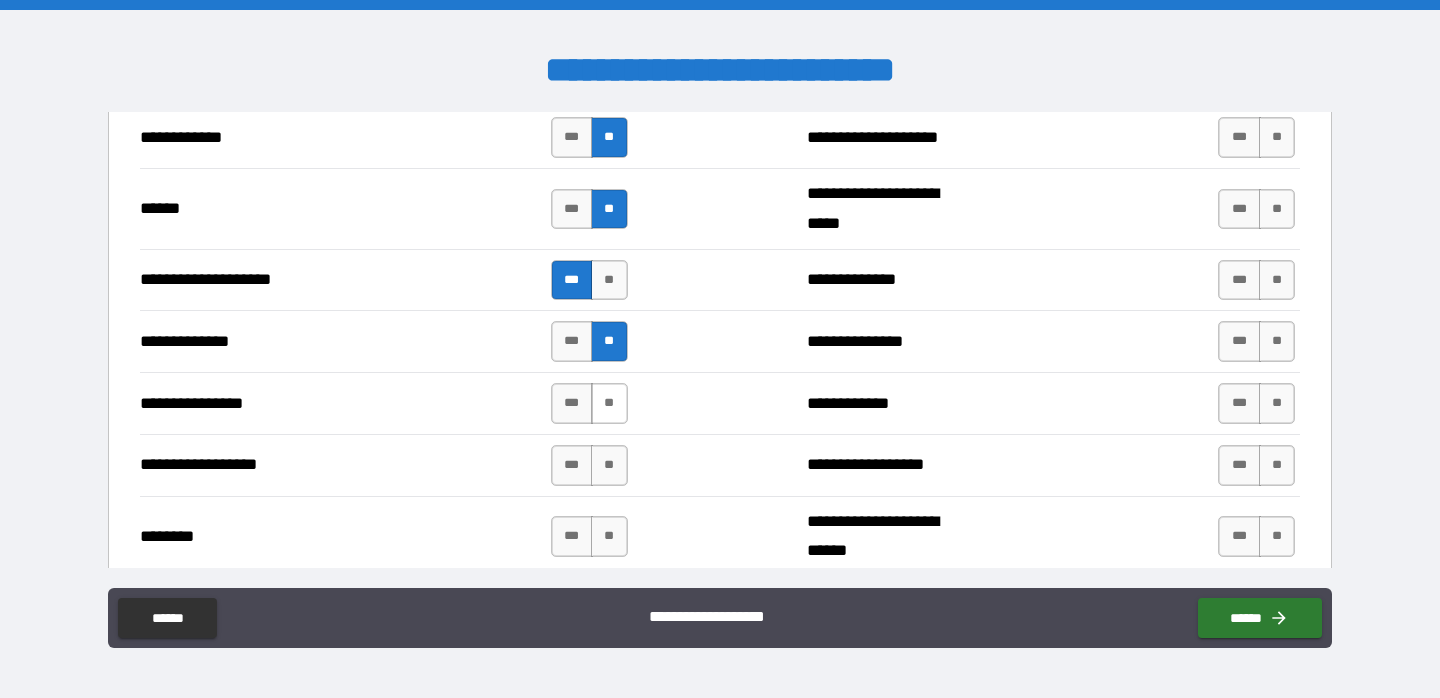 click on "**" at bounding box center [609, 403] 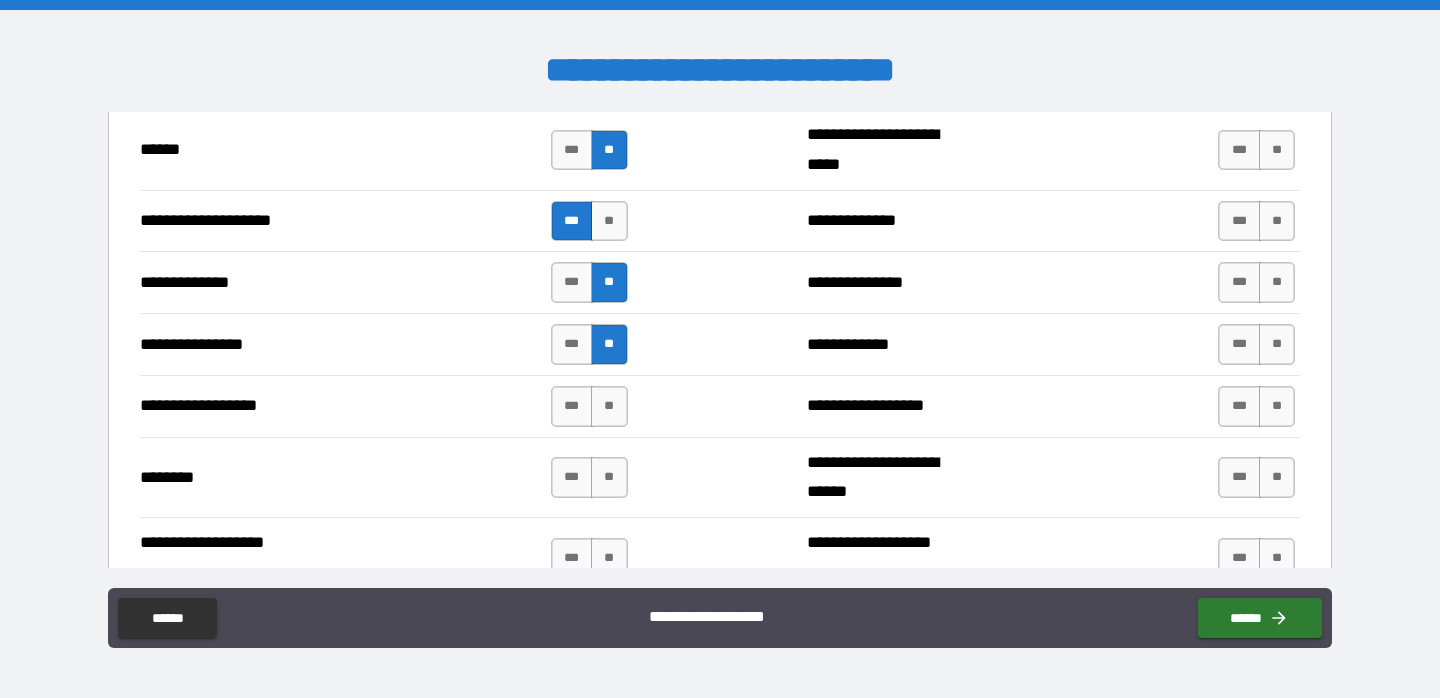 click on "**" at bounding box center (609, 406) 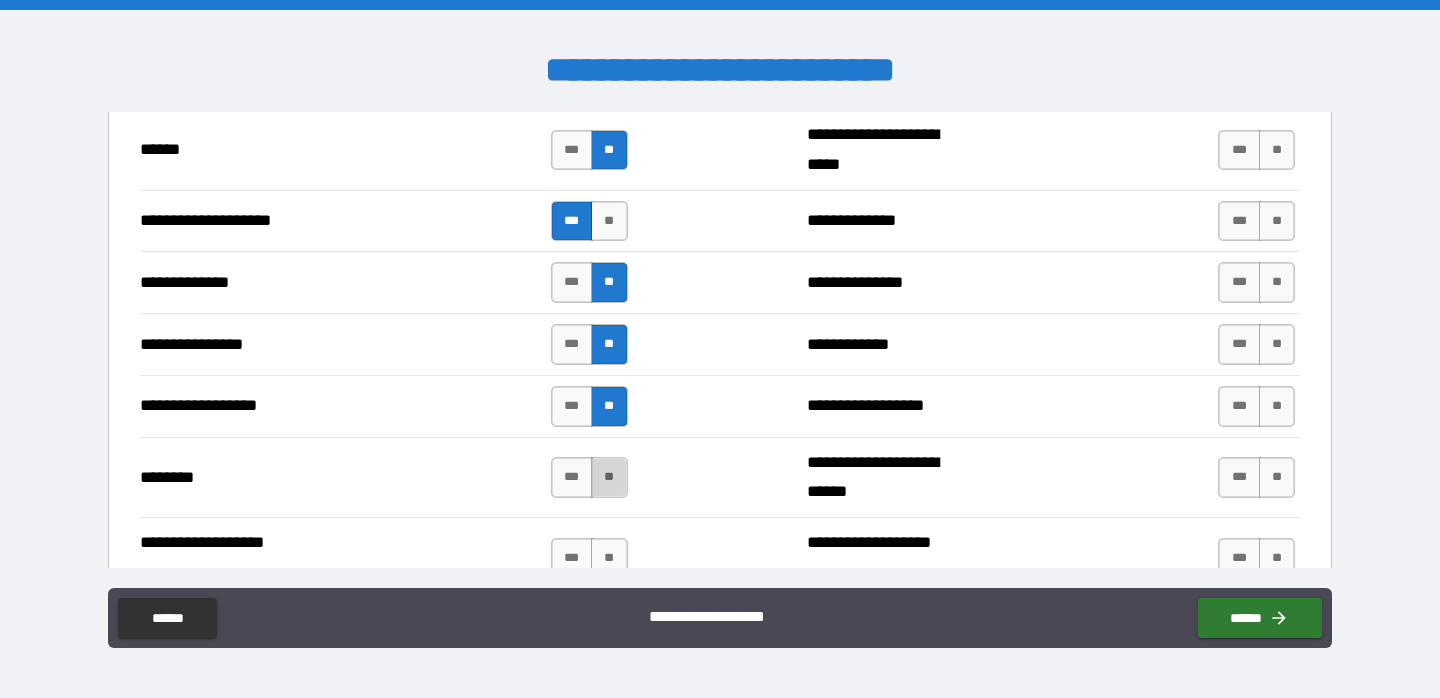 click on "**" at bounding box center (609, 477) 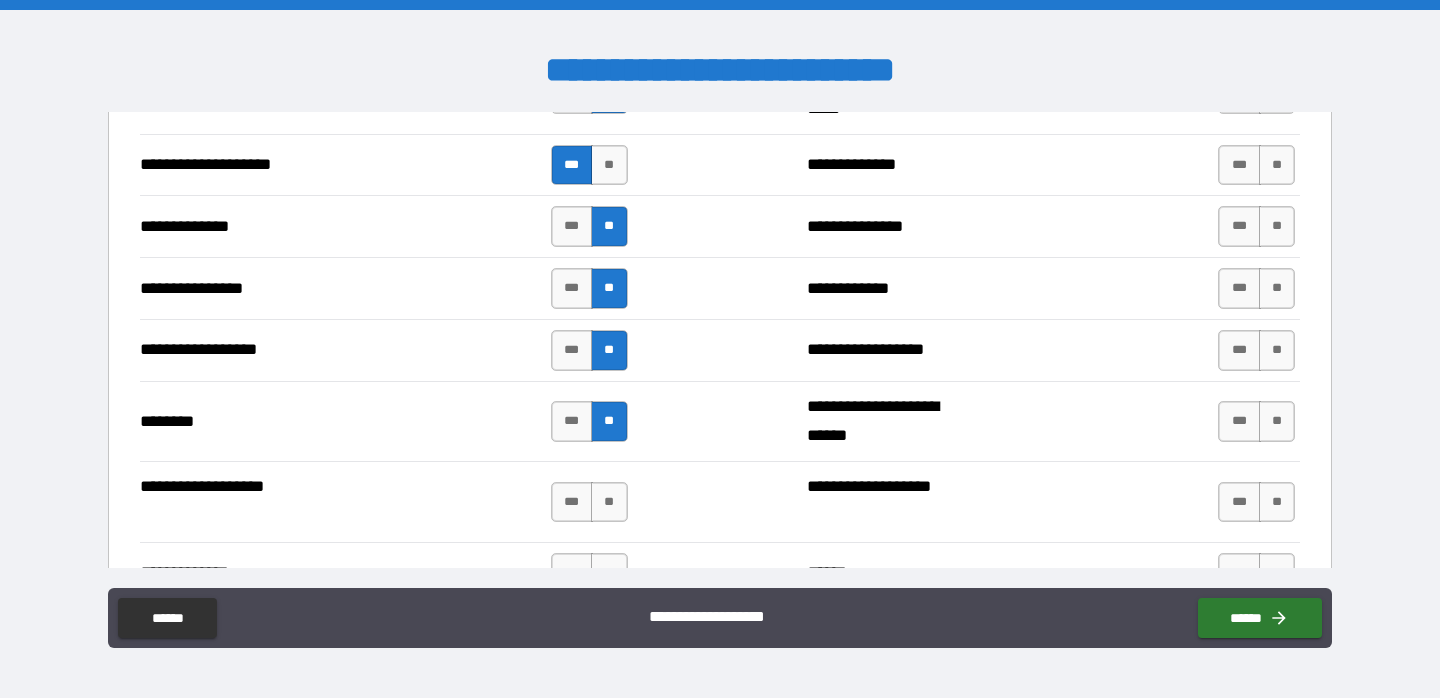 scroll, scrollTop: 3194, scrollLeft: 0, axis: vertical 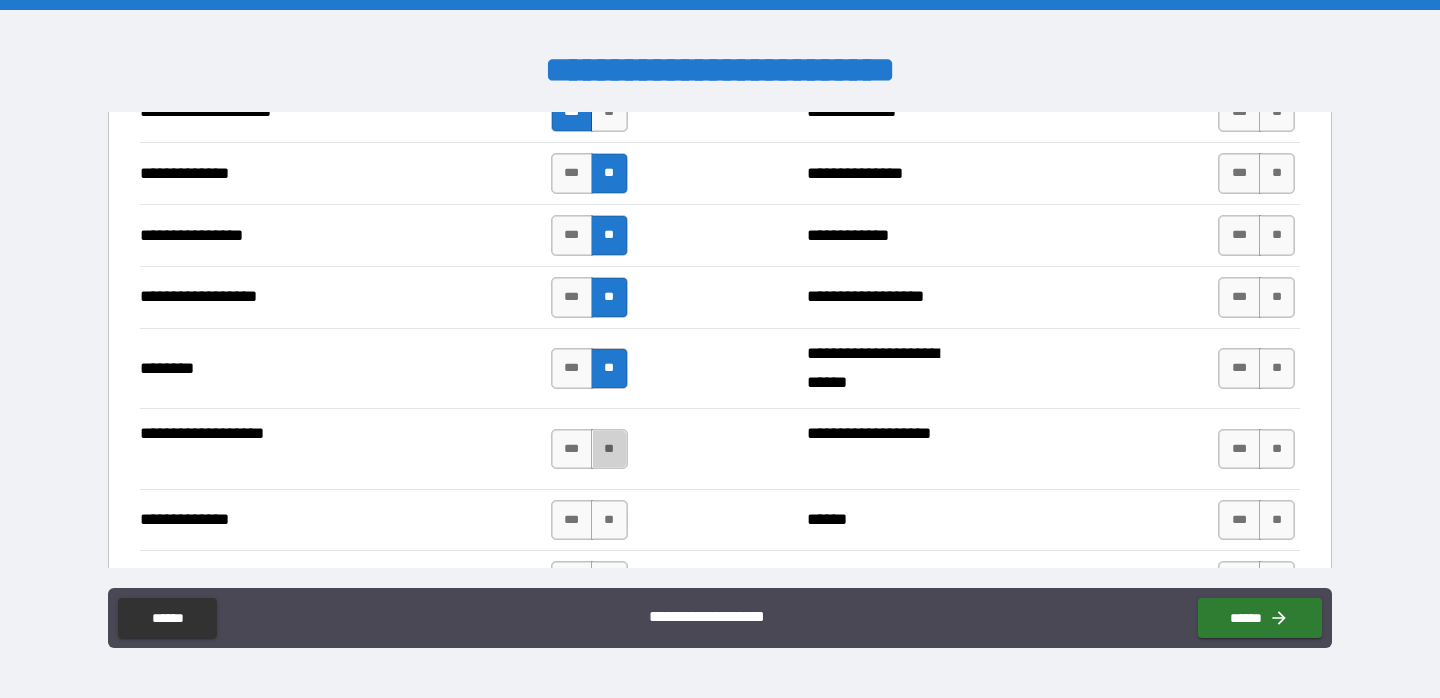 click on "**" at bounding box center [609, 449] 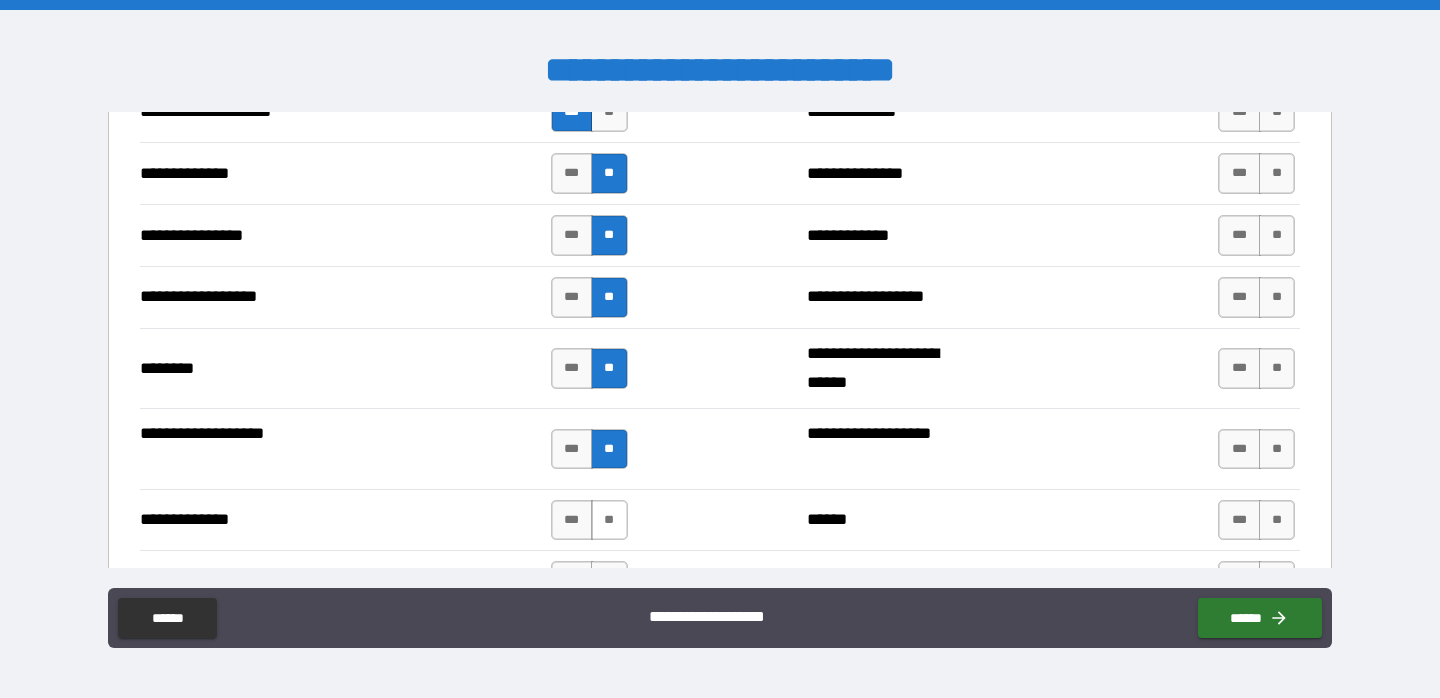click on "**" at bounding box center [609, 520] 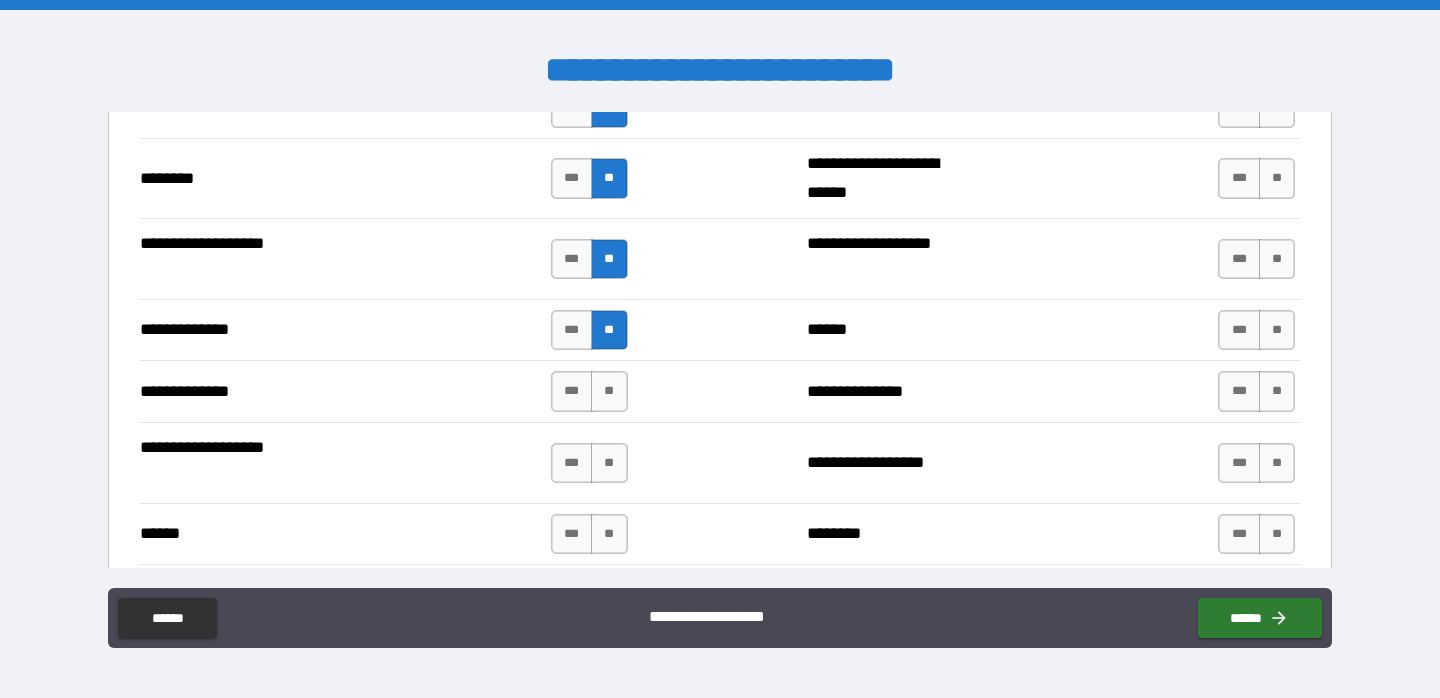 scroll, scrollTop: 3391, scrollLeft: 0, axis: vertical 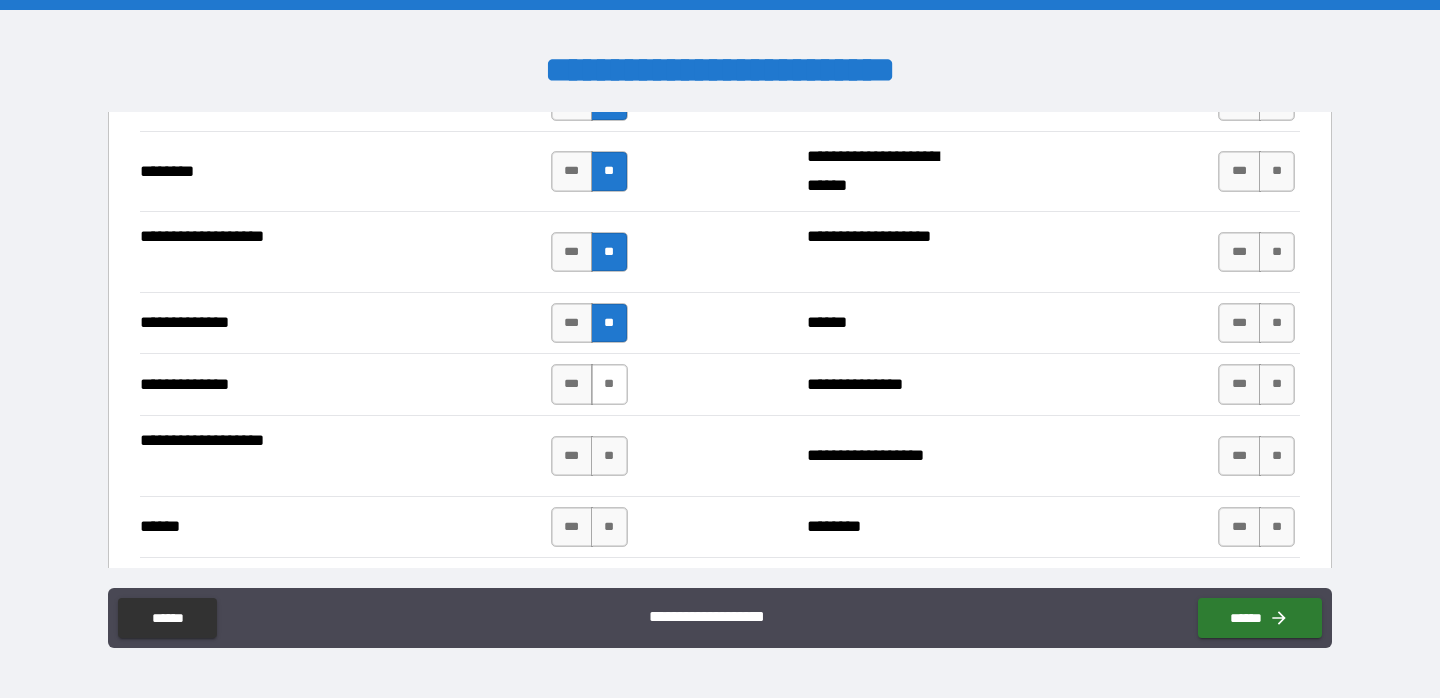 click on "**" at bounding box center [609, 384] 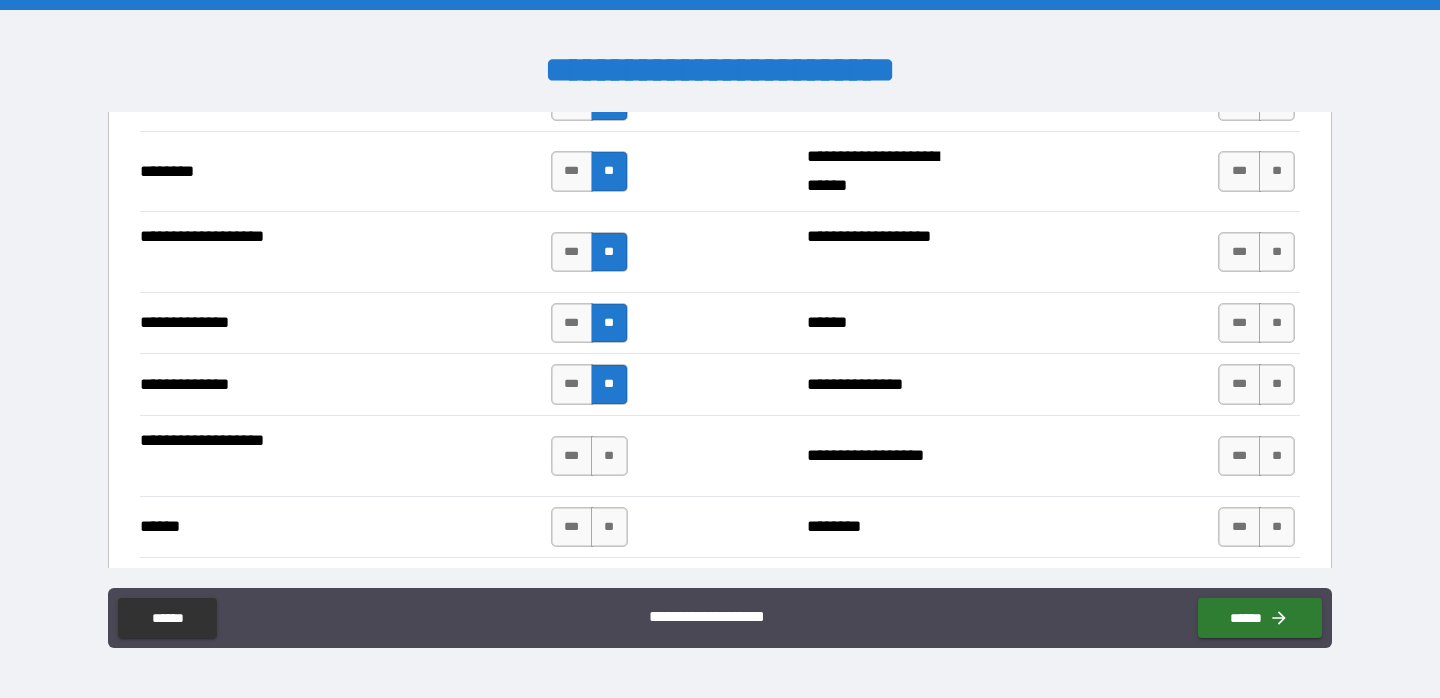 click on "**********" at bounding box center (720, 455) 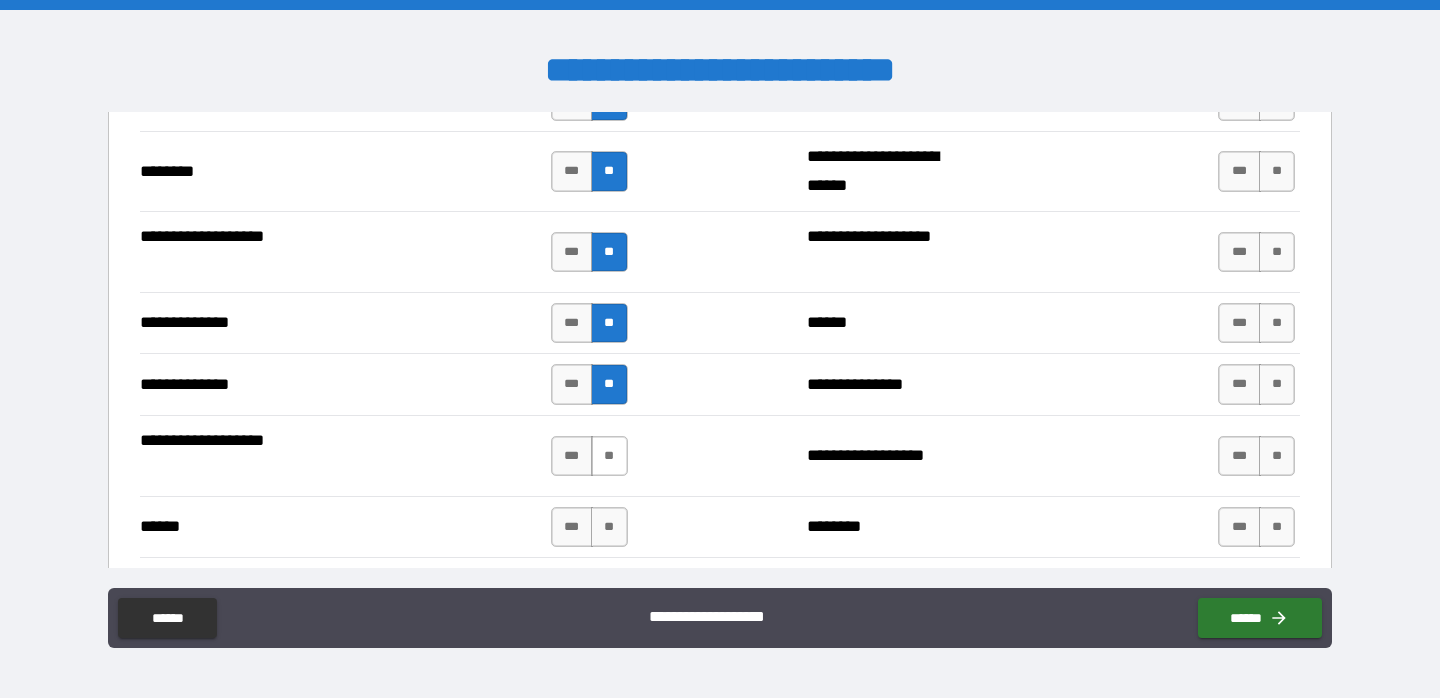 click on "**" at bounding box center (609, 456) 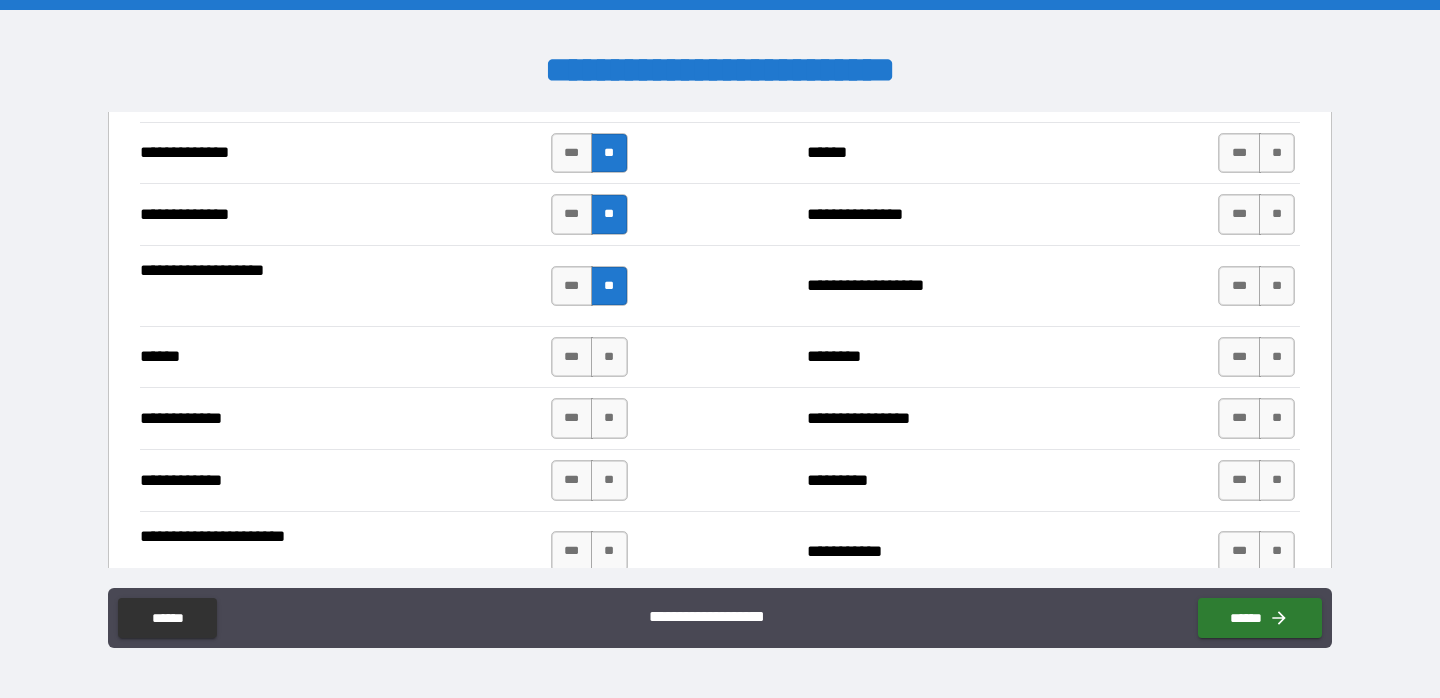 scroll, scrollTop: 3571, scrollLeft: 0, axis: vertical 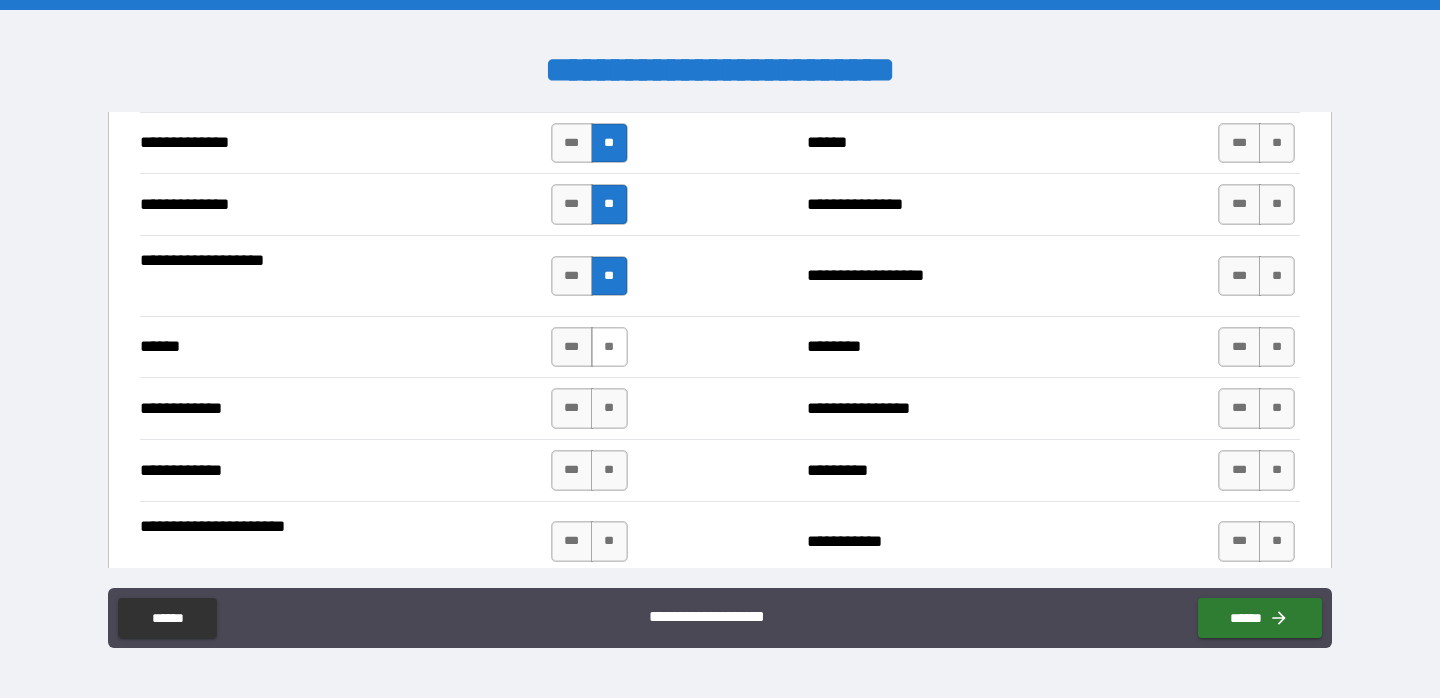 click on "**" at bounding box center [609, 347] 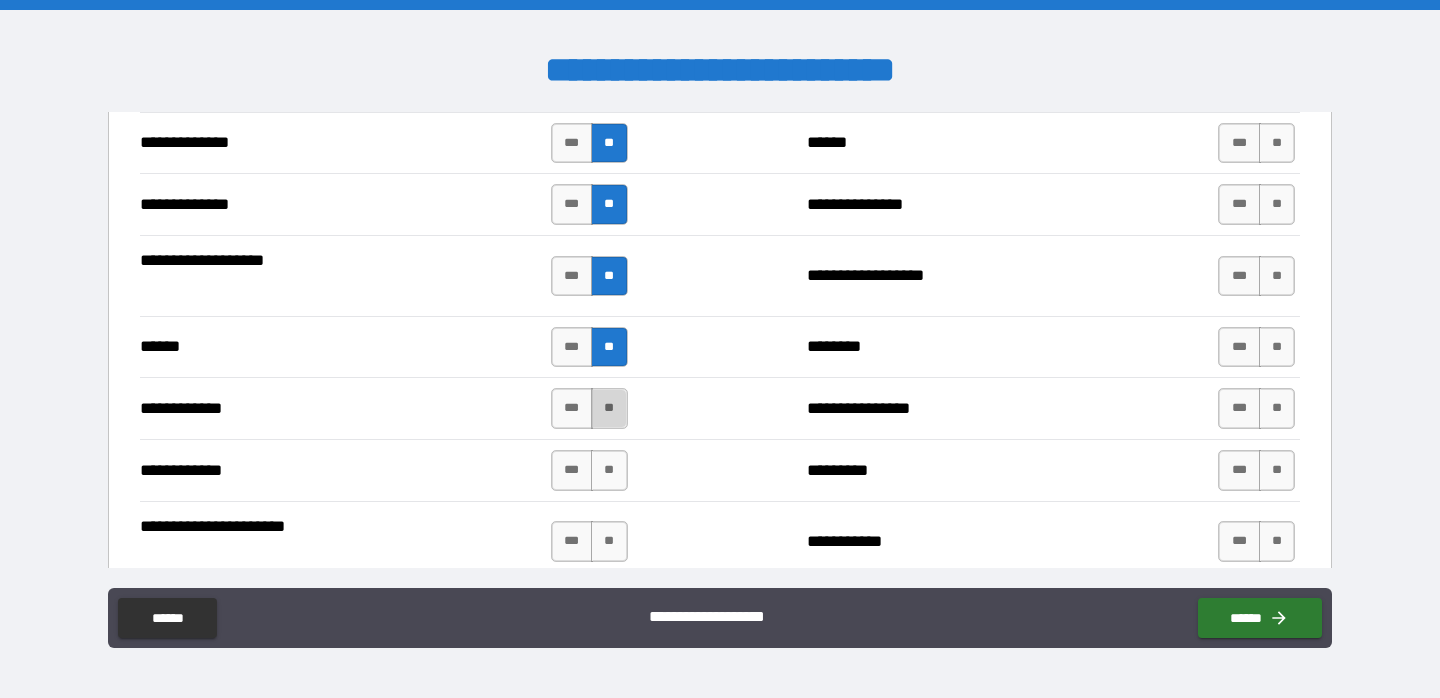 click on "**" at bounding box center (609, 408) 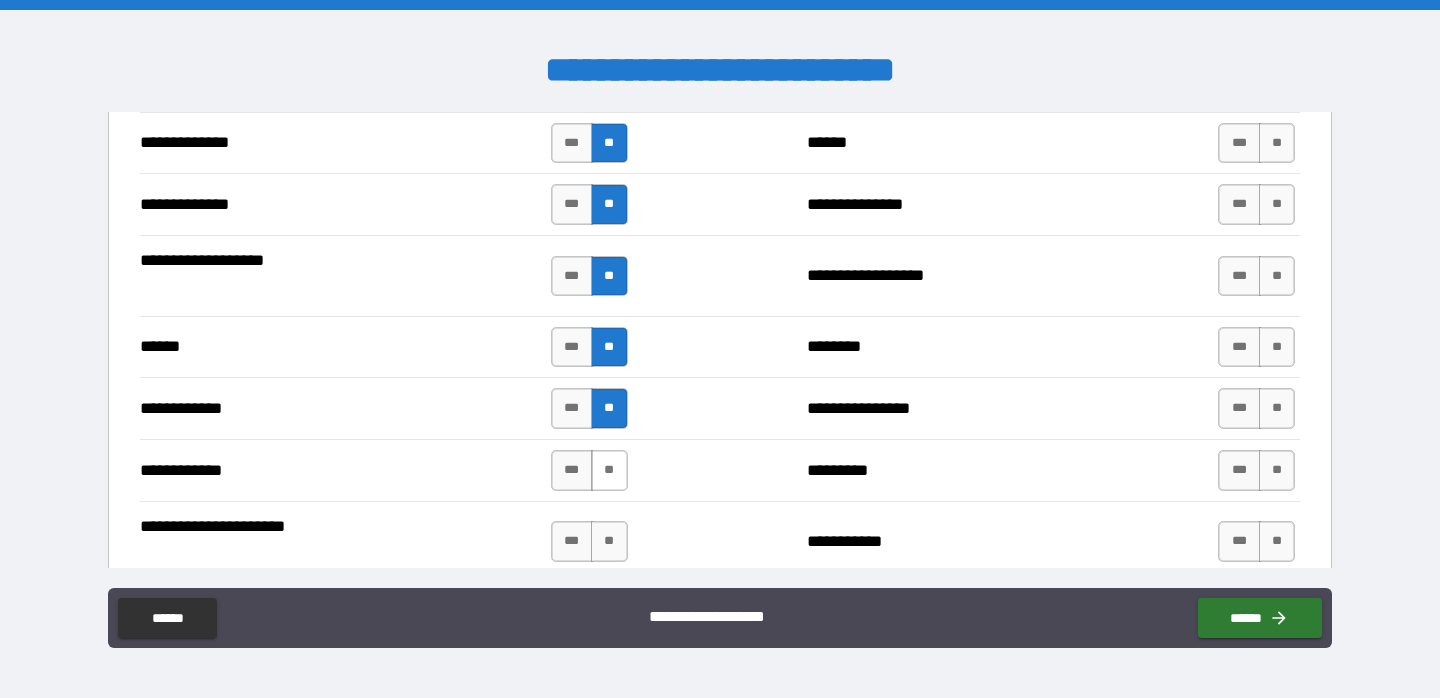 click on "**" at bounding box center [609, 470] 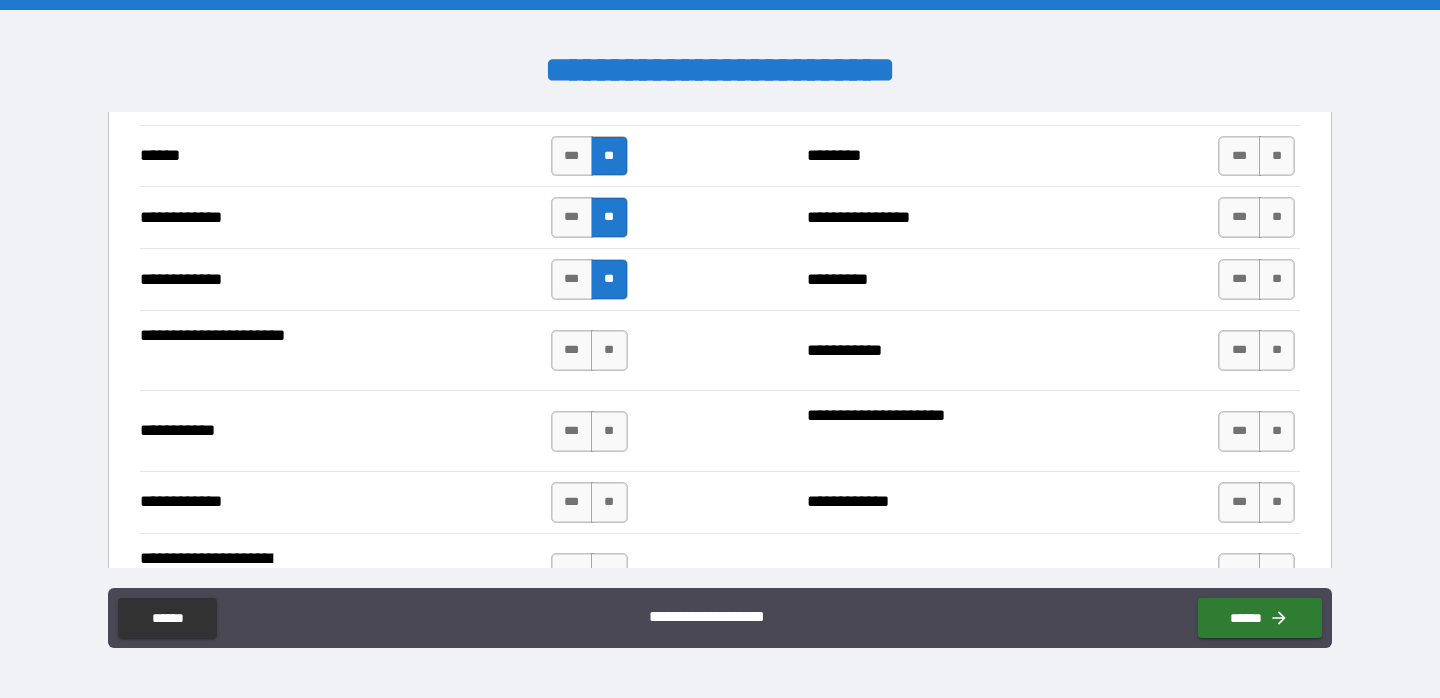 scroll, scrollTop: 3782, scrollLeft: 0, axis: vertical 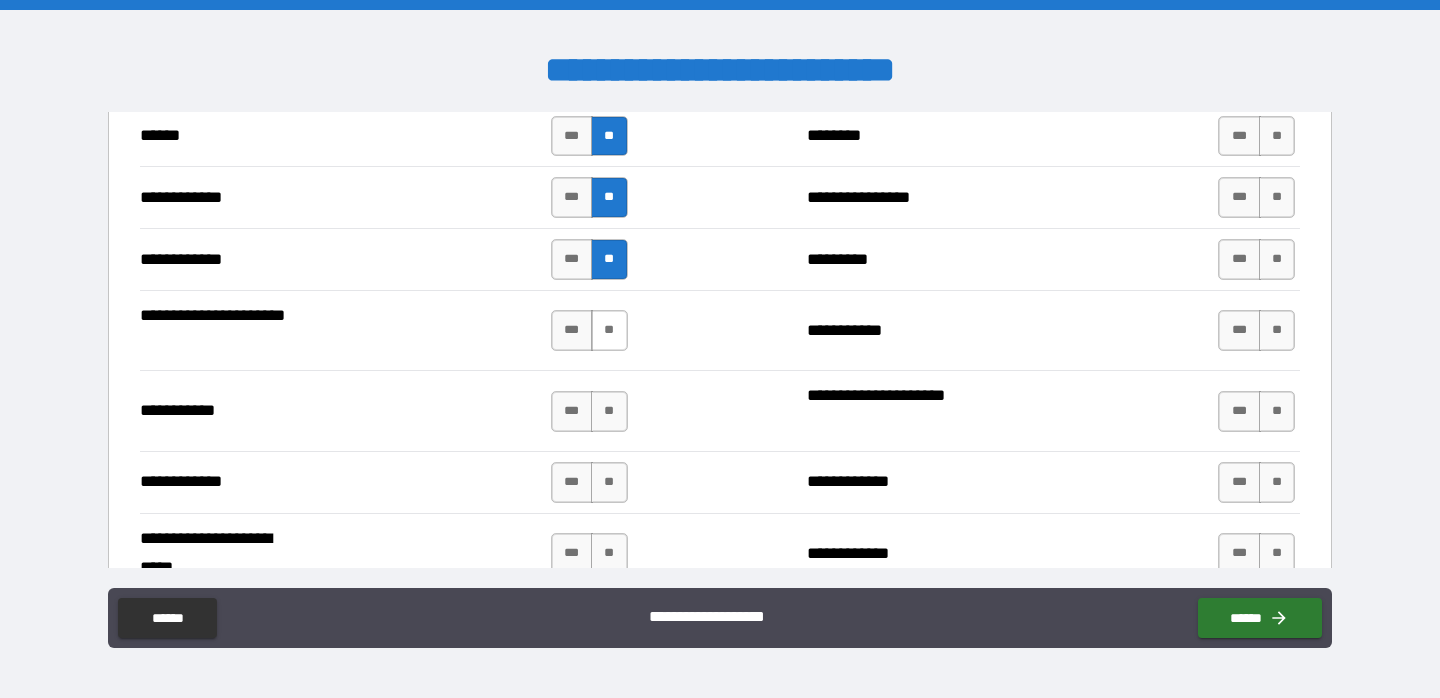 click on "**" at bounding box center (609, 330) 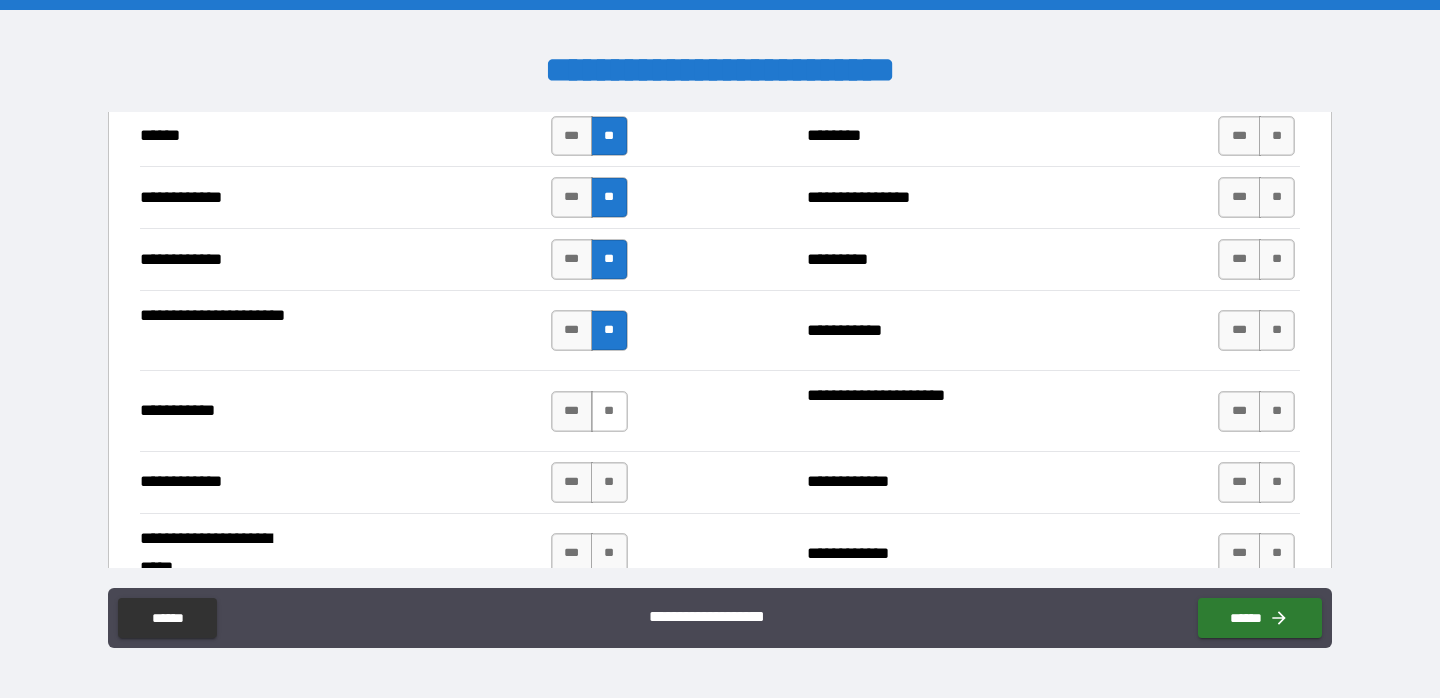 click on "**" at bounding box center (609, 411) 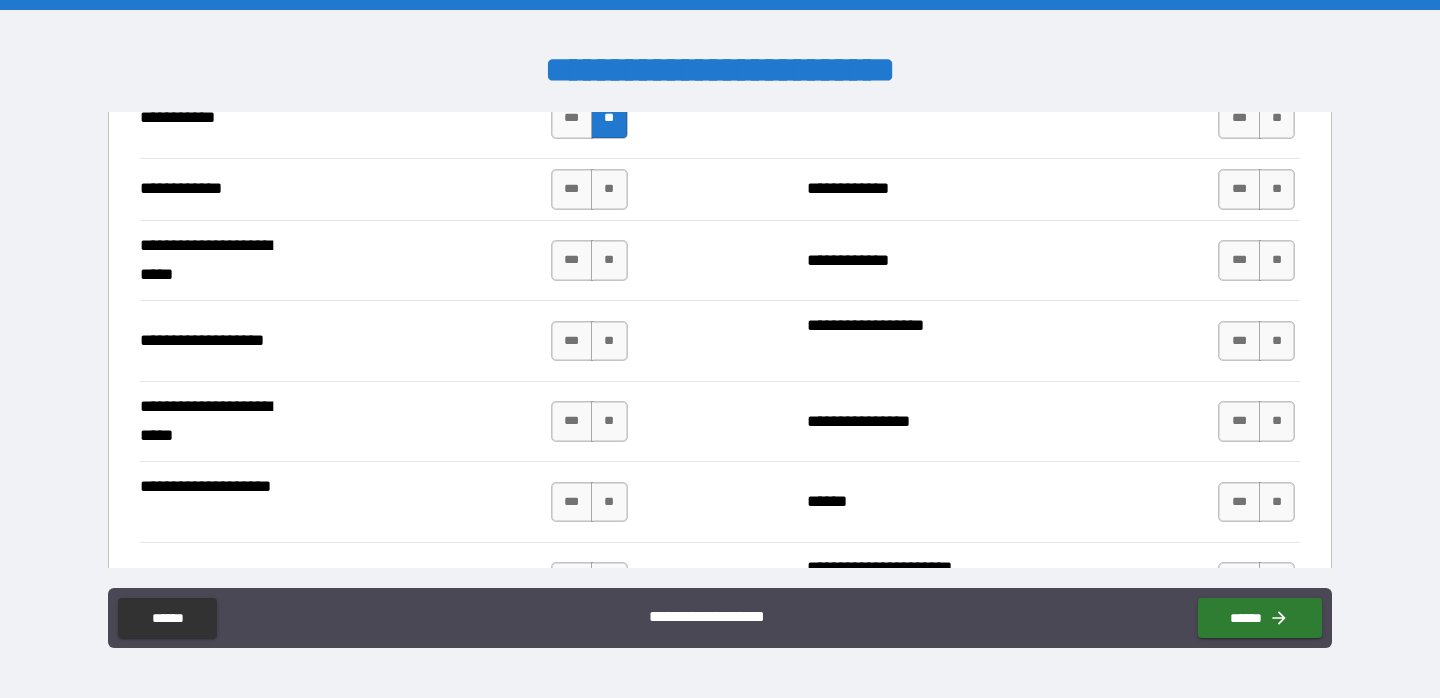 scroll, scrollTop: 4077, scrollLeft: 0, axis: vertical 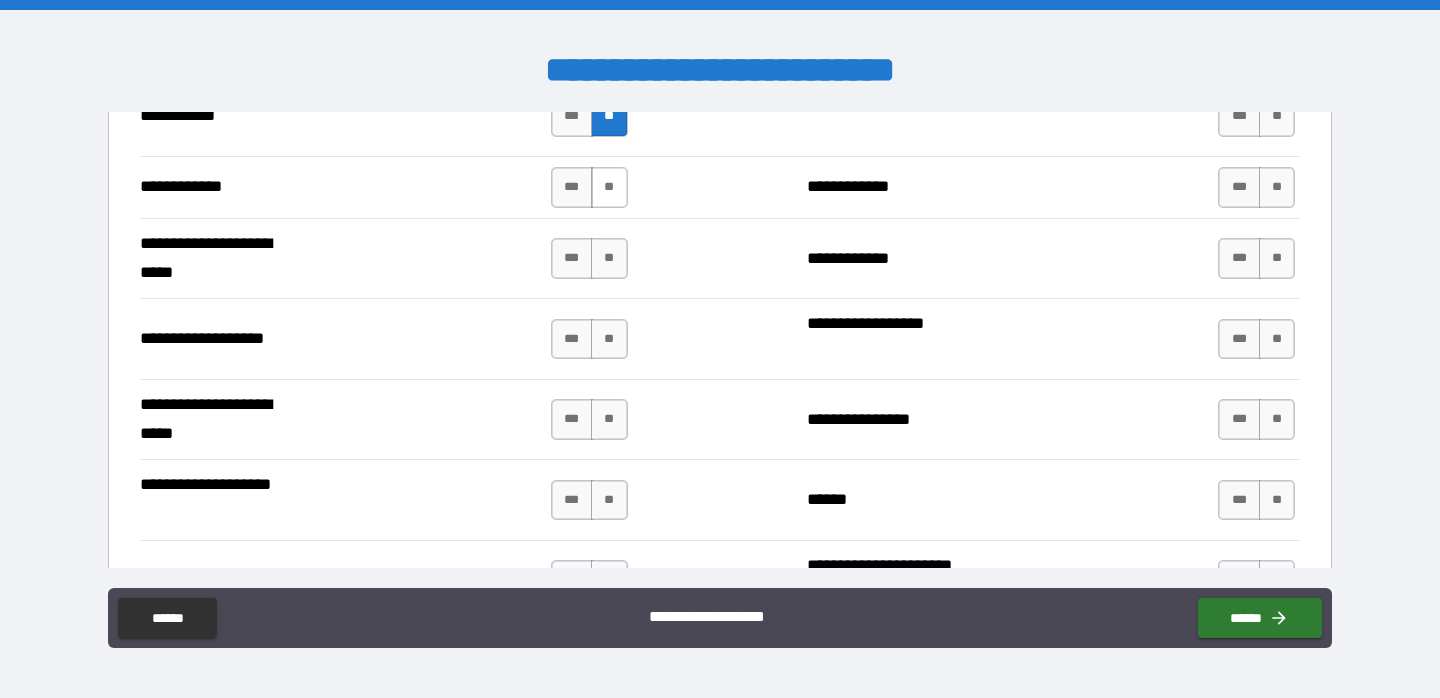 click on "**" at bounding box center (609, 187) 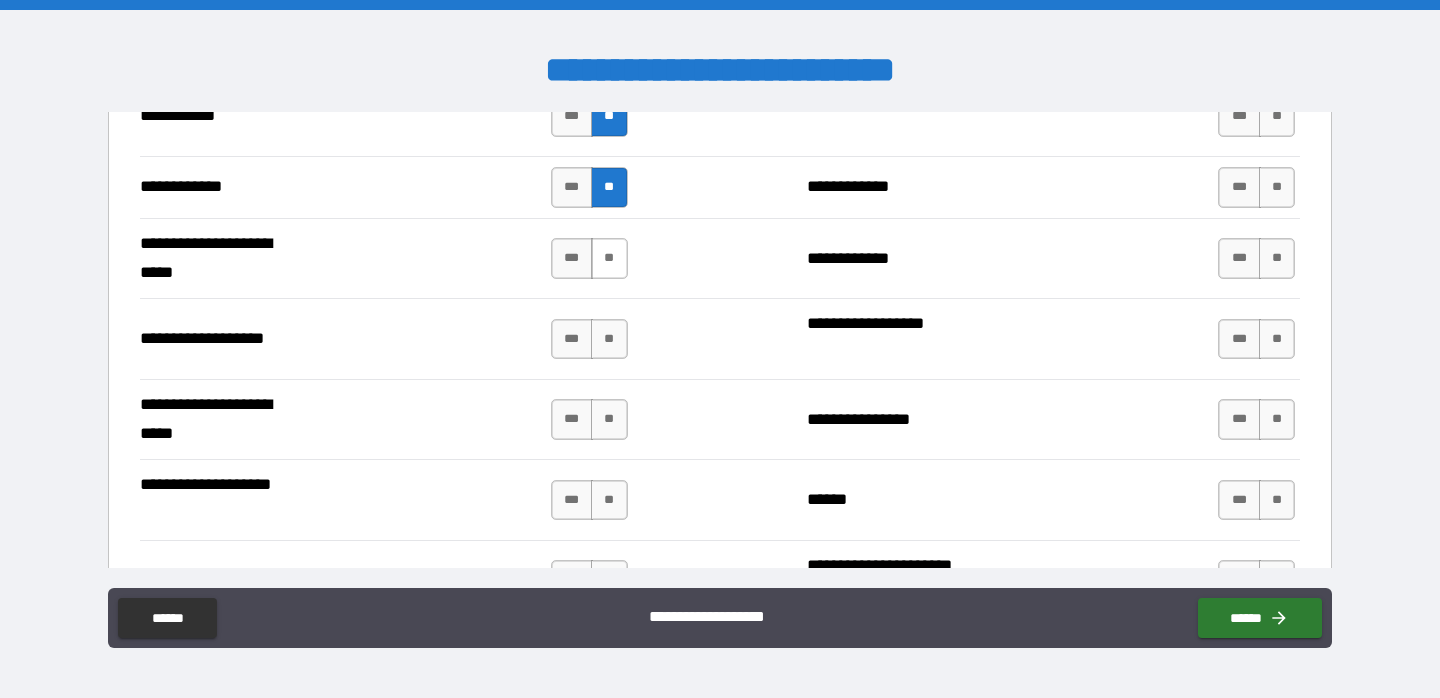 click on "**" at bounding box center (609, 258) 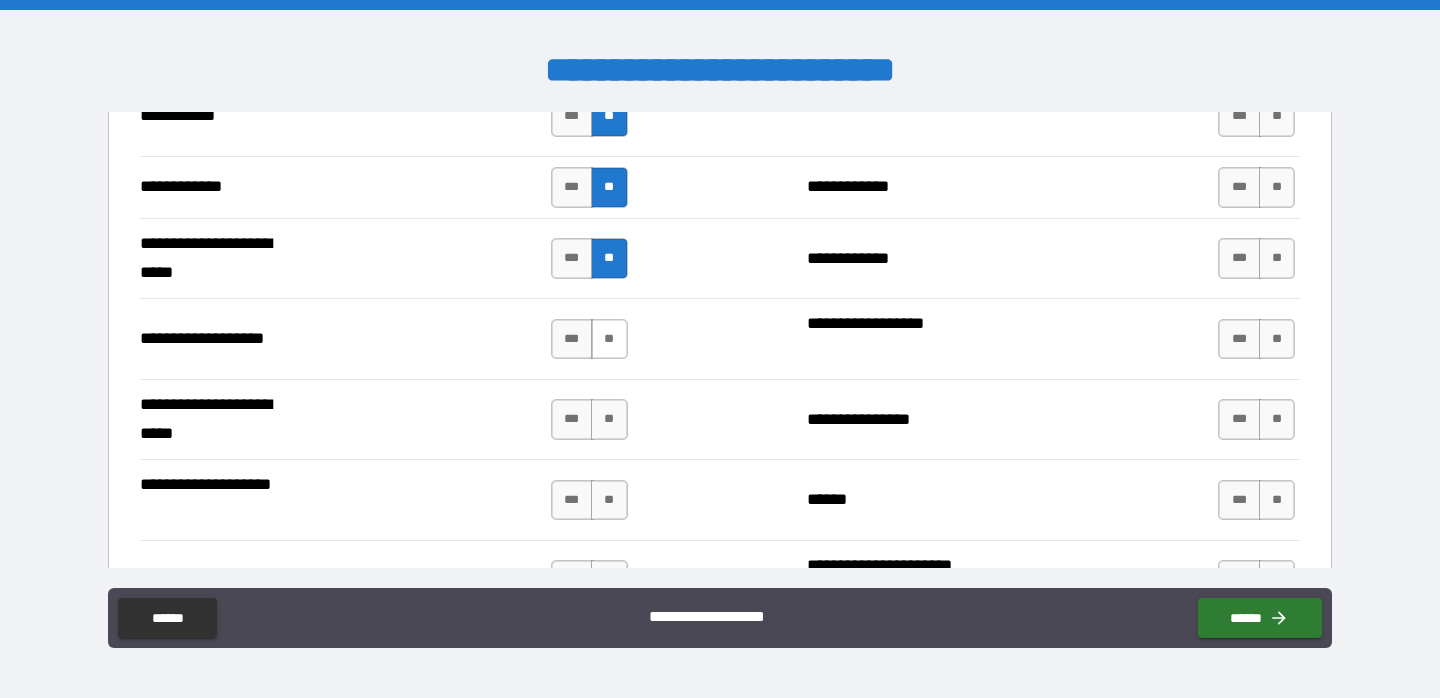 click on "**" at bounding box center (609, 339) 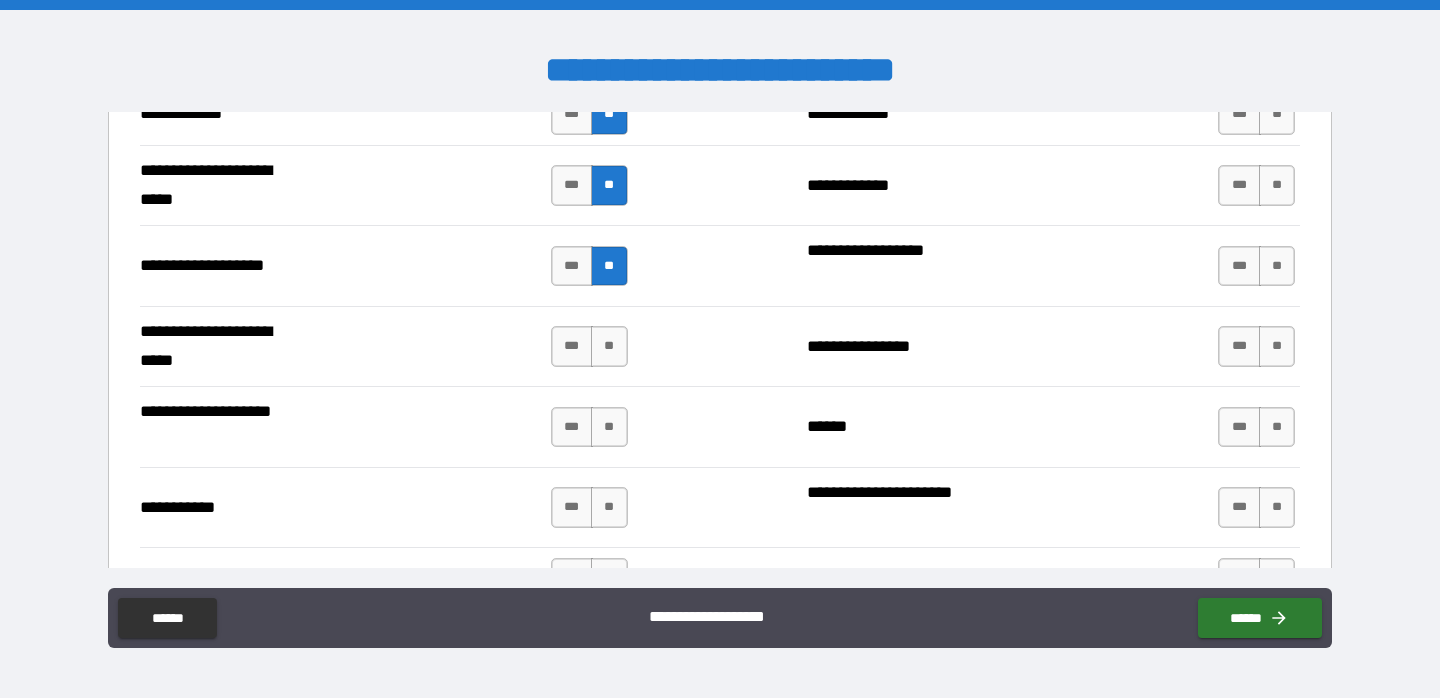 scroll, scrollTop: 4154, scrollLeft: 0, axis: vertical 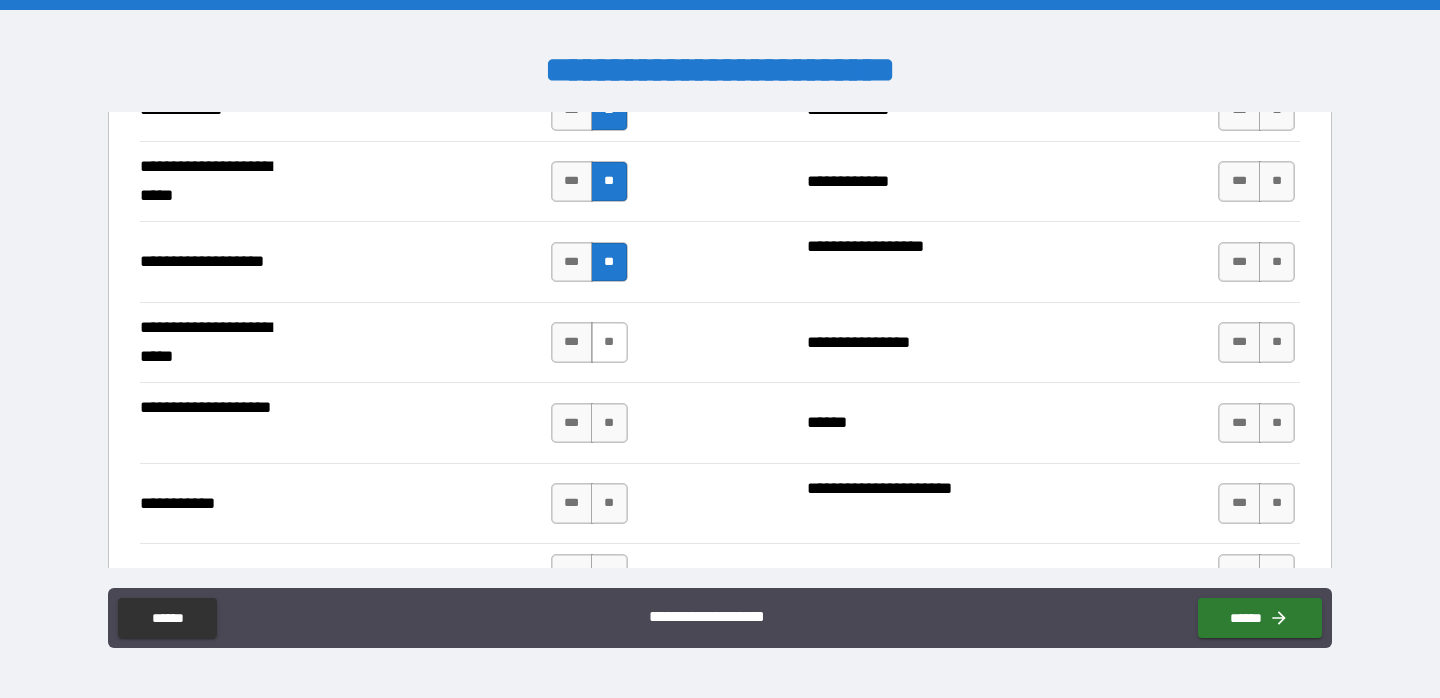 click on "**" at bounding box center (609, 342) 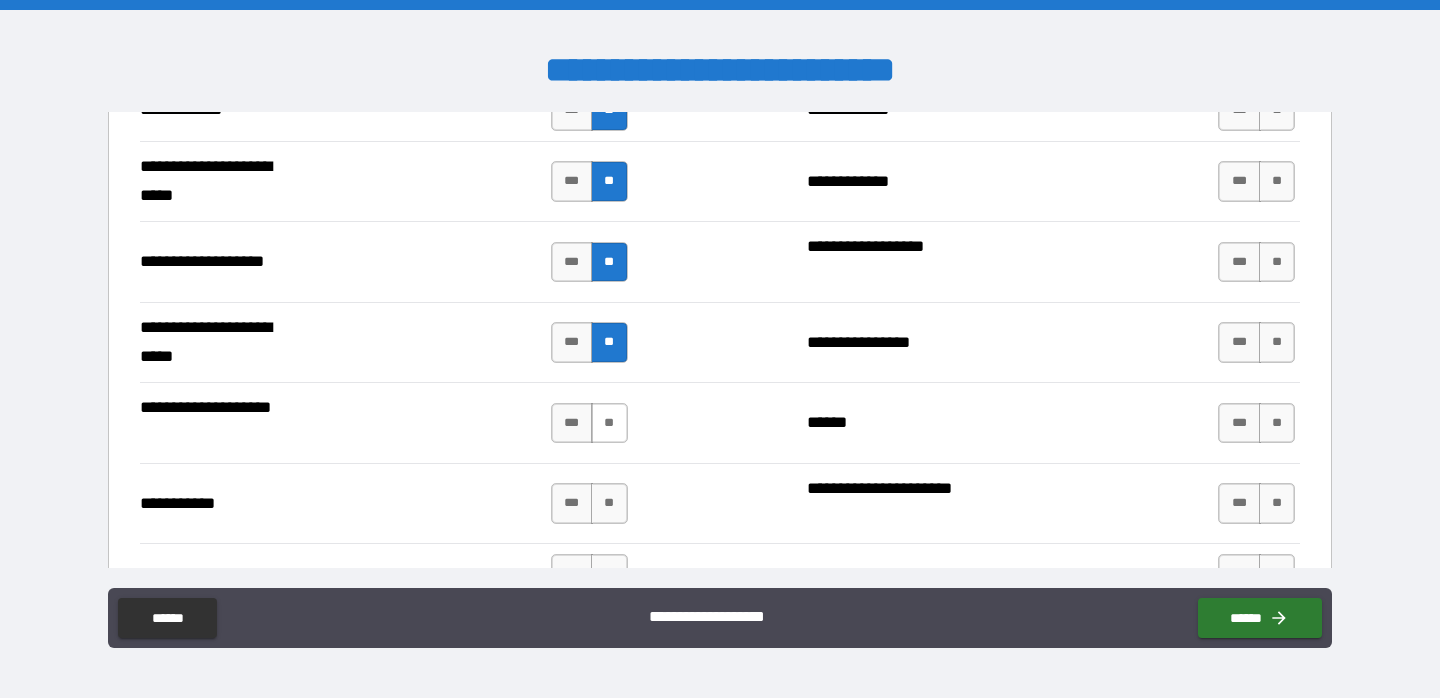 click on "**" at bounding box center (609, 423) 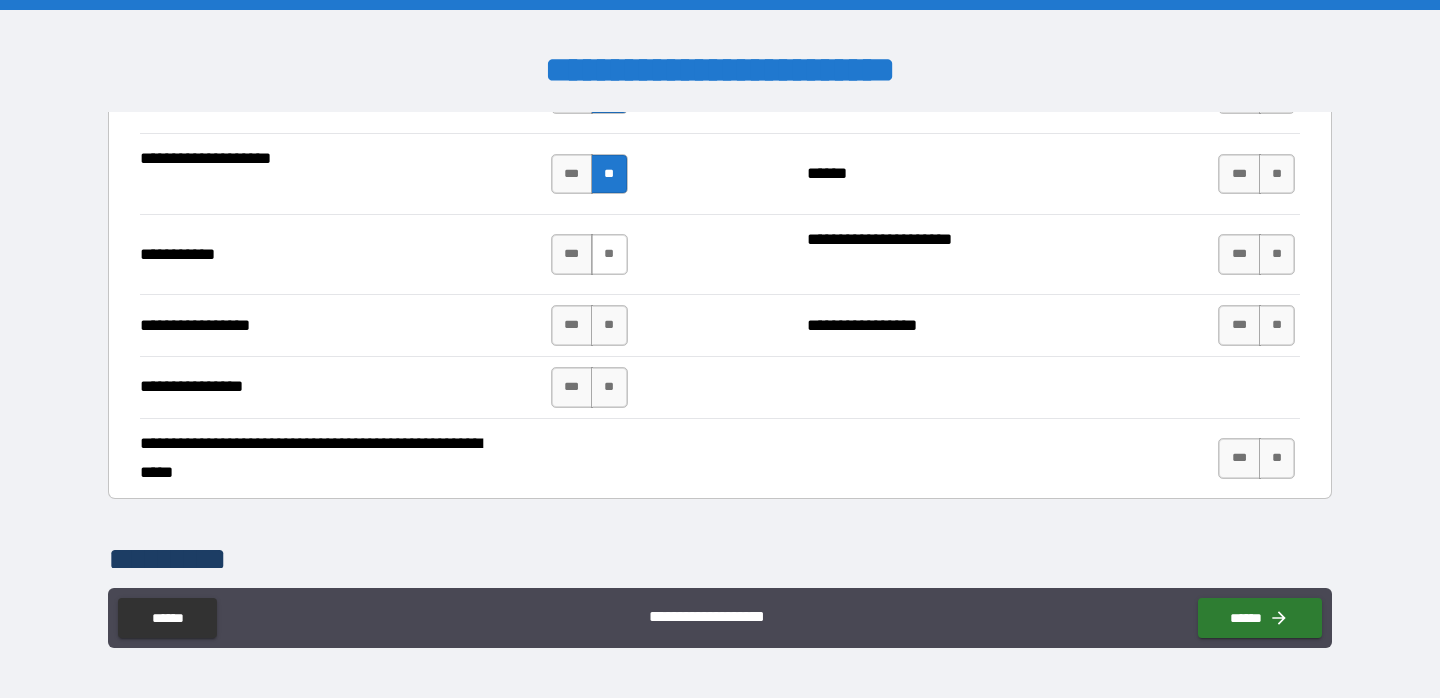scroll, scrollTop: 4406, scrollLeft: 0, axis: vertical 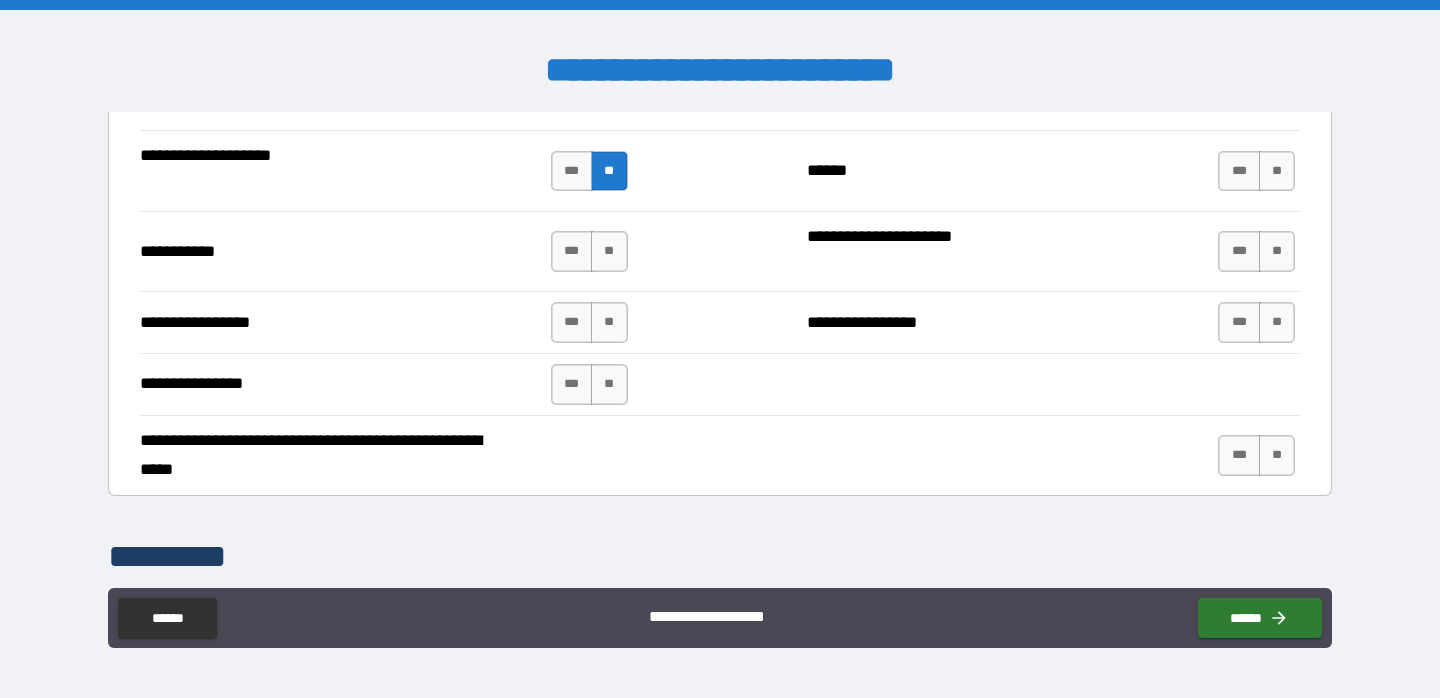 click on "**********" at bounding box center (720, 251) 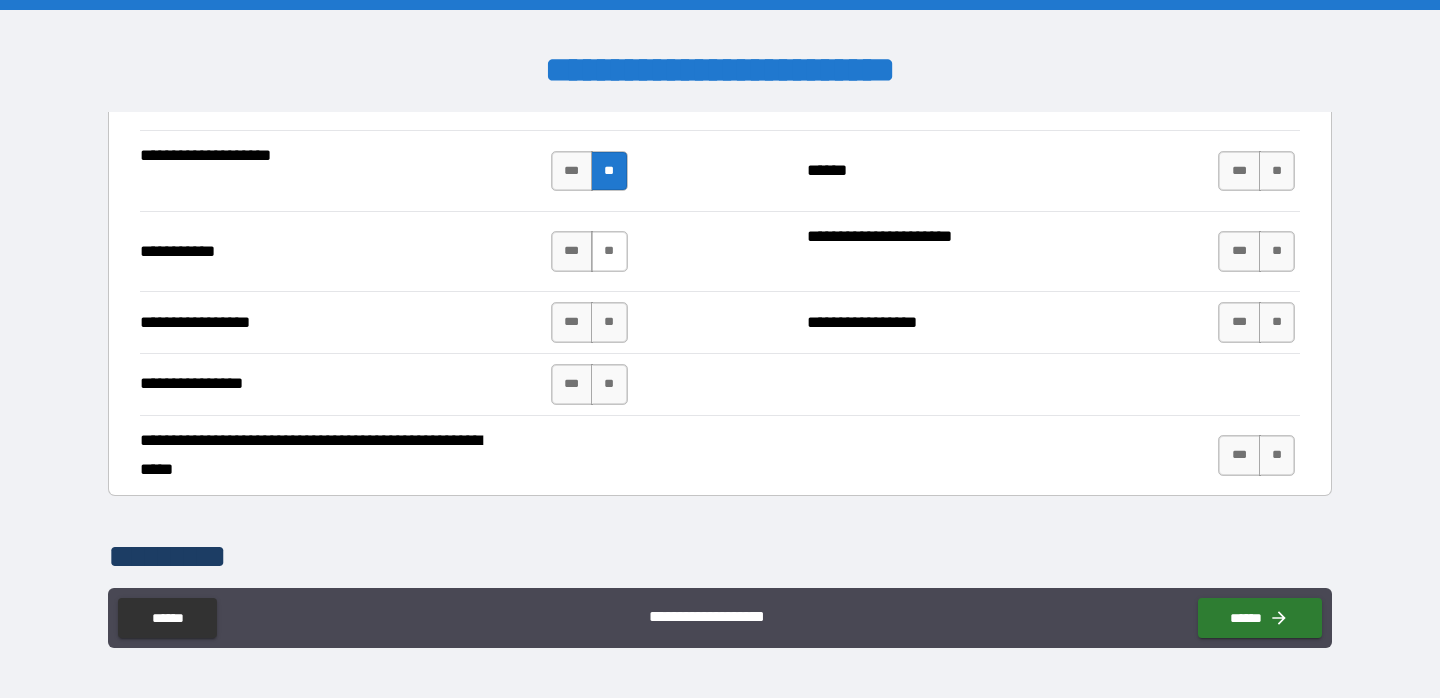 click on "**" at bounding box center (609, 251) 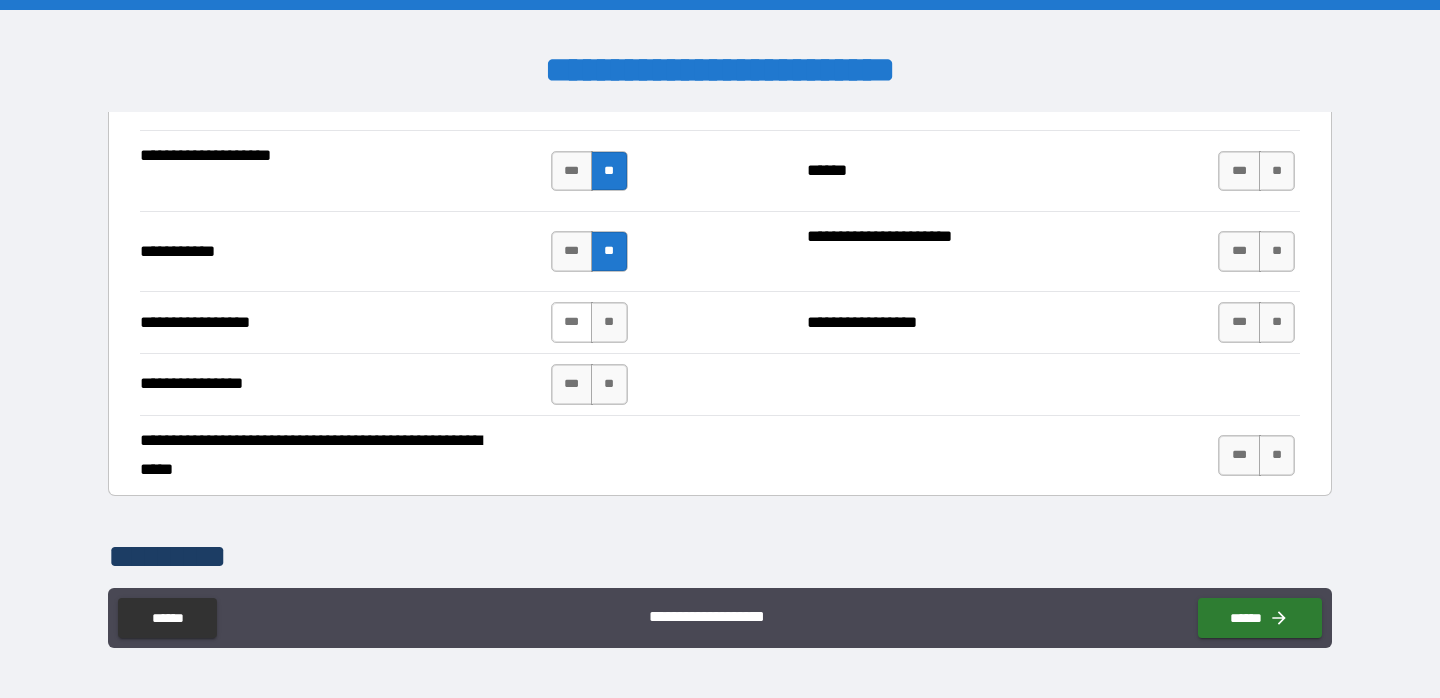click on "*** **" at bounding box center (589, 322) 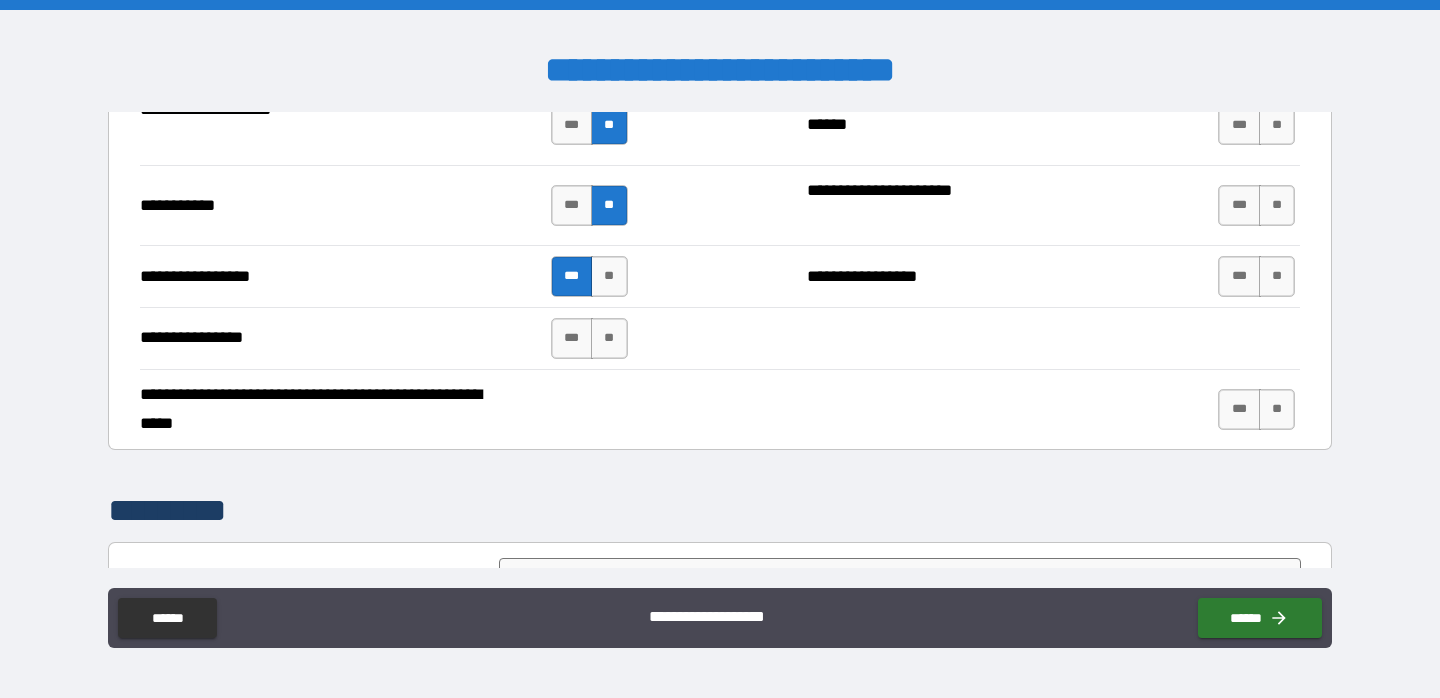 scroll, scrollTop: 4453, scrollLeft: 0, axis: vertical 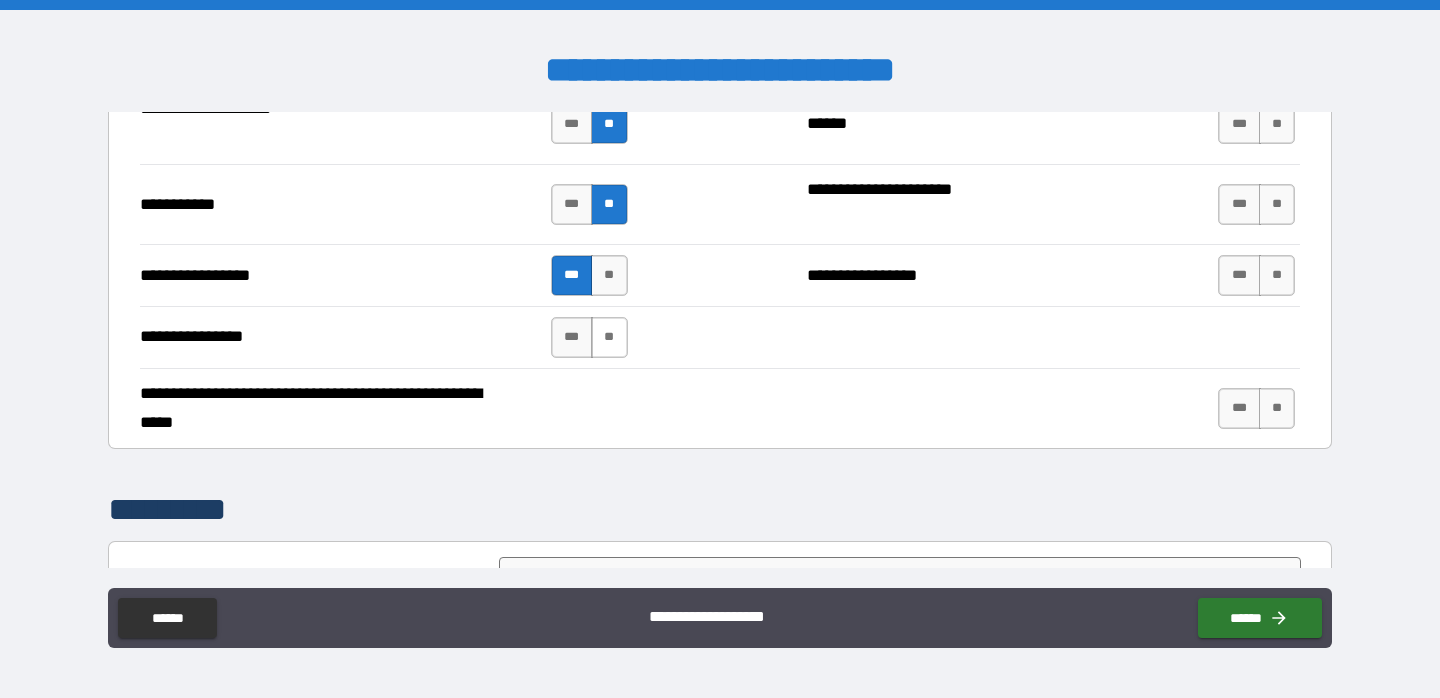 click on "**" at bounding box center (609, 337) 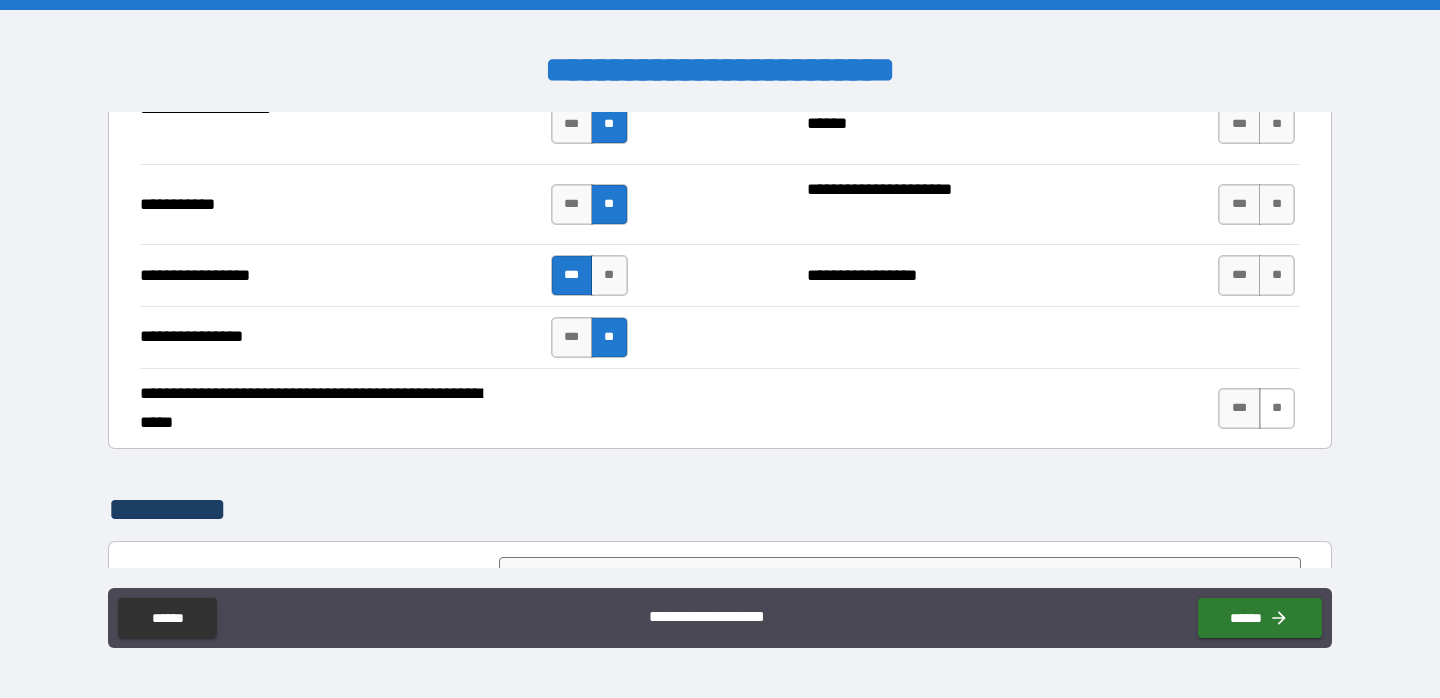 click on "**" at bounding box center (1277, 408) 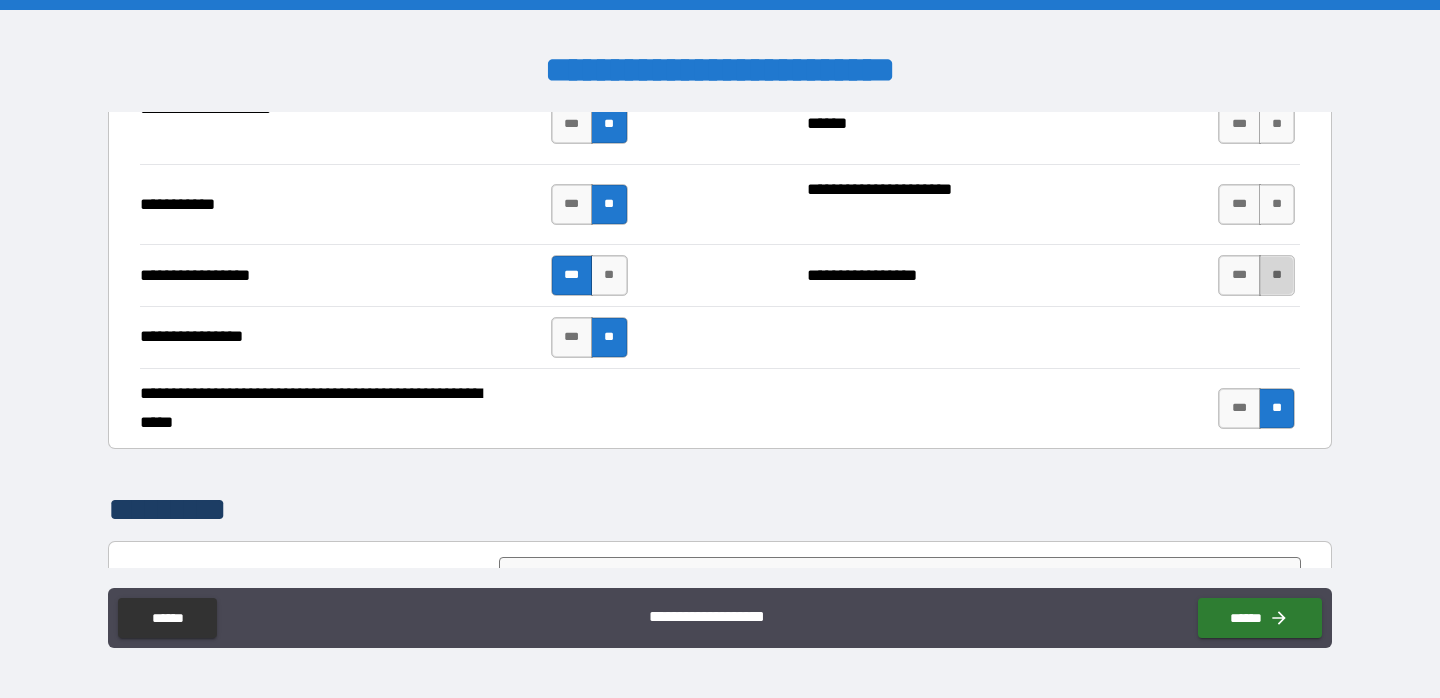 click on "**" at bounding box center [1277, 275] 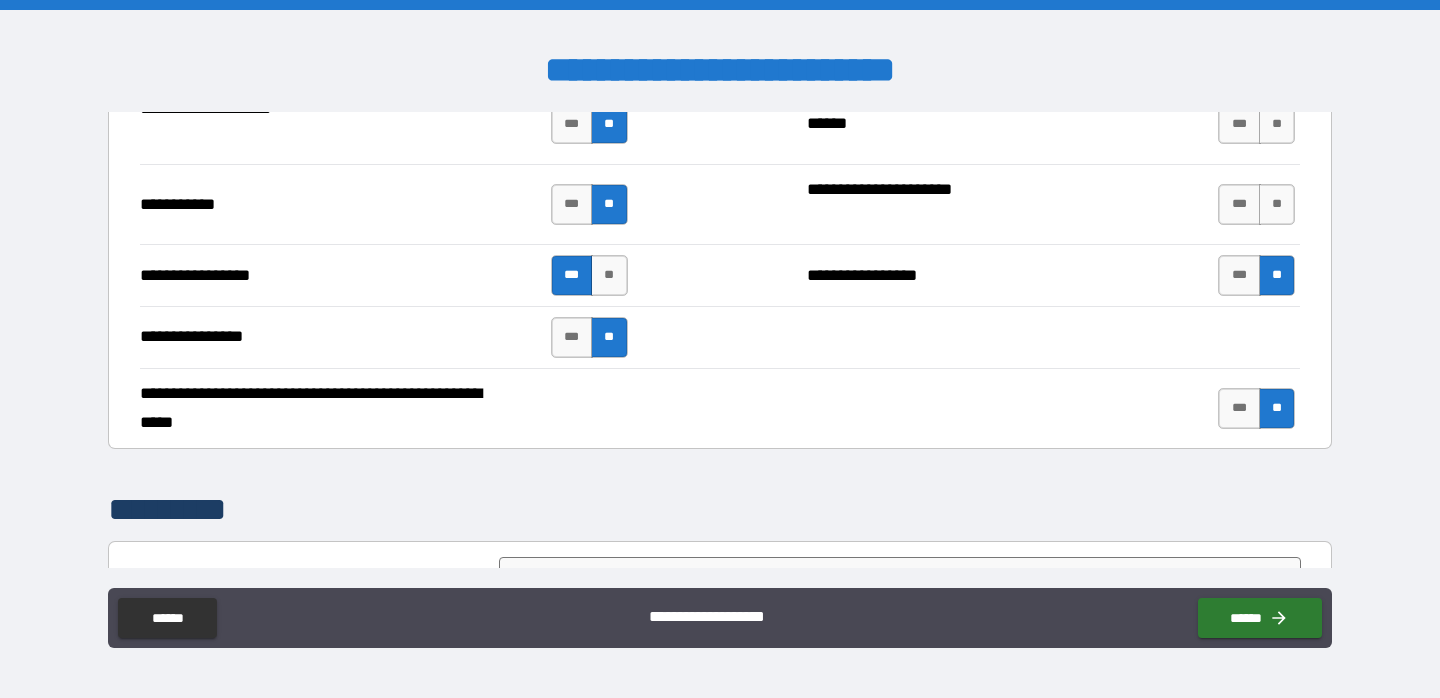 click on "*** **" at bounding box center (1259, 205) 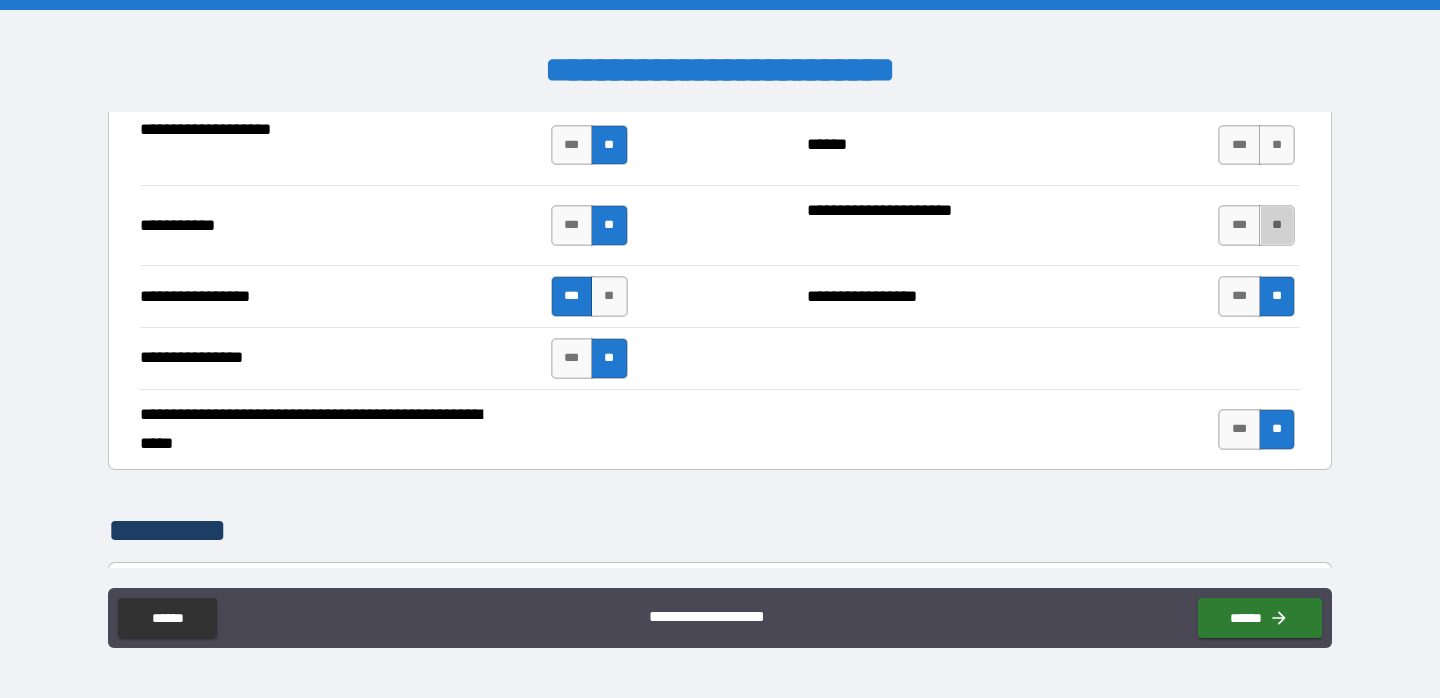 click on "**" at bounding box center [1277, 225] 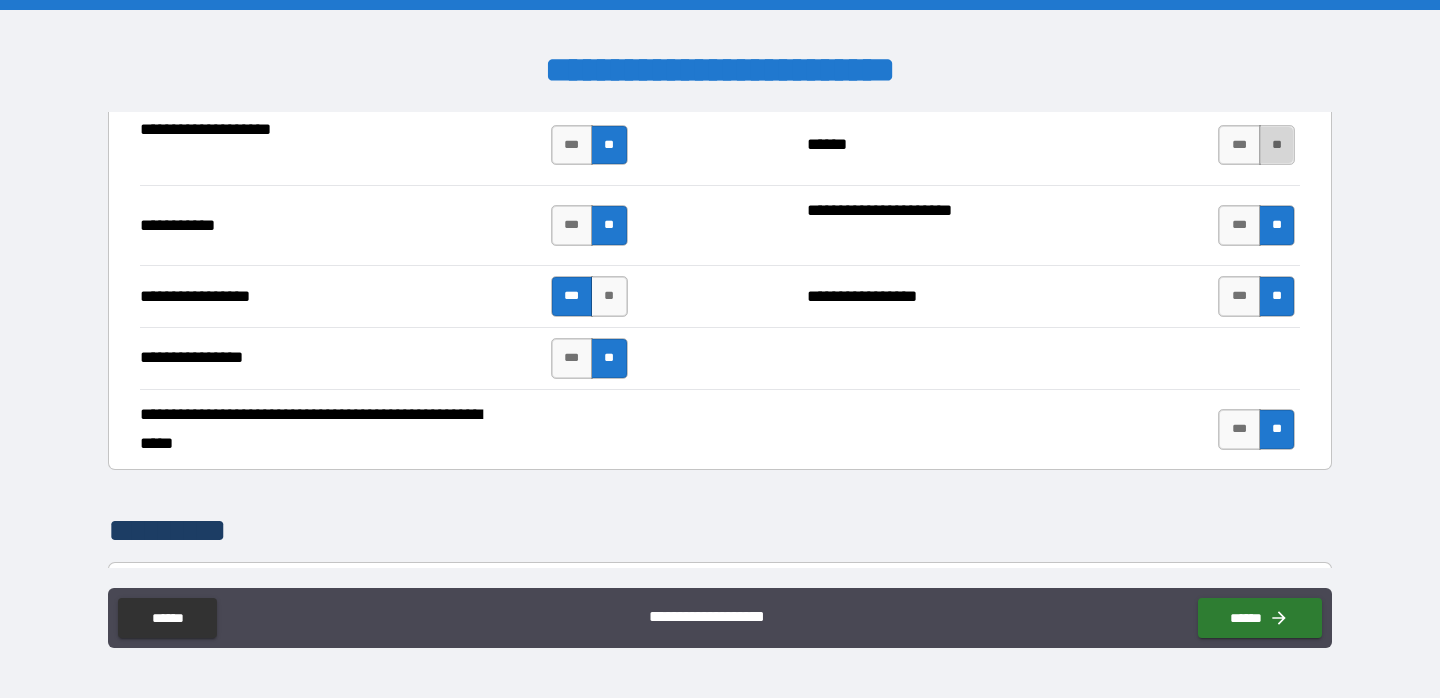 click on "**" at bounding box center (1277, 145) 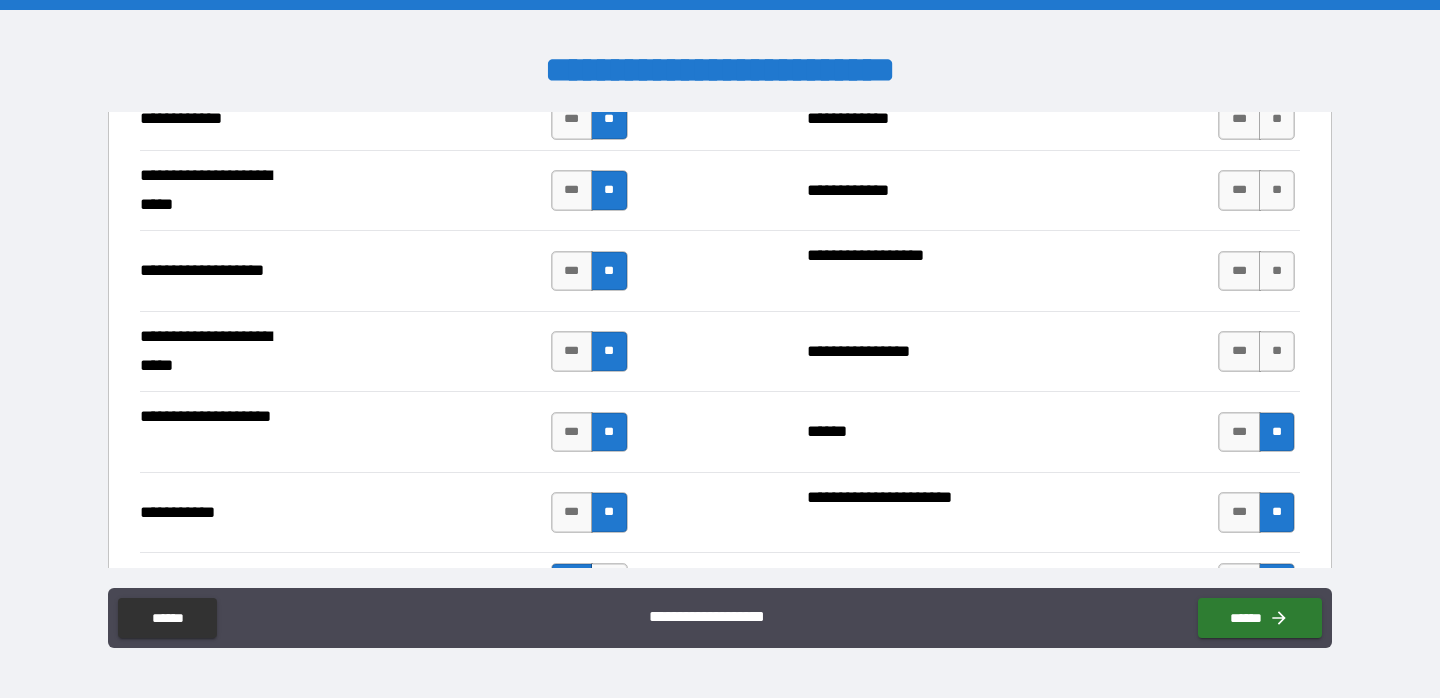 scroll, scrollTop: 4141, scrollLeft: 0, axis: vertical 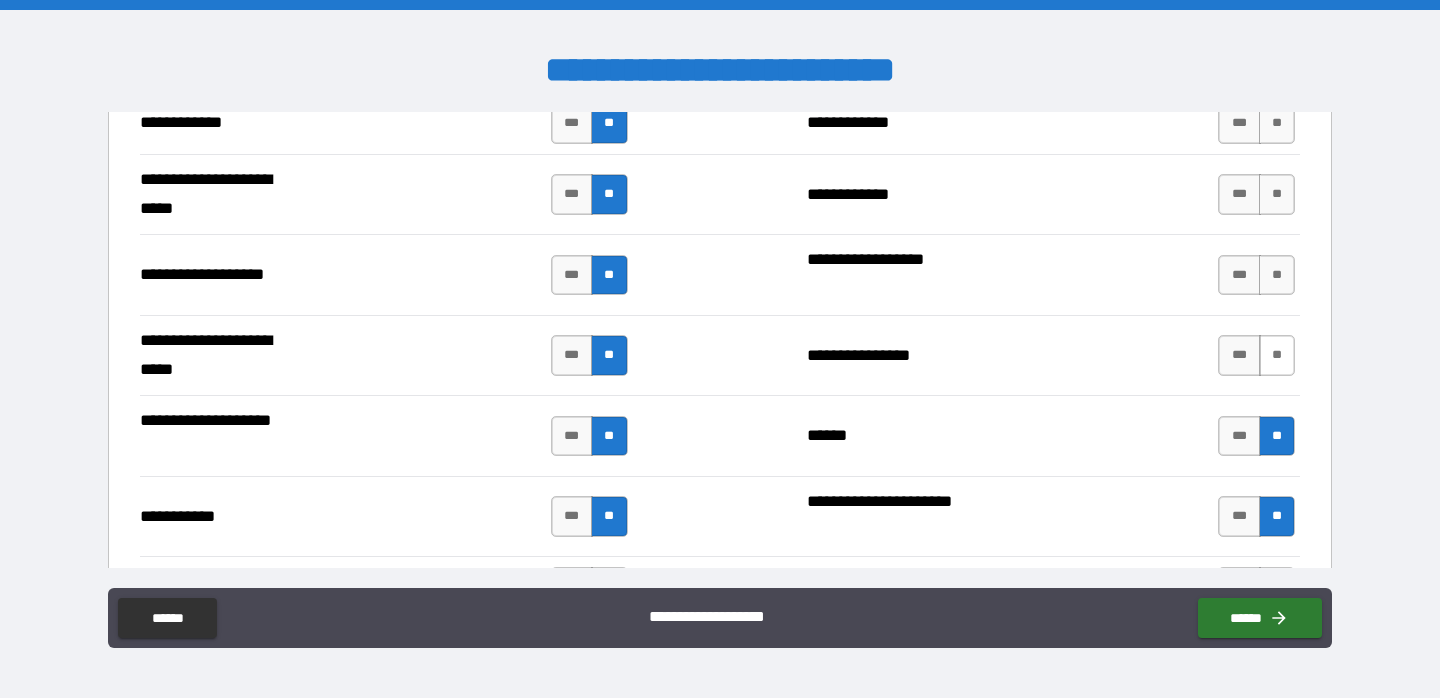 click on "**" at bounding box center (1277, 355) 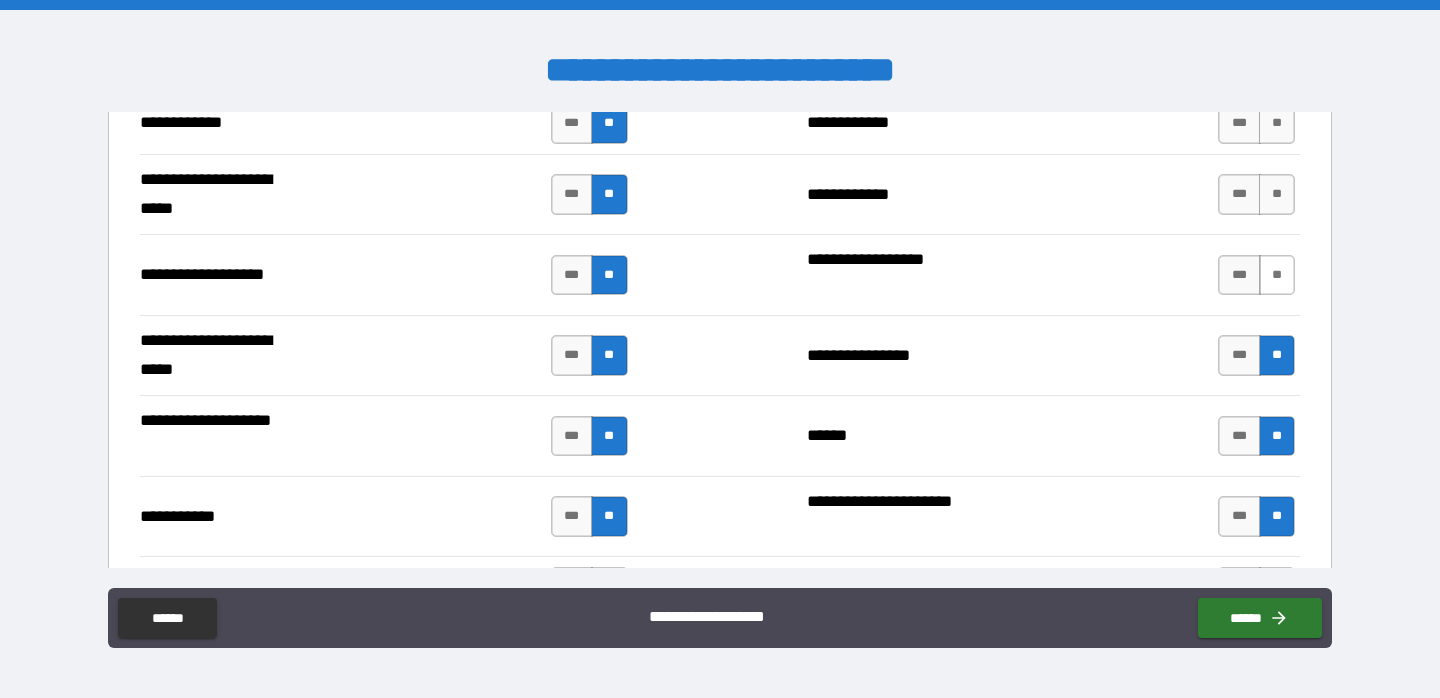 click on "**" at bounding box center (1277, 275) 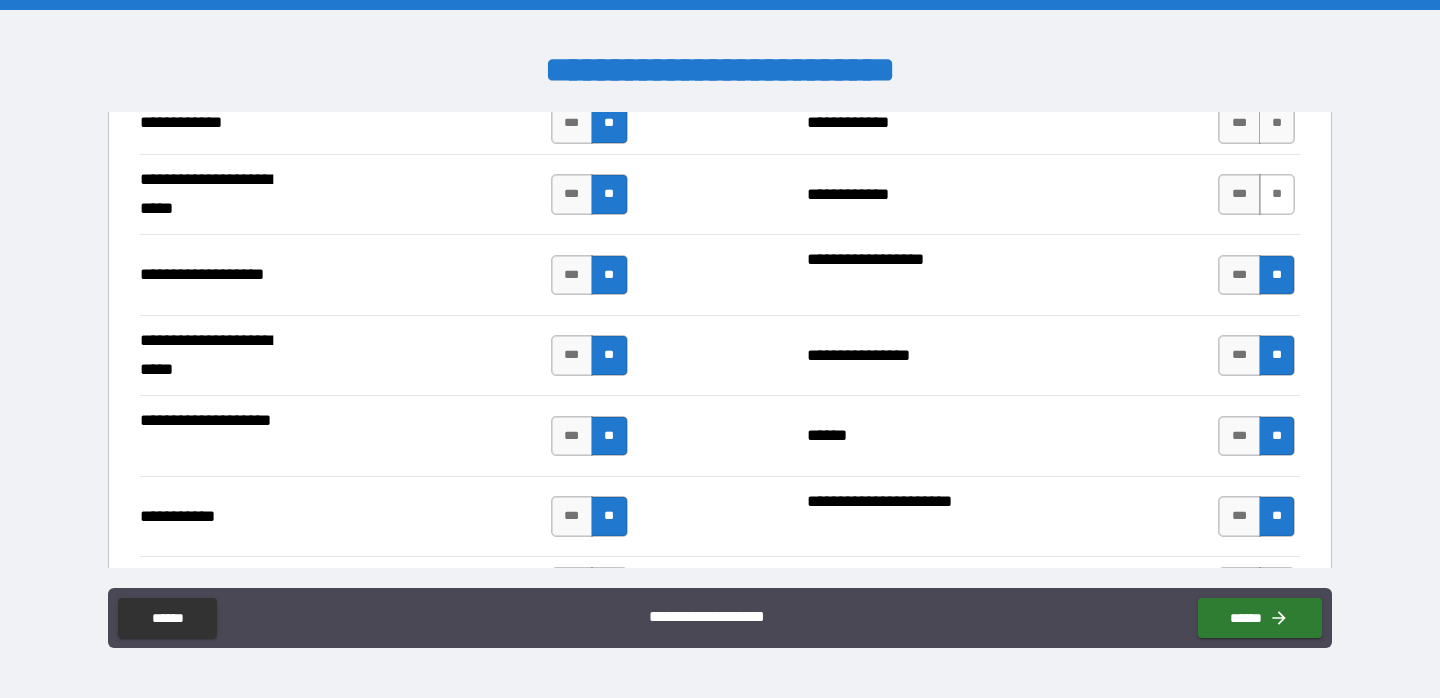 click on "**" at bounding box center [1277, 194] 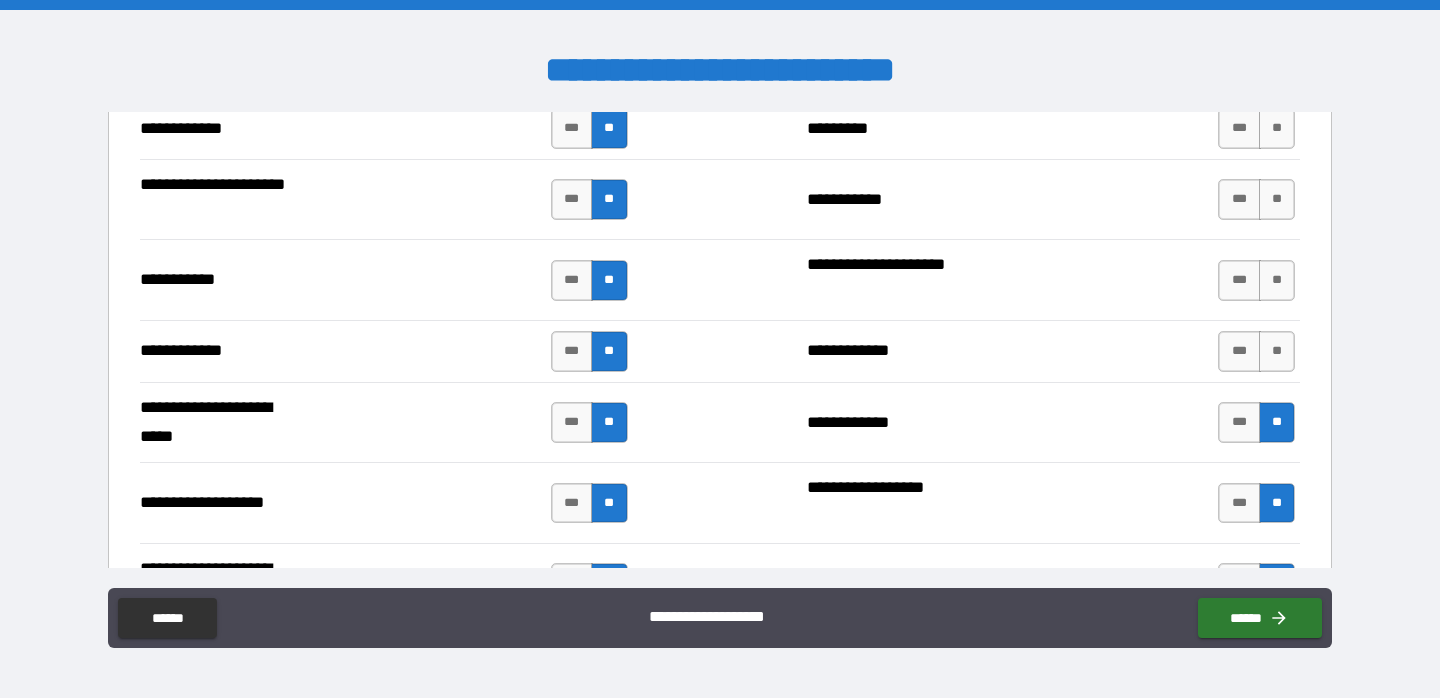 scroll, scrollTop: 3912, scrollLeft: 0, axis: vertical 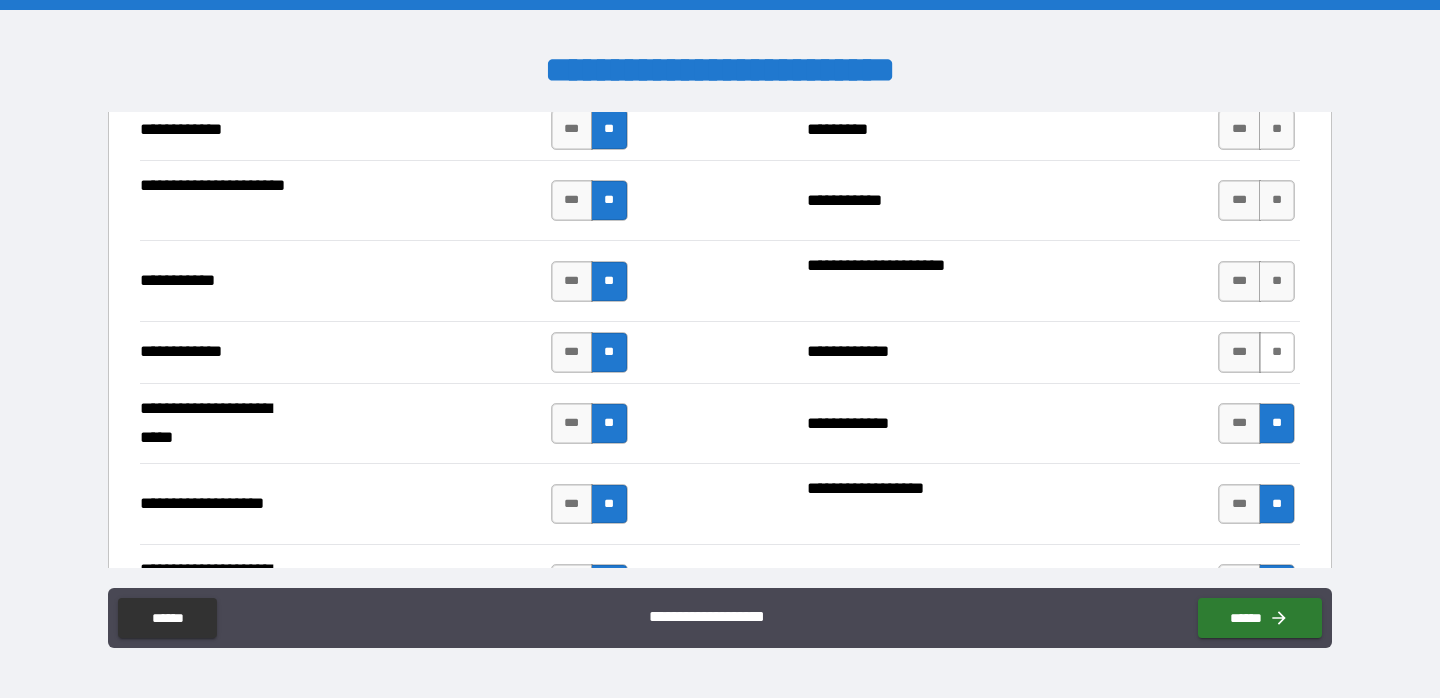 click on "**" at bounding box center [1277, 352] 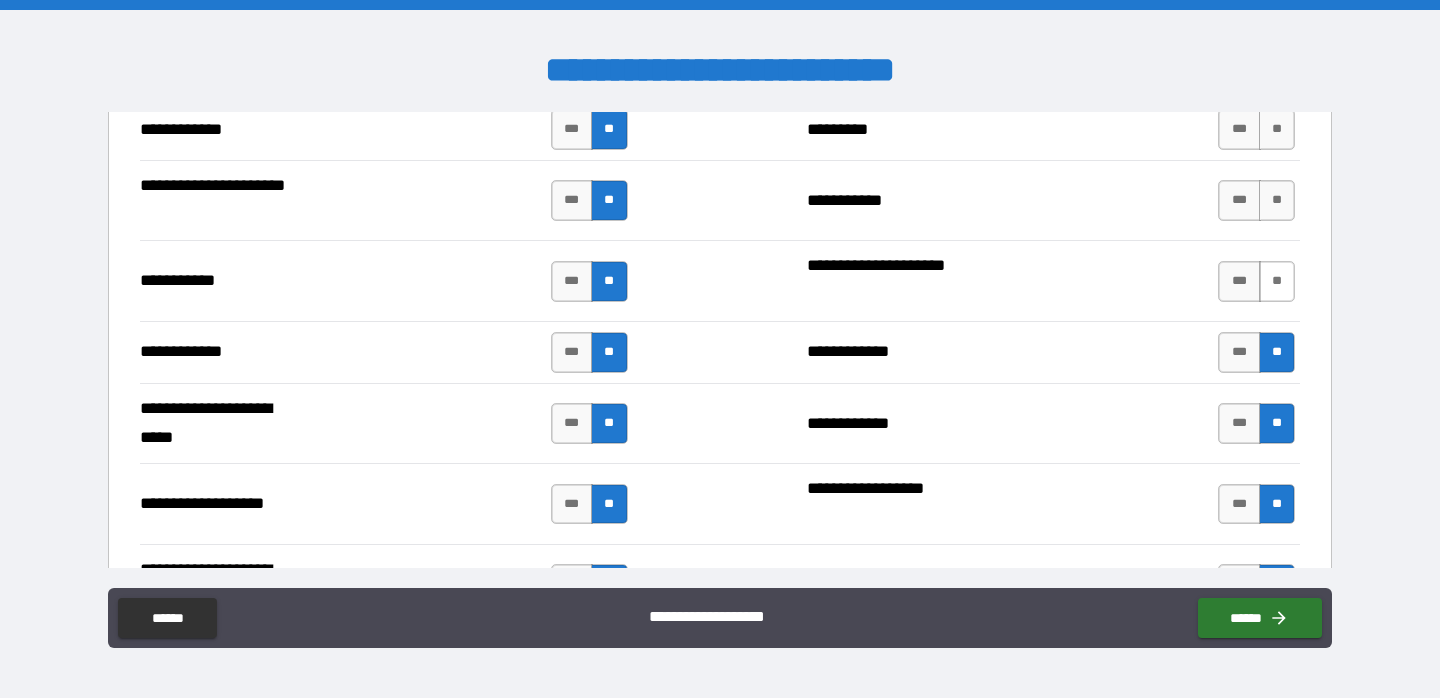 click on "**" at bounding box center [1277, 281] 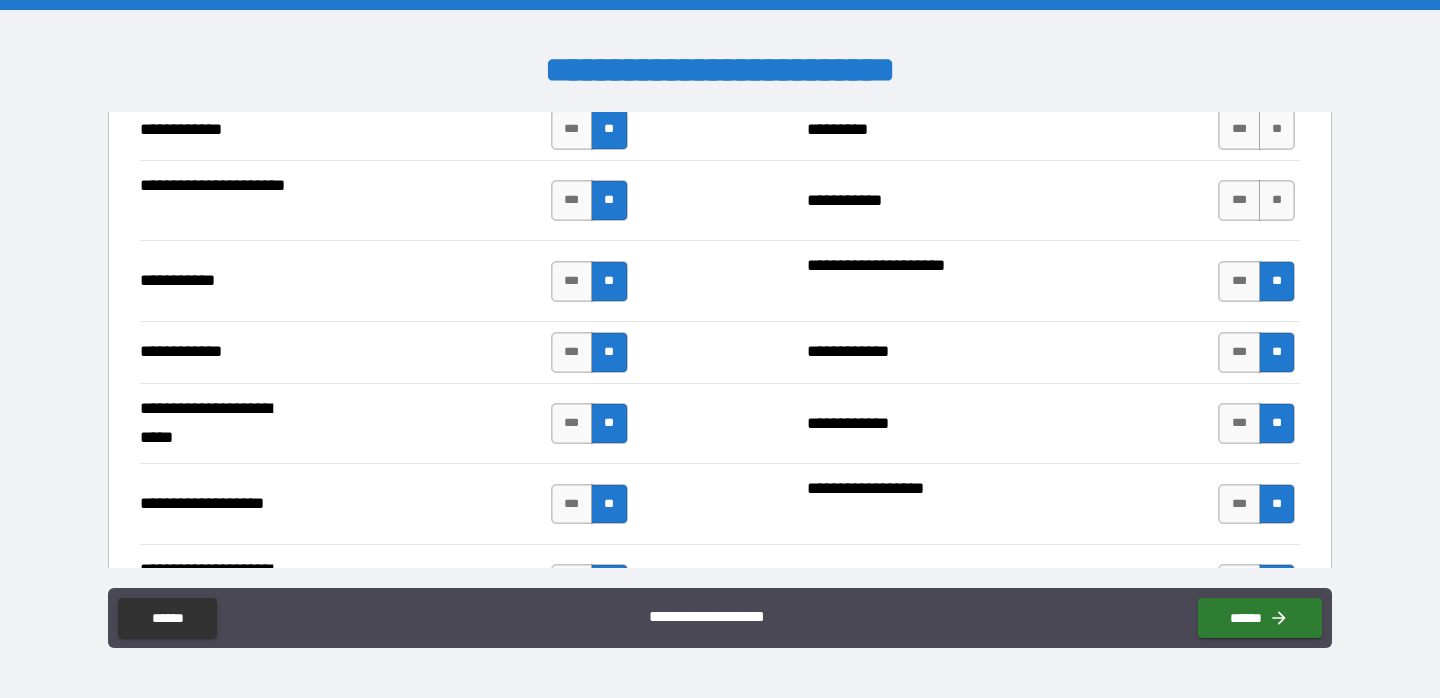 click on "*** **" at bounding box center [1256, 200] 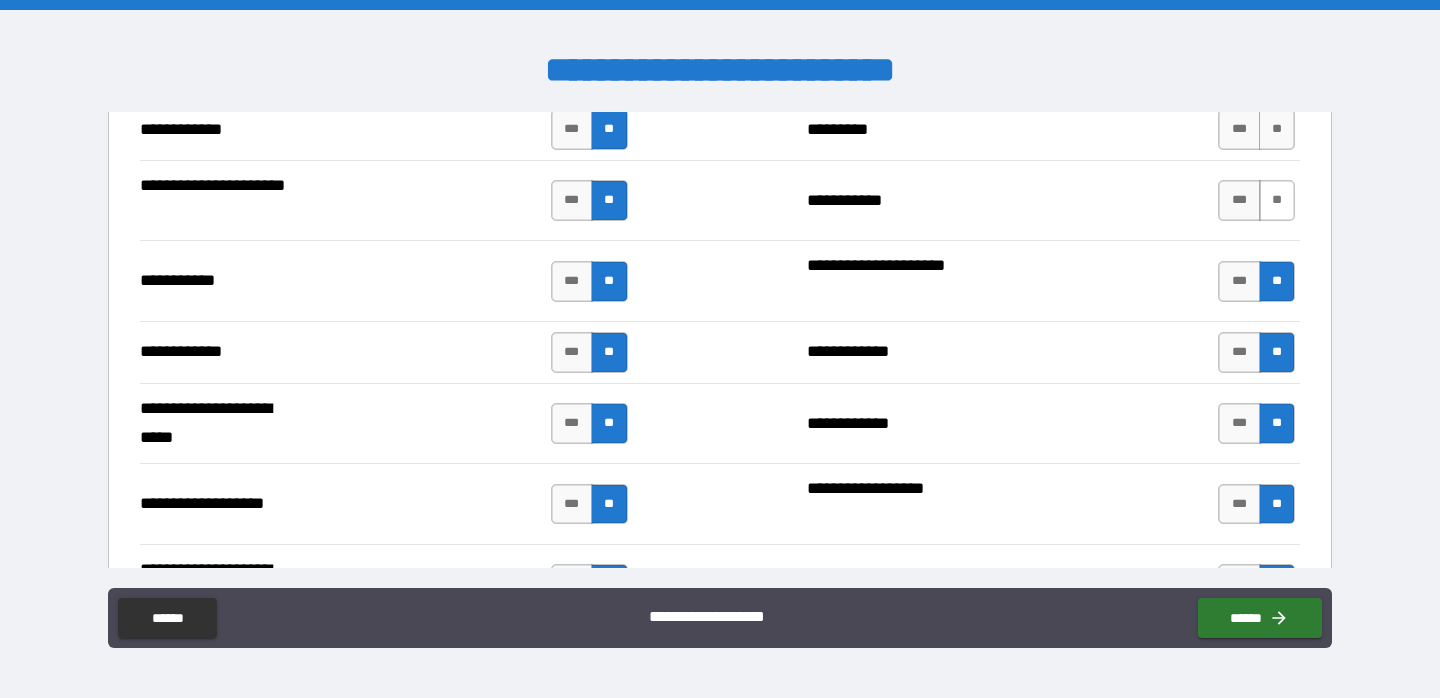 click on "**" at bounding box center (1277, 200) 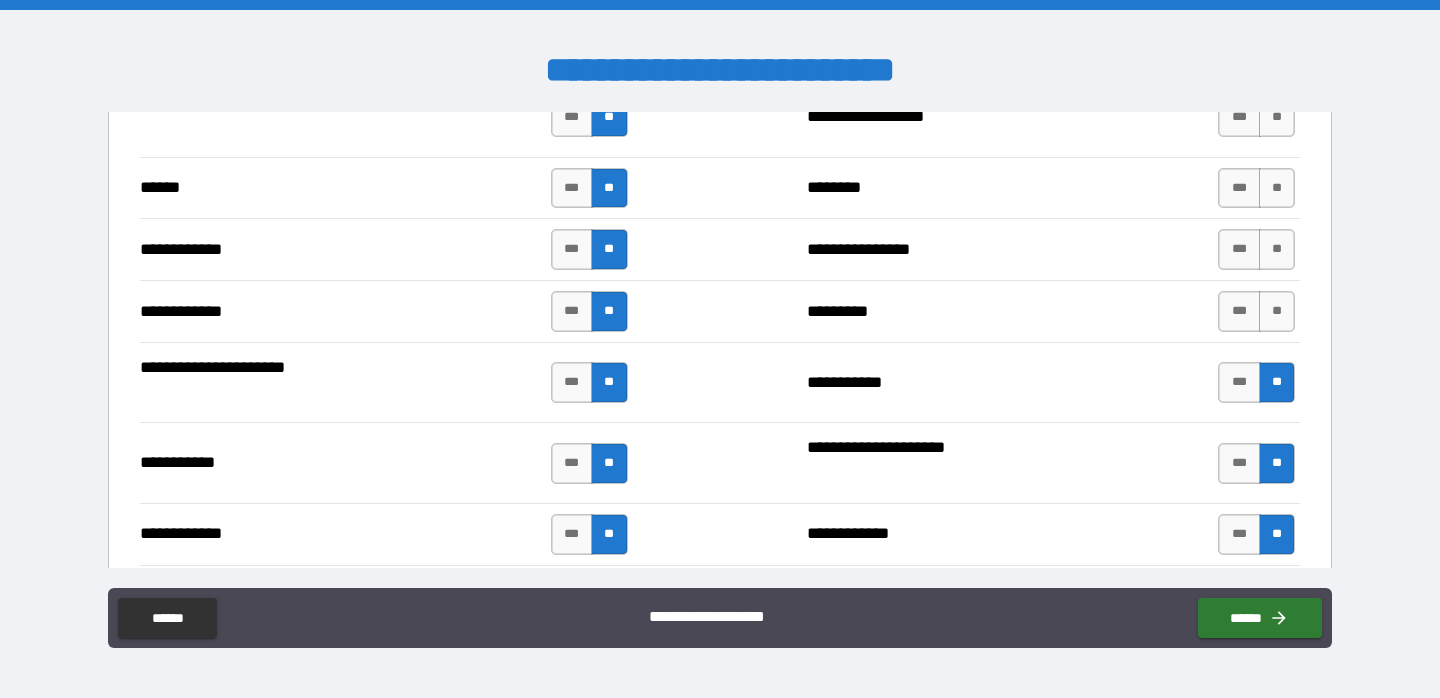 scroll, scrollTop: 3700, scrollLeft: 0, axis: vertical 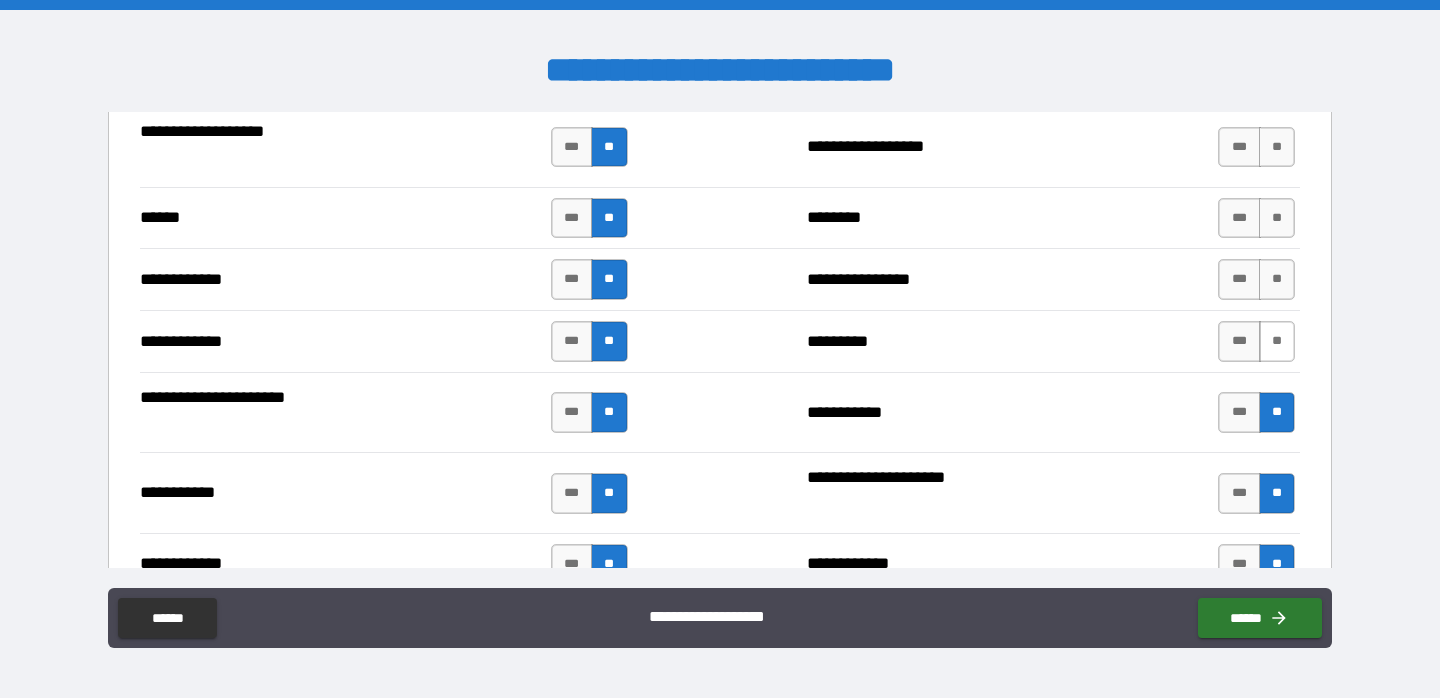 click on "**" at bounding box center (1277, 341) 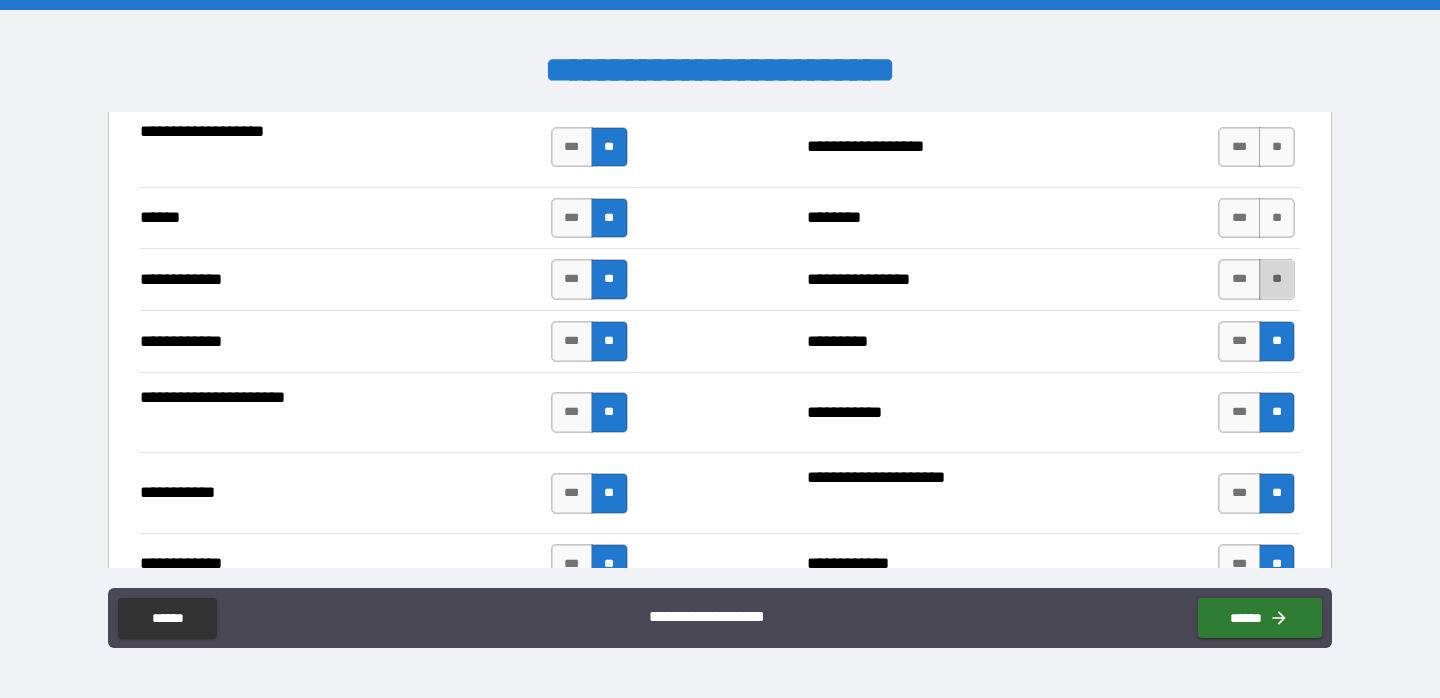 click on "**" at bounding box center (1277, 279) 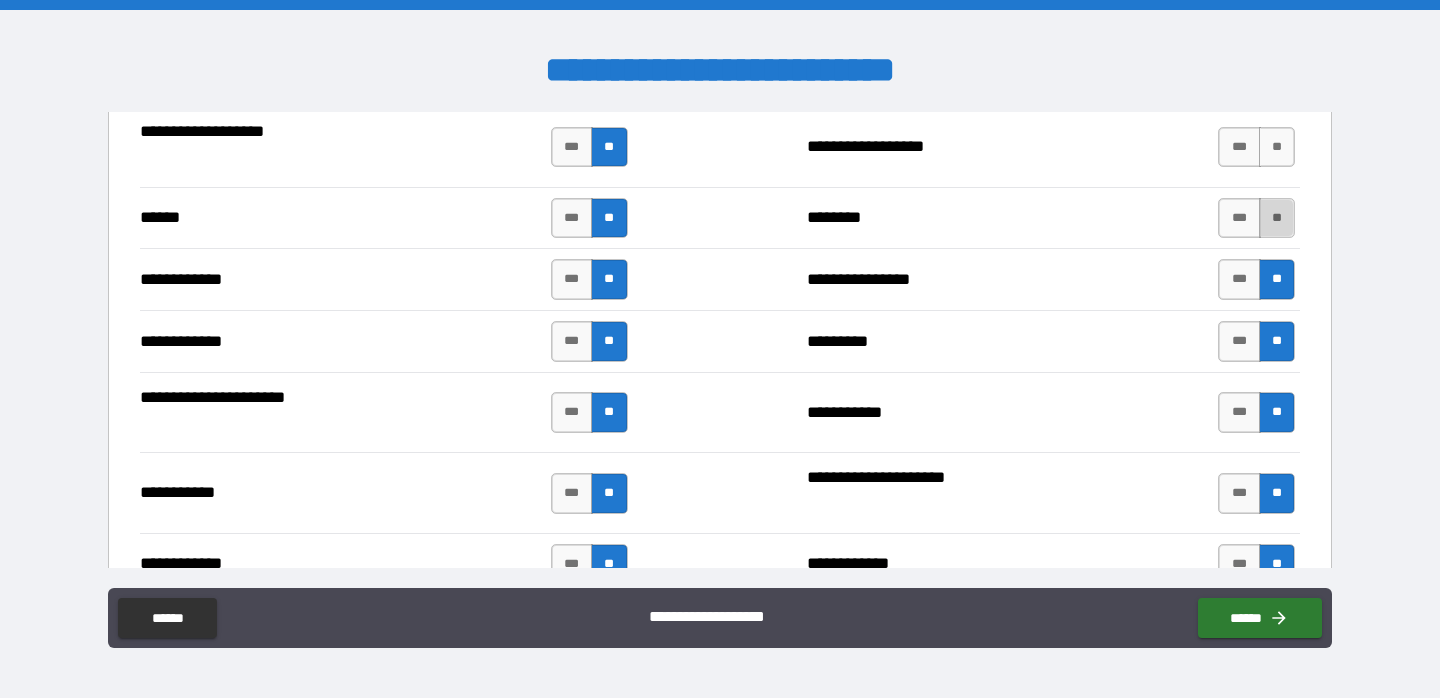 click on "**" at bounding box center (1277, 218) 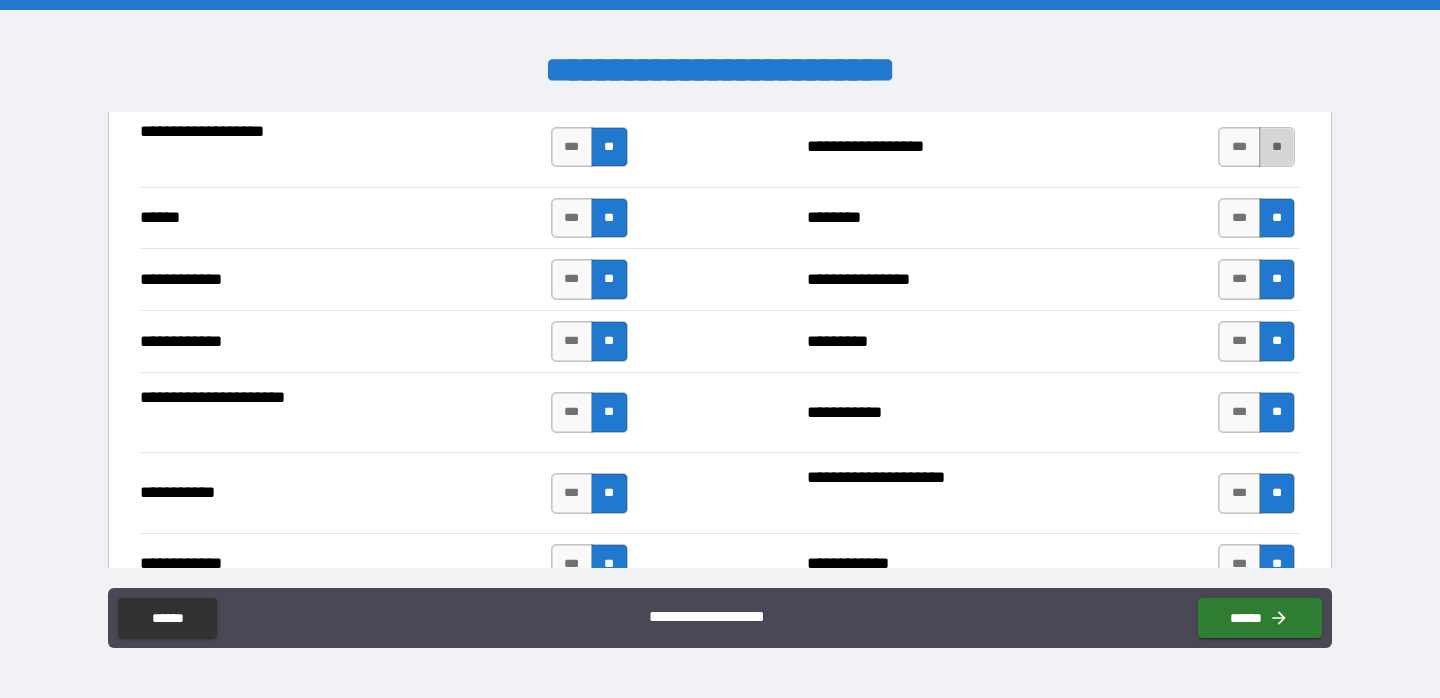 click on "**" at bounding box center [1277, 147] 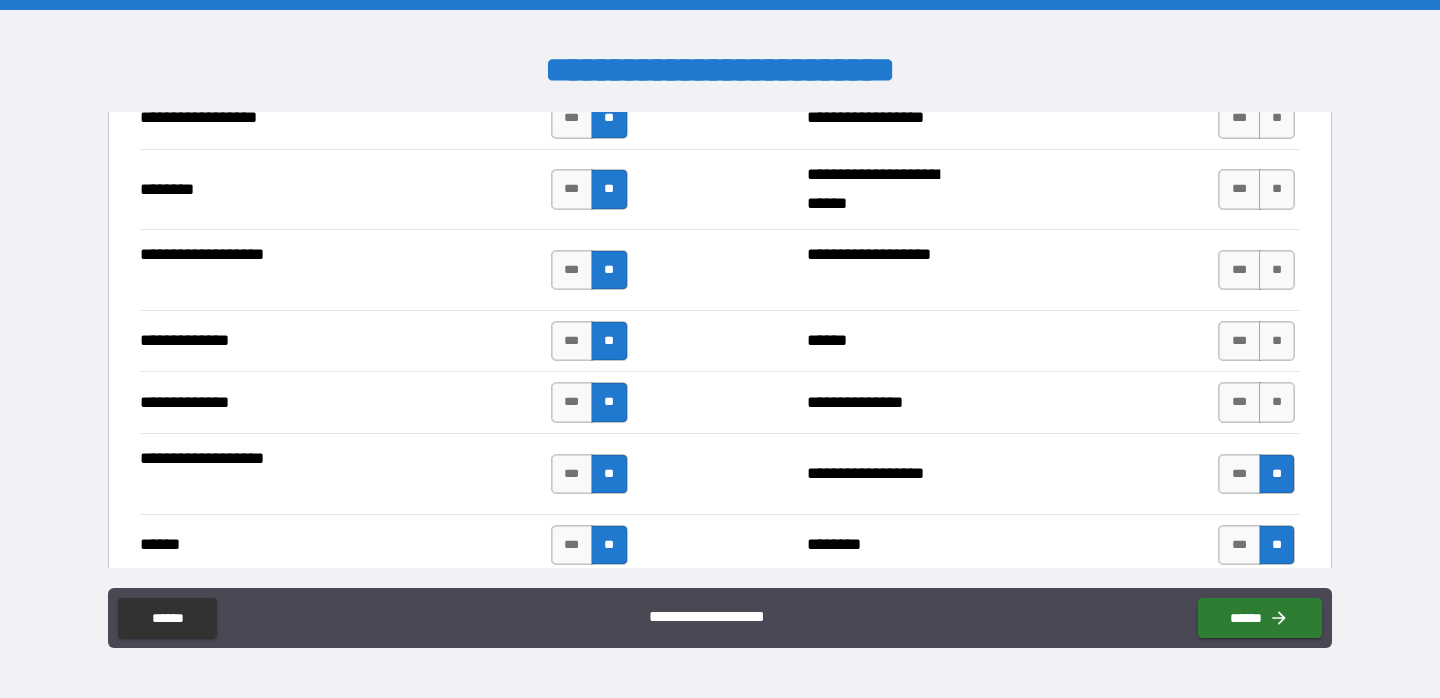 scroll, scrollTop: 3372, scrollLeft: 0, axis: vertical 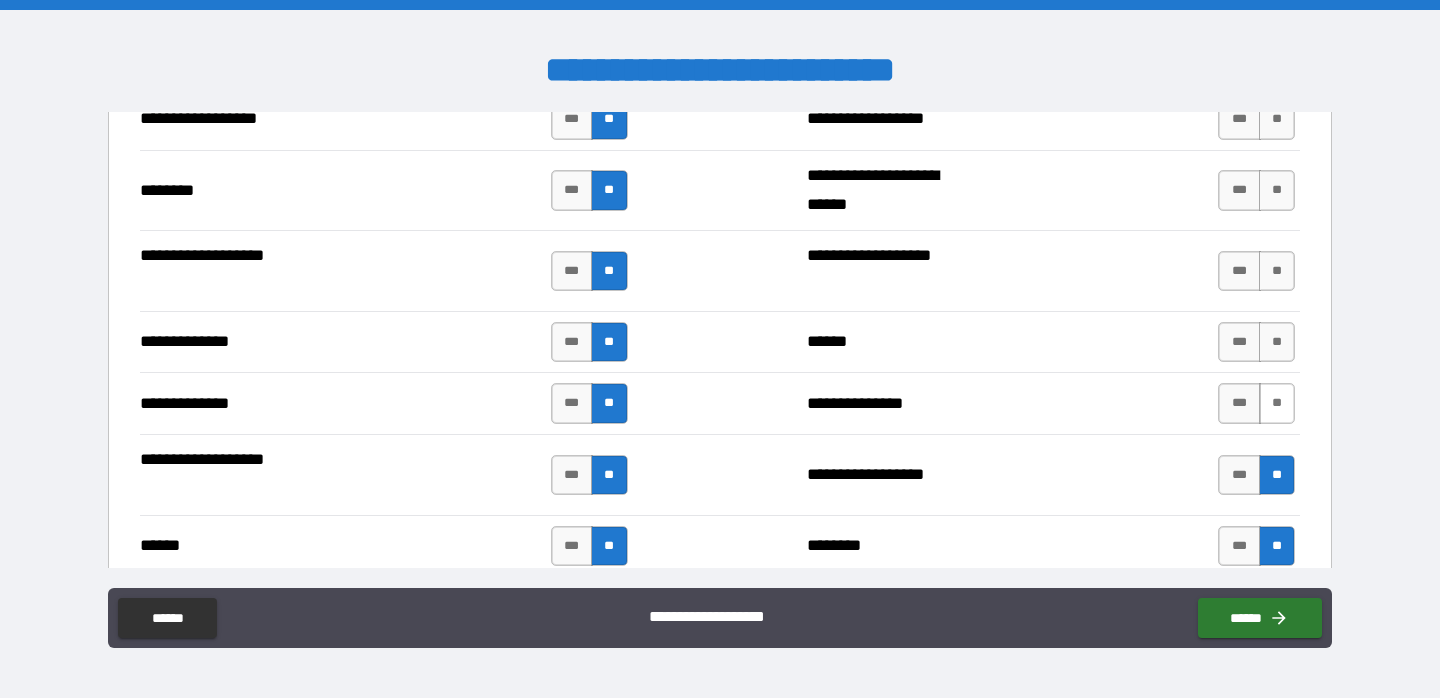 click on "**" at bounding box center (1277, 403) 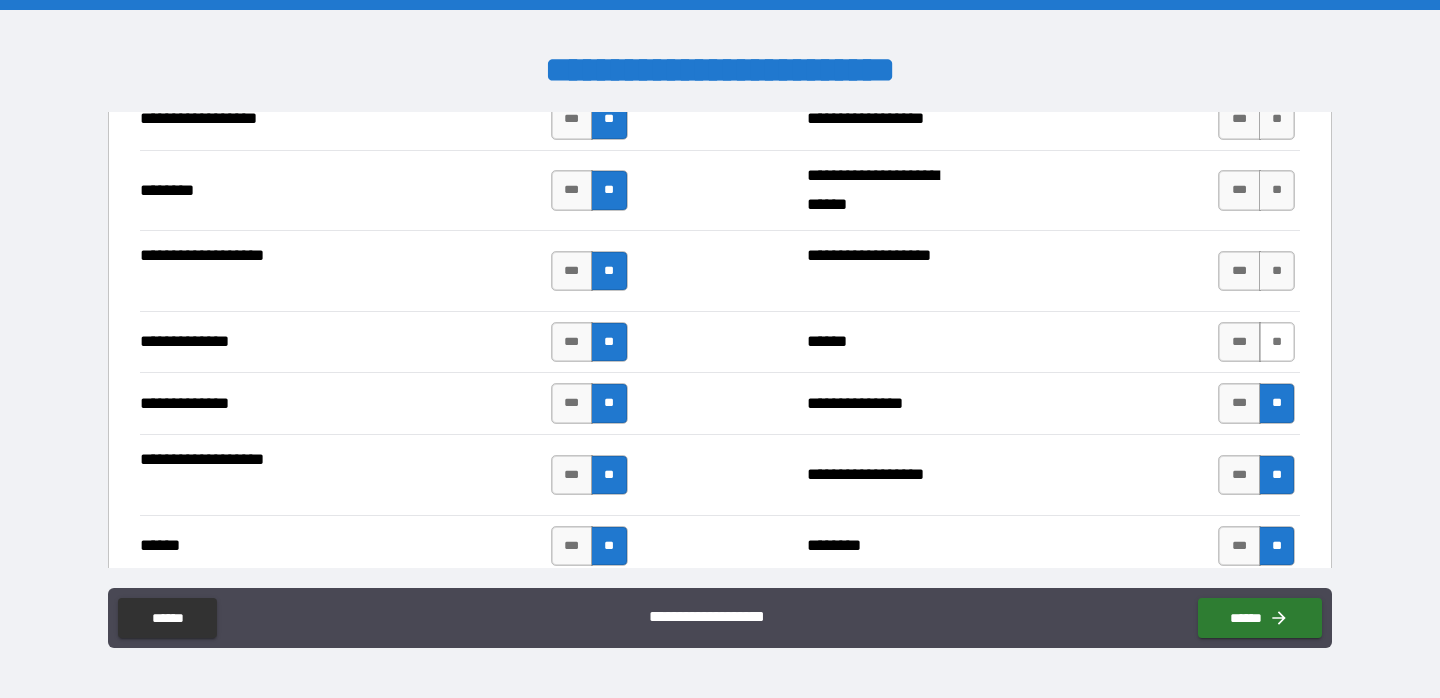 click on "**" at bounding box center [1277, 342] 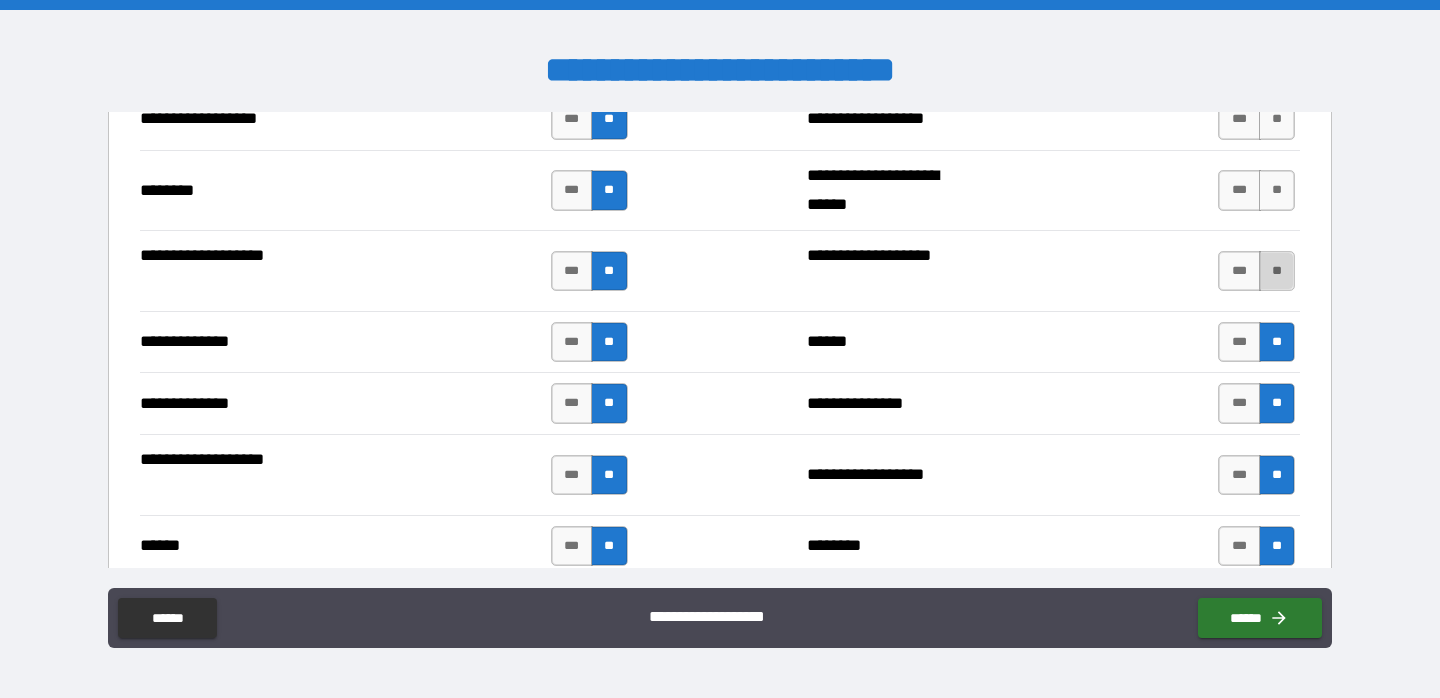 click on "**" at bounding box center [1277, 271] 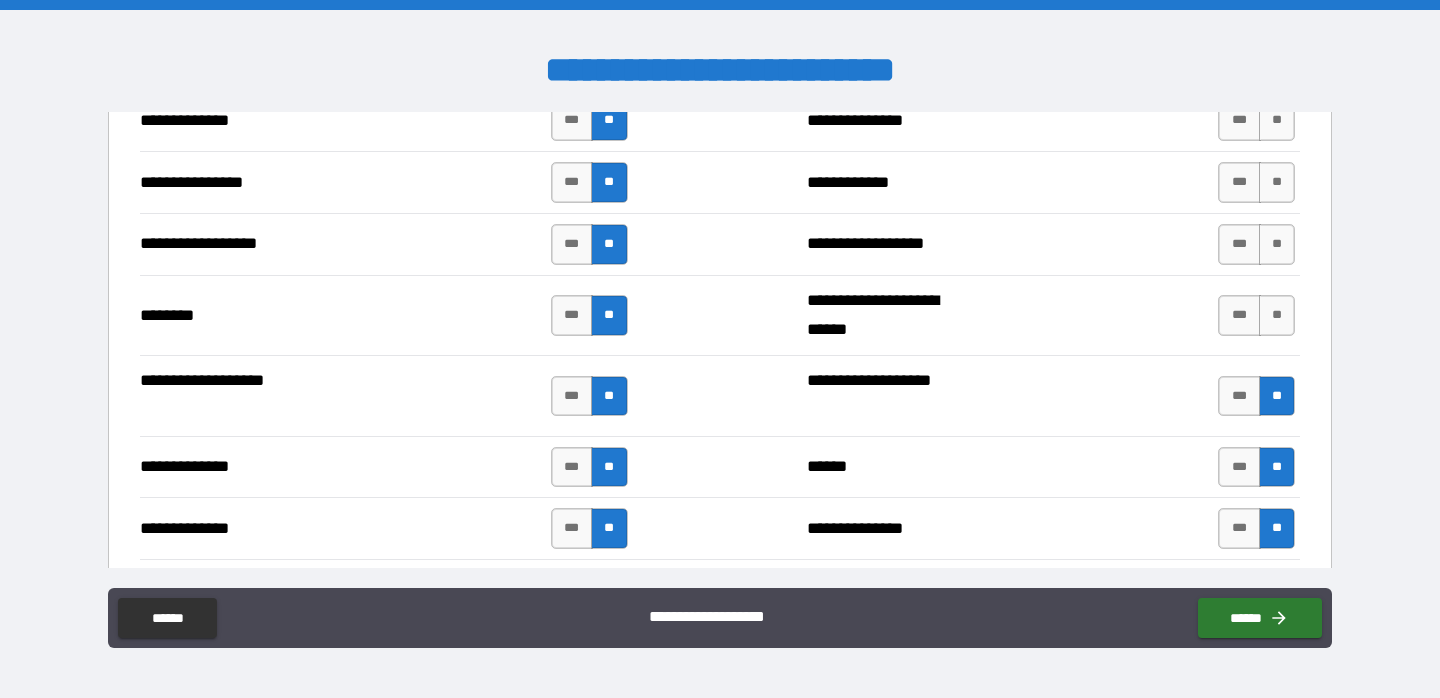 scroll, scrollTop: 3233, scrollLeft: 0, axis: vertical 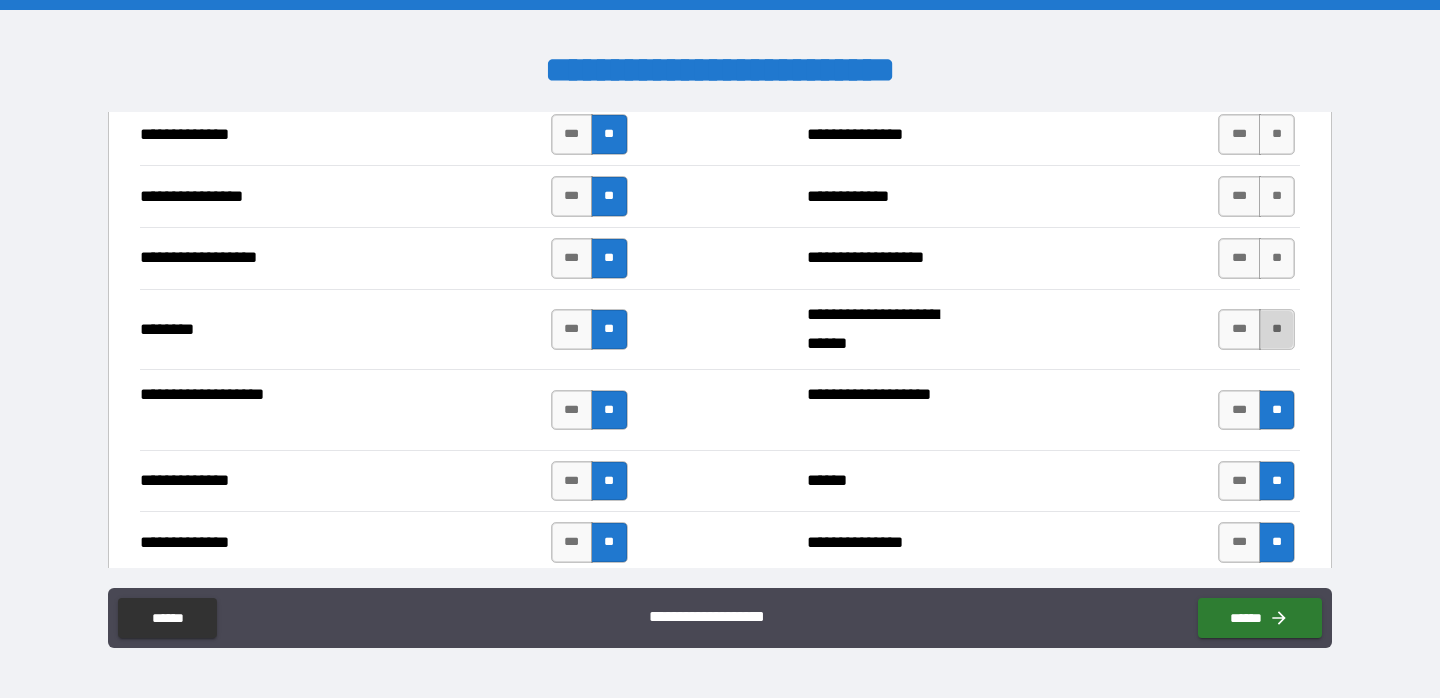 click on "**" at bounding box center (1277, 329) 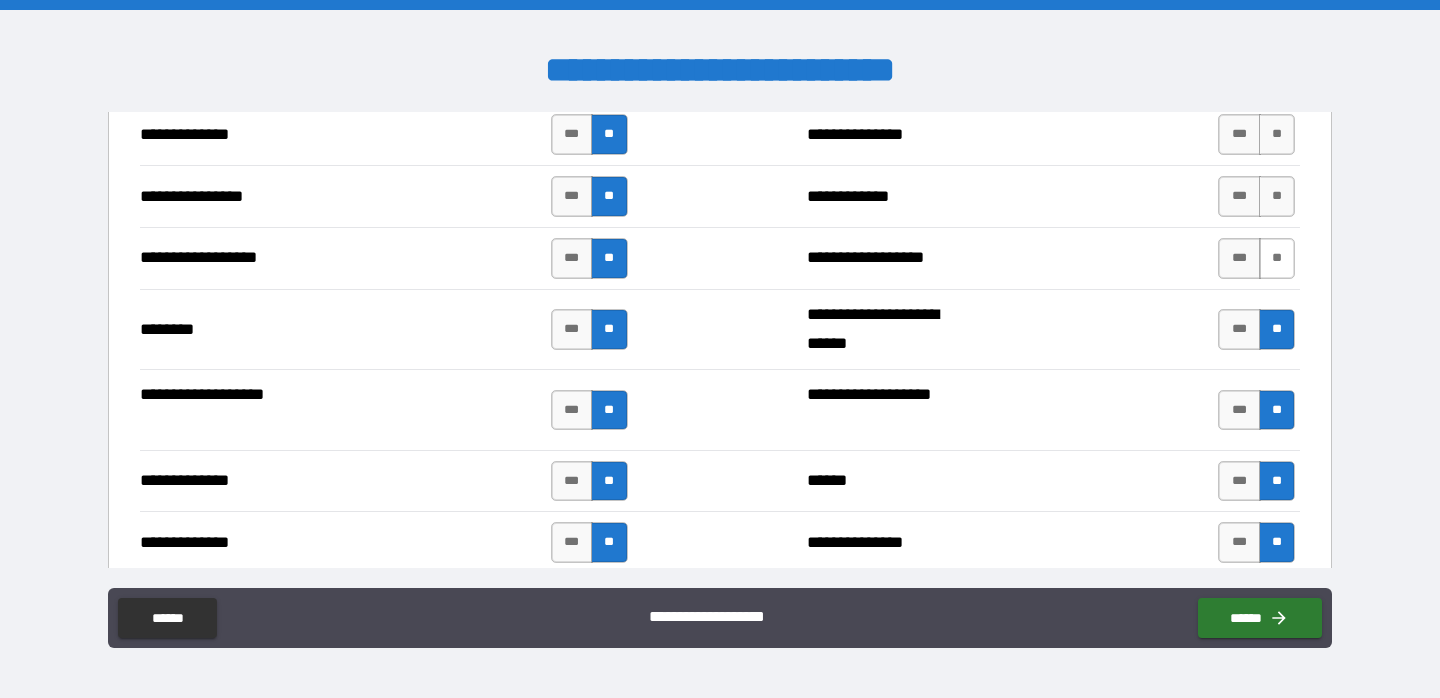 click on "**" at bounding box center (1277, 258) 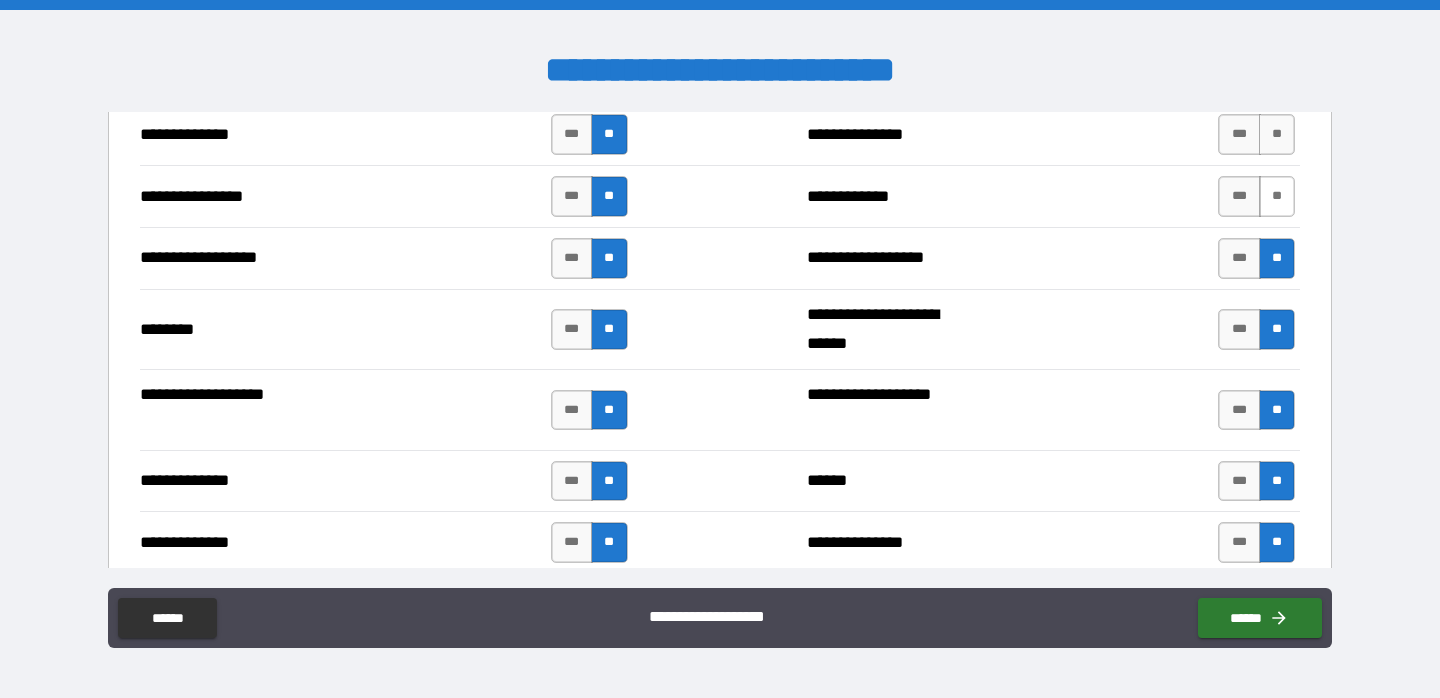 click on "**" at bounding box center [1277, 196] 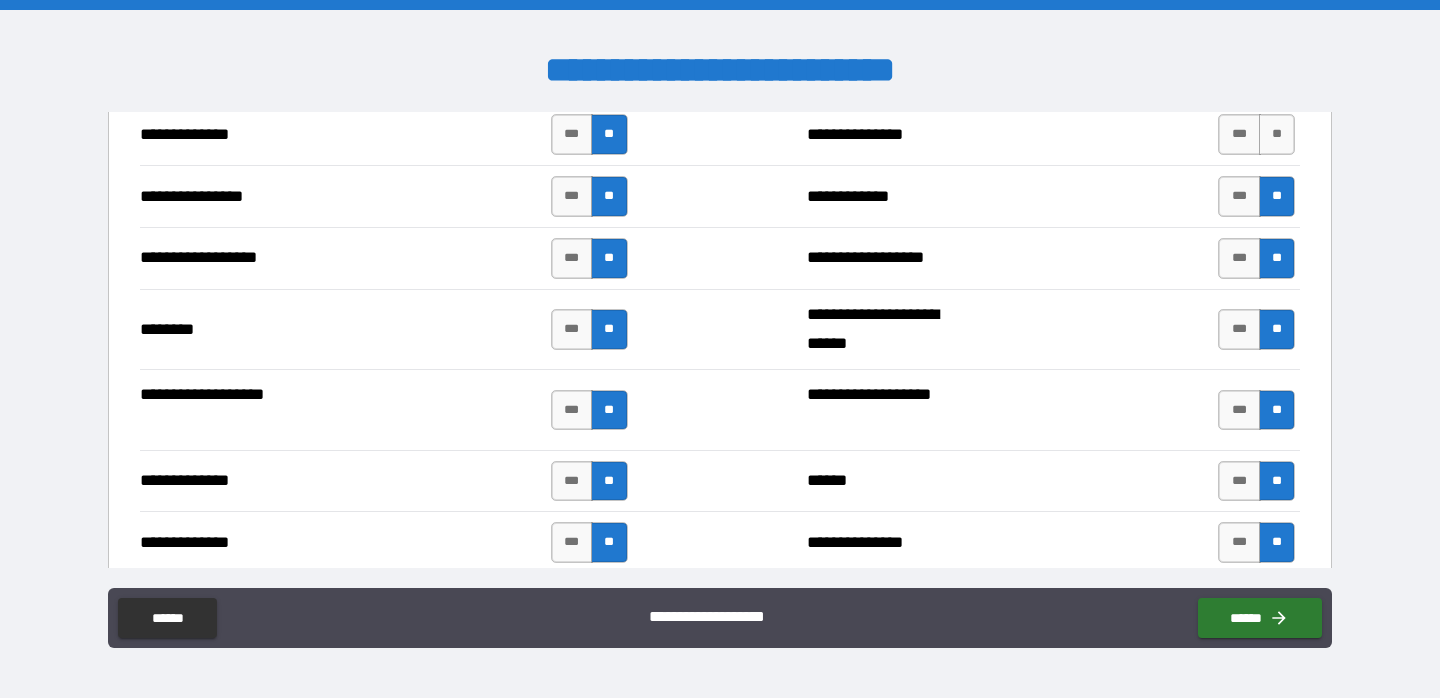 click on "*** **" at bounding box center [1256, 134] 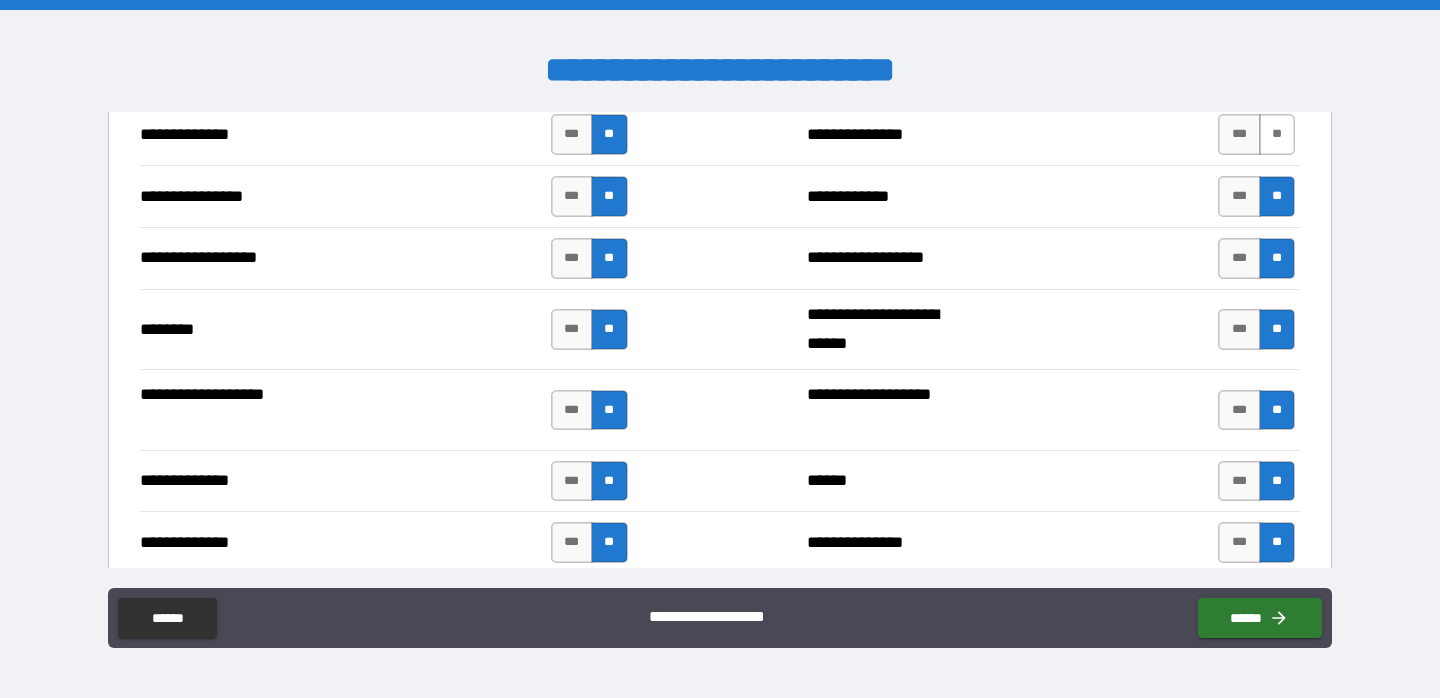 click on "**" at bounding box center [1277, 134] 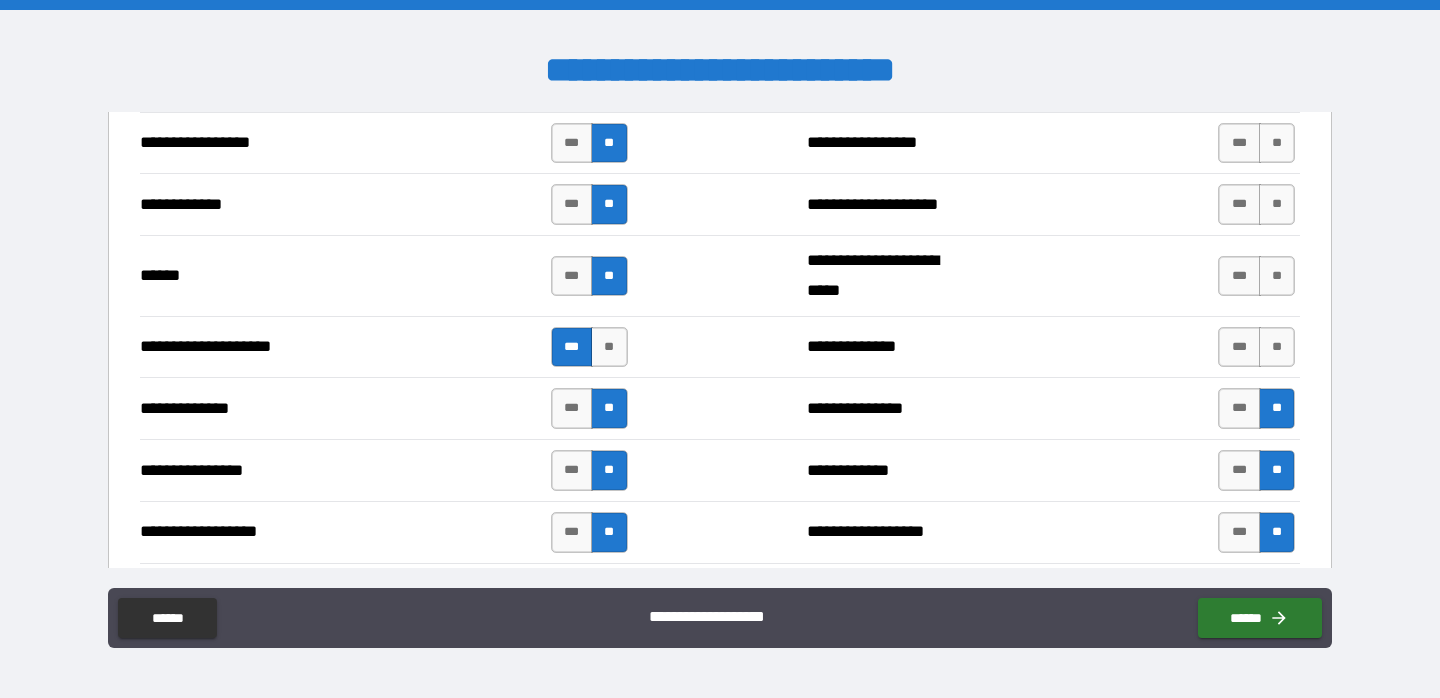 scroll, scrollTop: 2939, scrollLeft: 0, axis: vertical 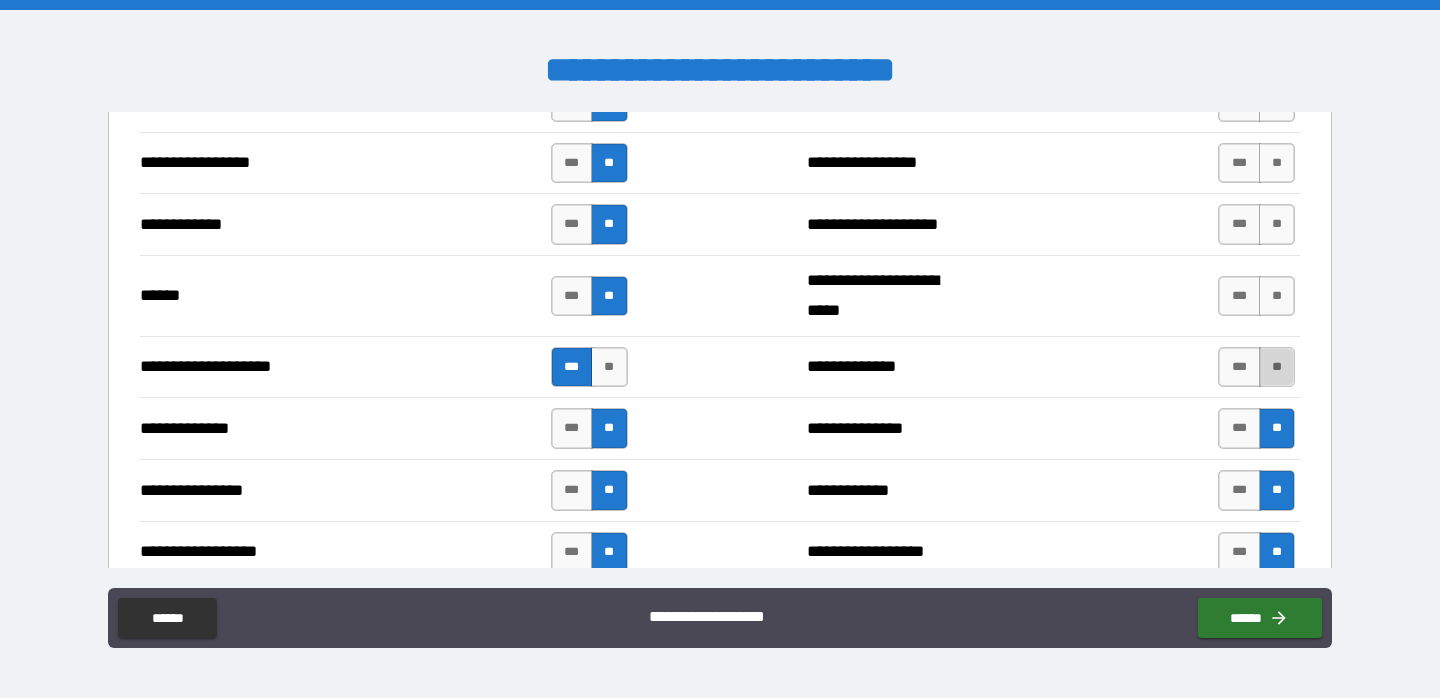 click on "**" at bounding box center (1277, 367) 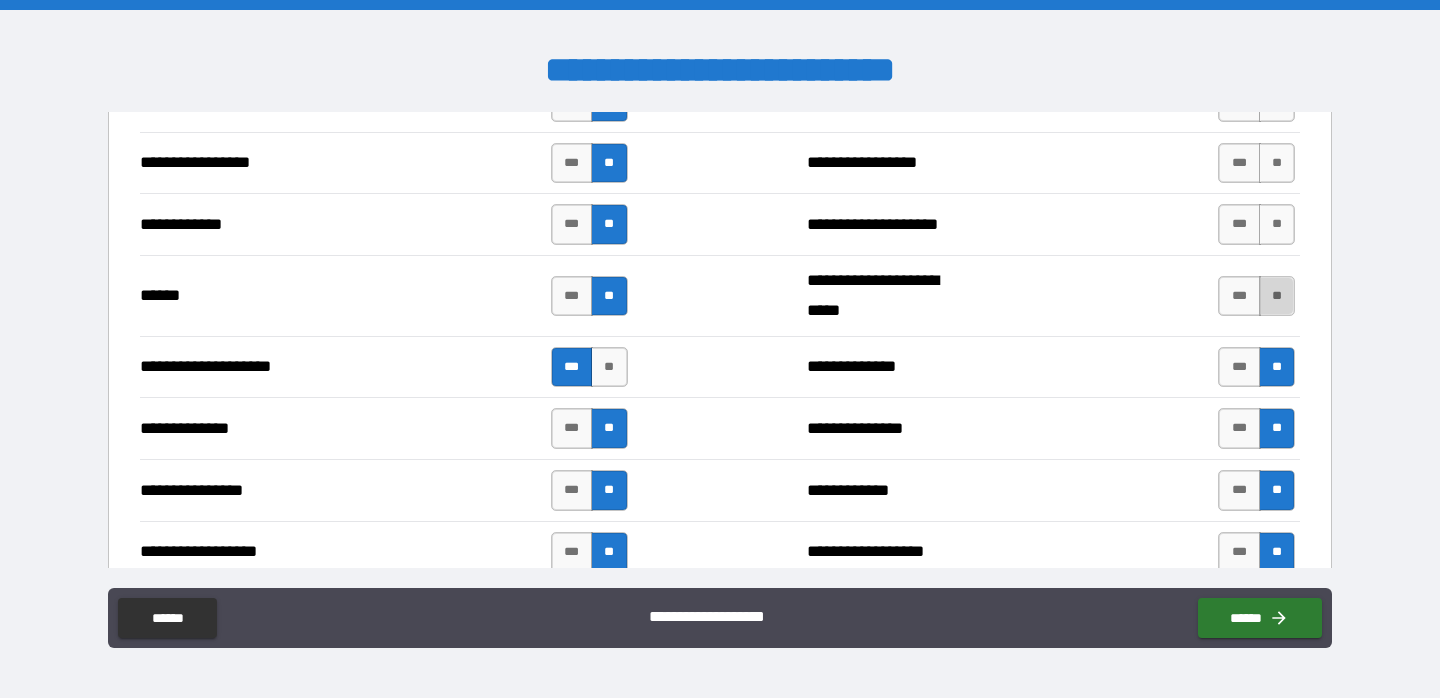 click on "**" at bounding box center (1277, 296) 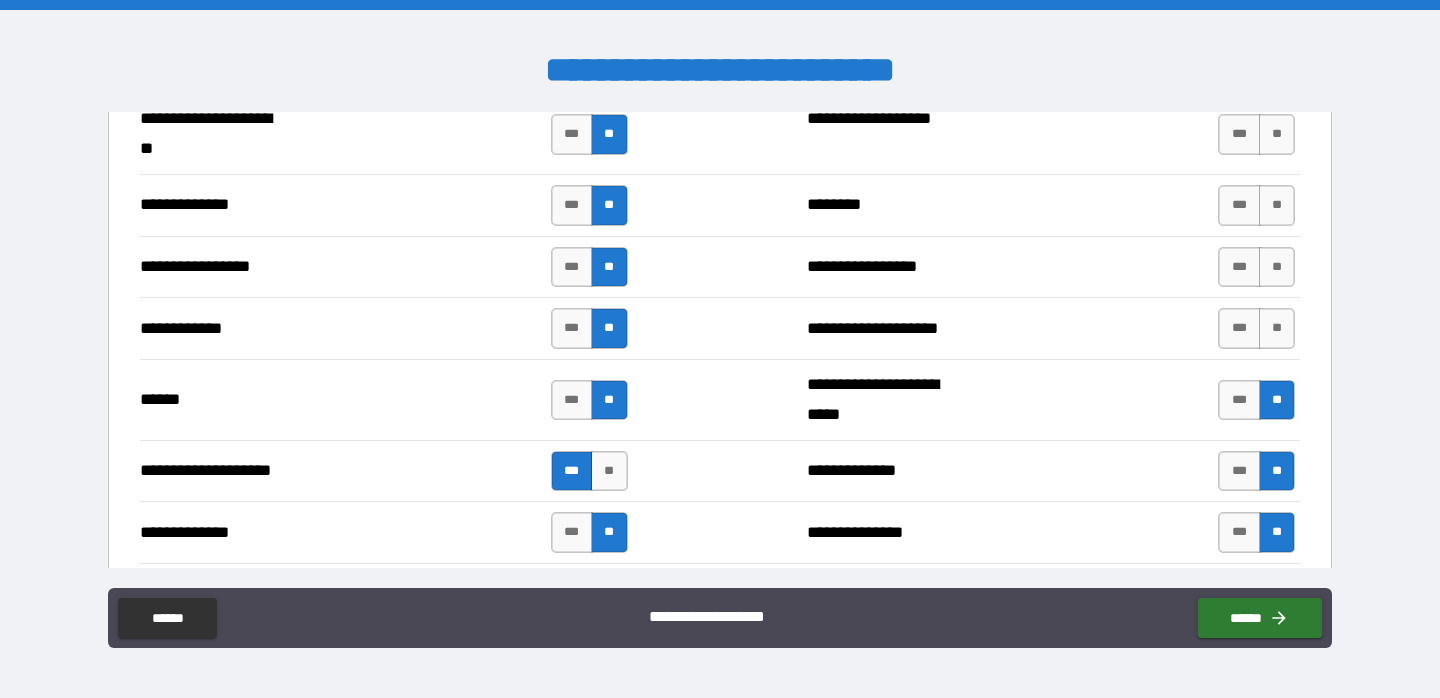 scroll, scrollTop: 2822, scrollLeft: 0, axis: vertical 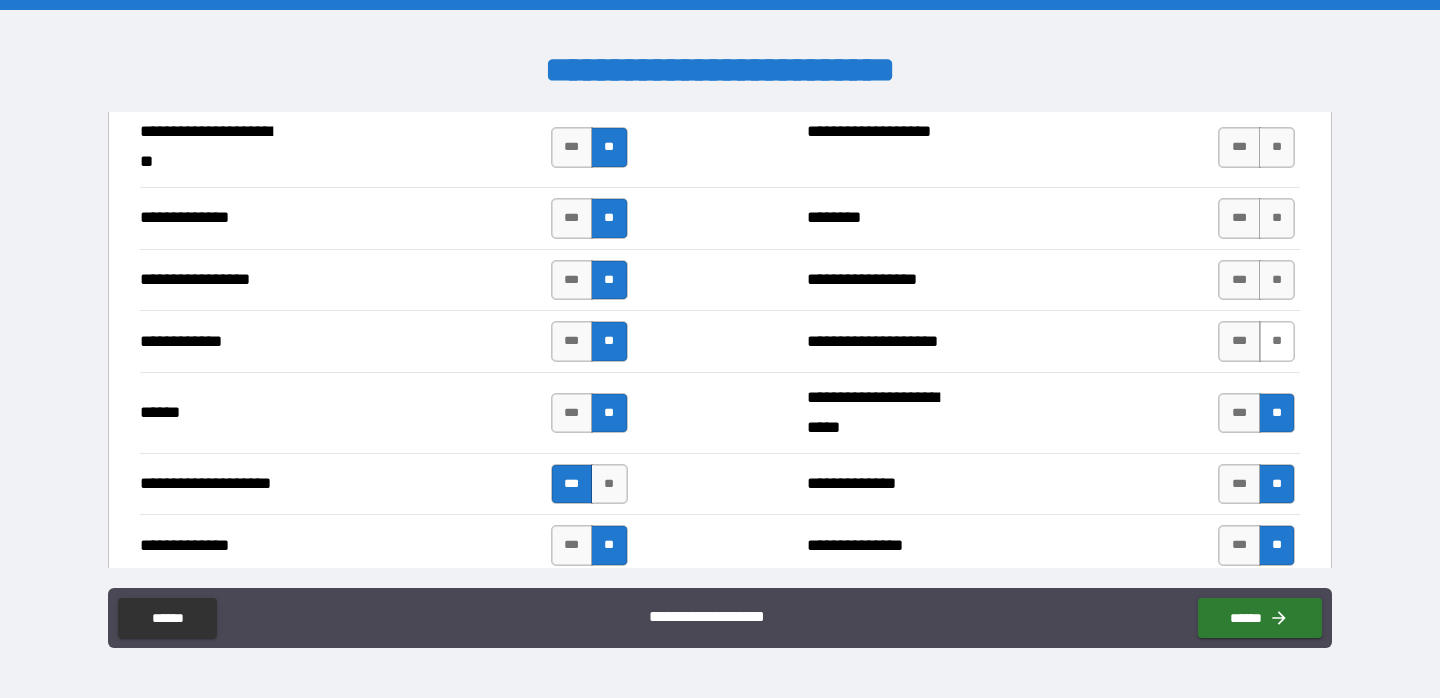 click on "**" at bounding box center (1277, 341) 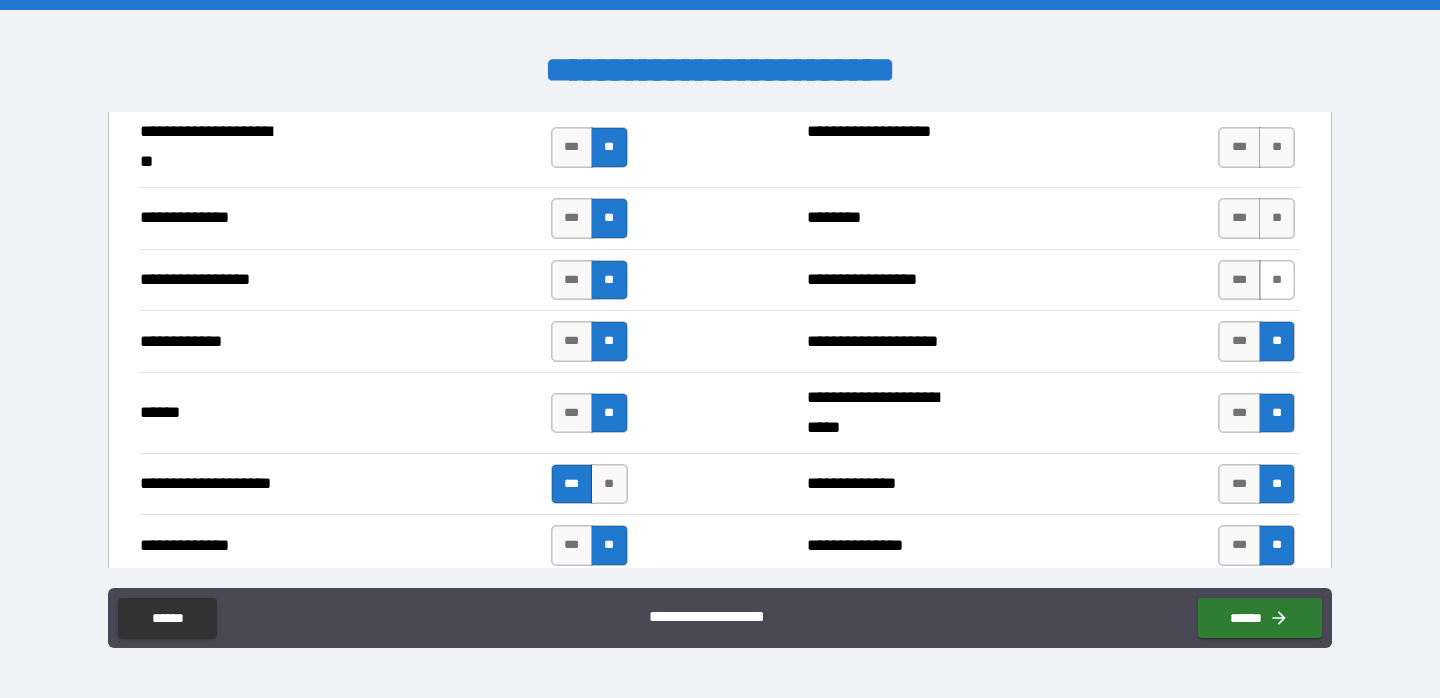 click on "**" at bounding box center [1277, 280] 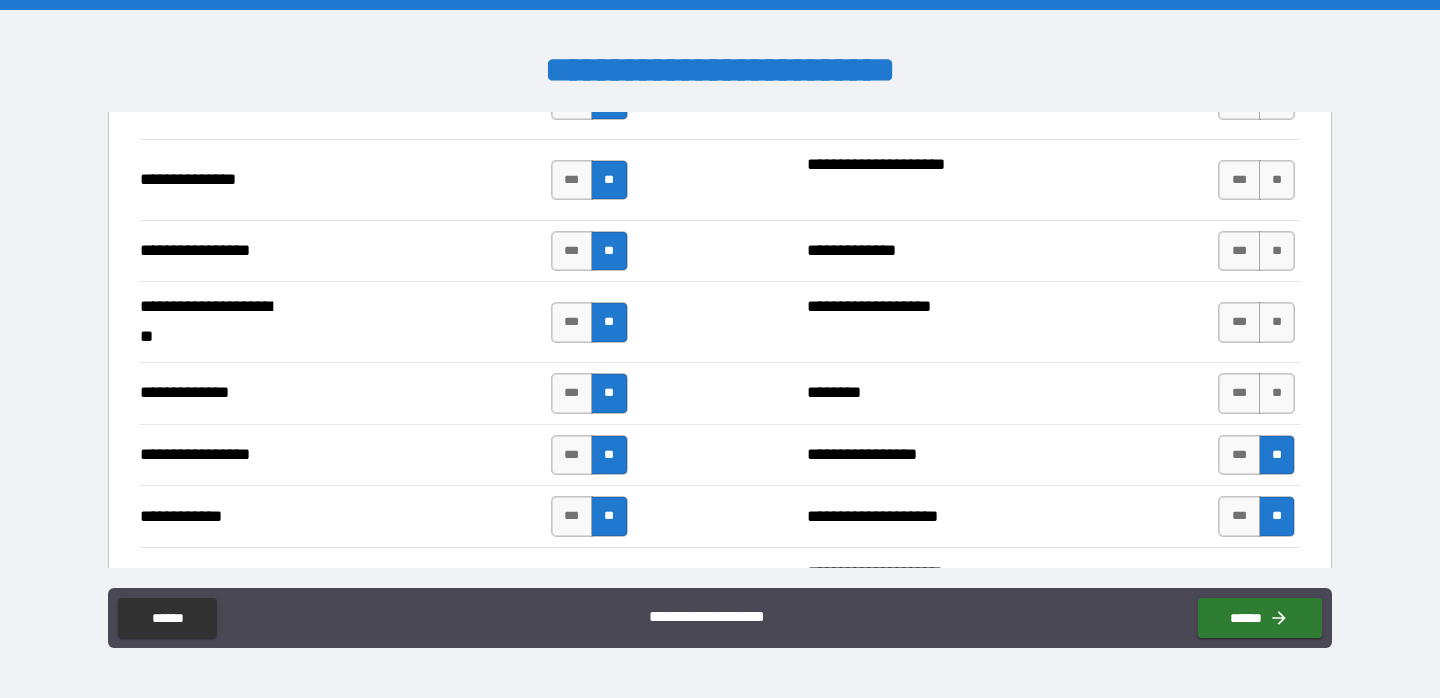 scroll, scrollTop: 2646, scrollLeft: 0, axis: vertical 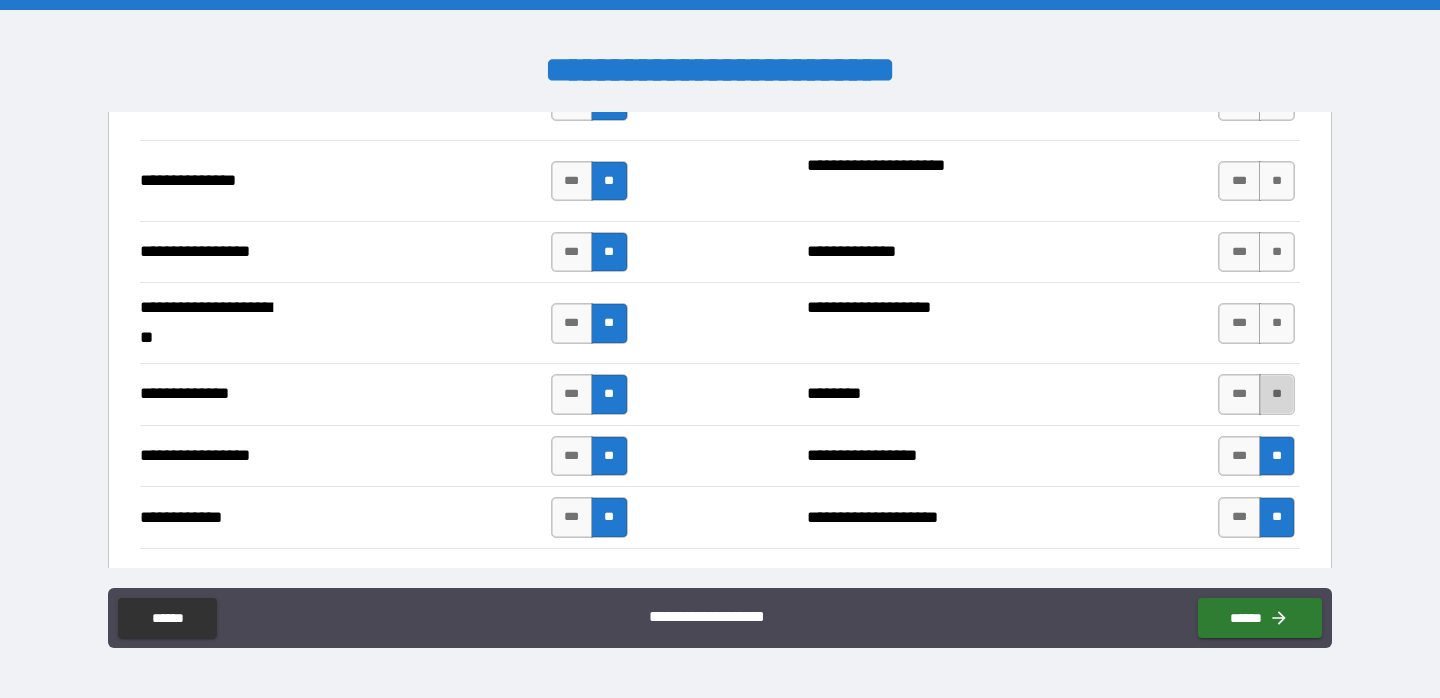 click on "**" at bounding box center (1277, 394) 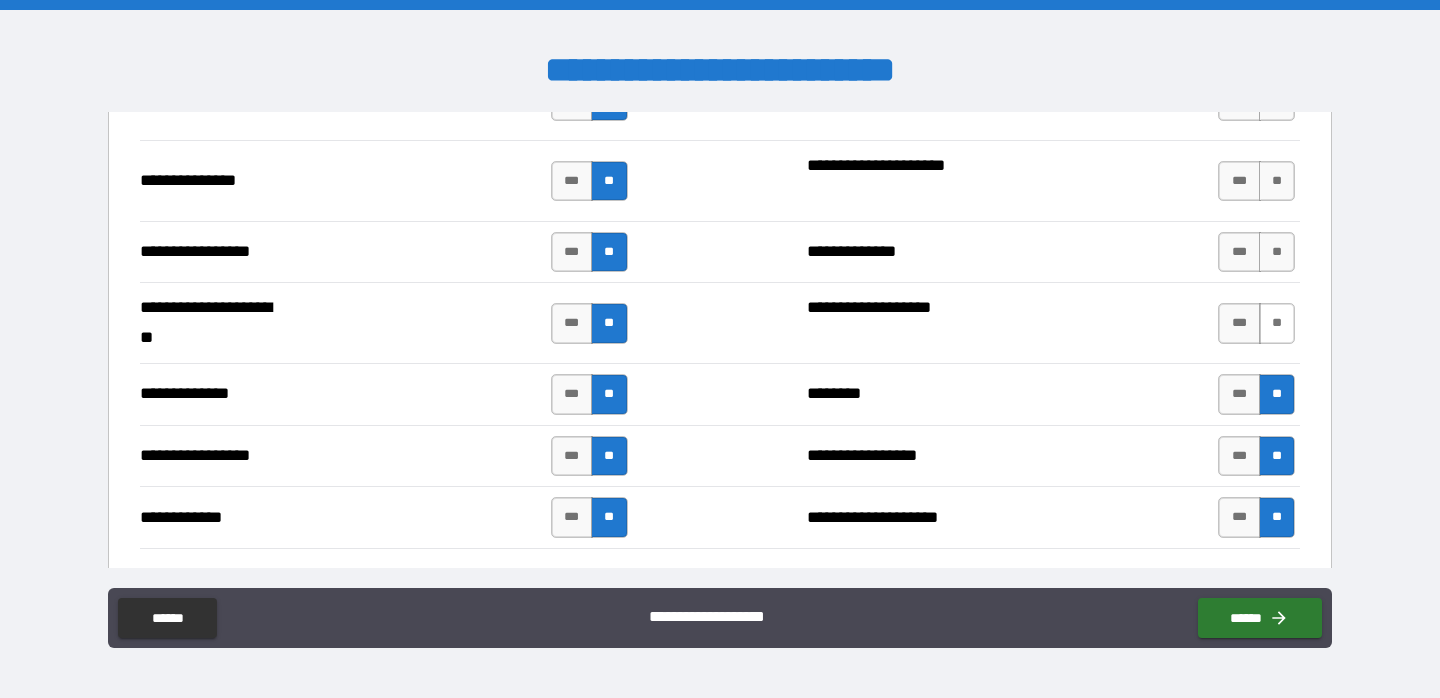click on "**" at bounding box center [1277, 323] 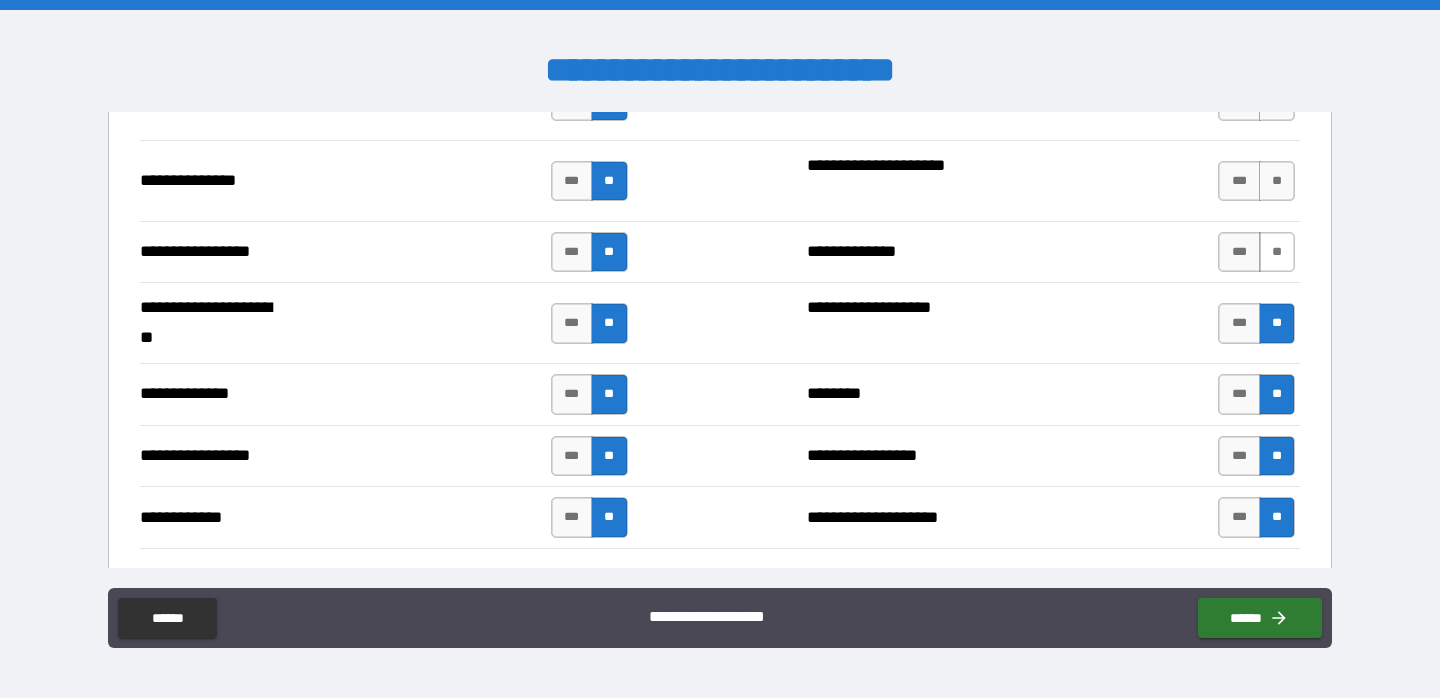 click on "**" at bounding box center (1277, 252) 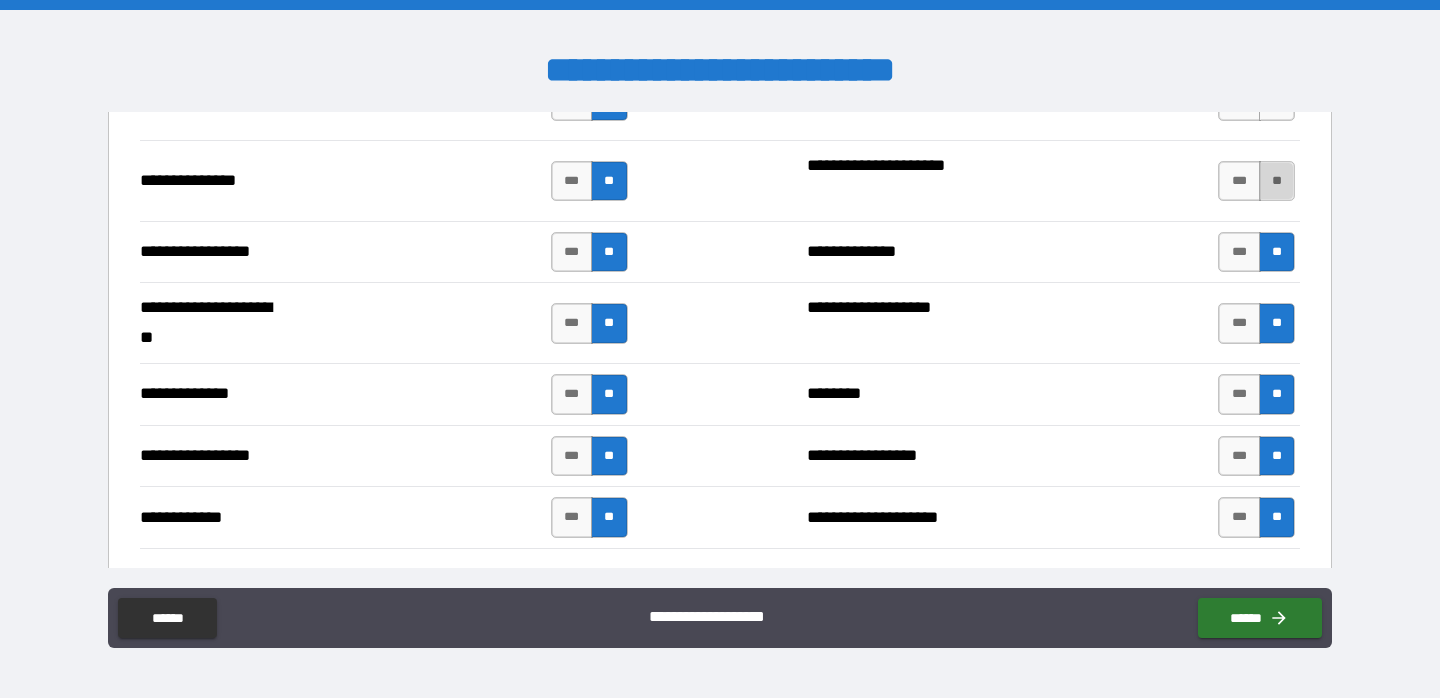 click on "**" at bounding box center [1277, 181] 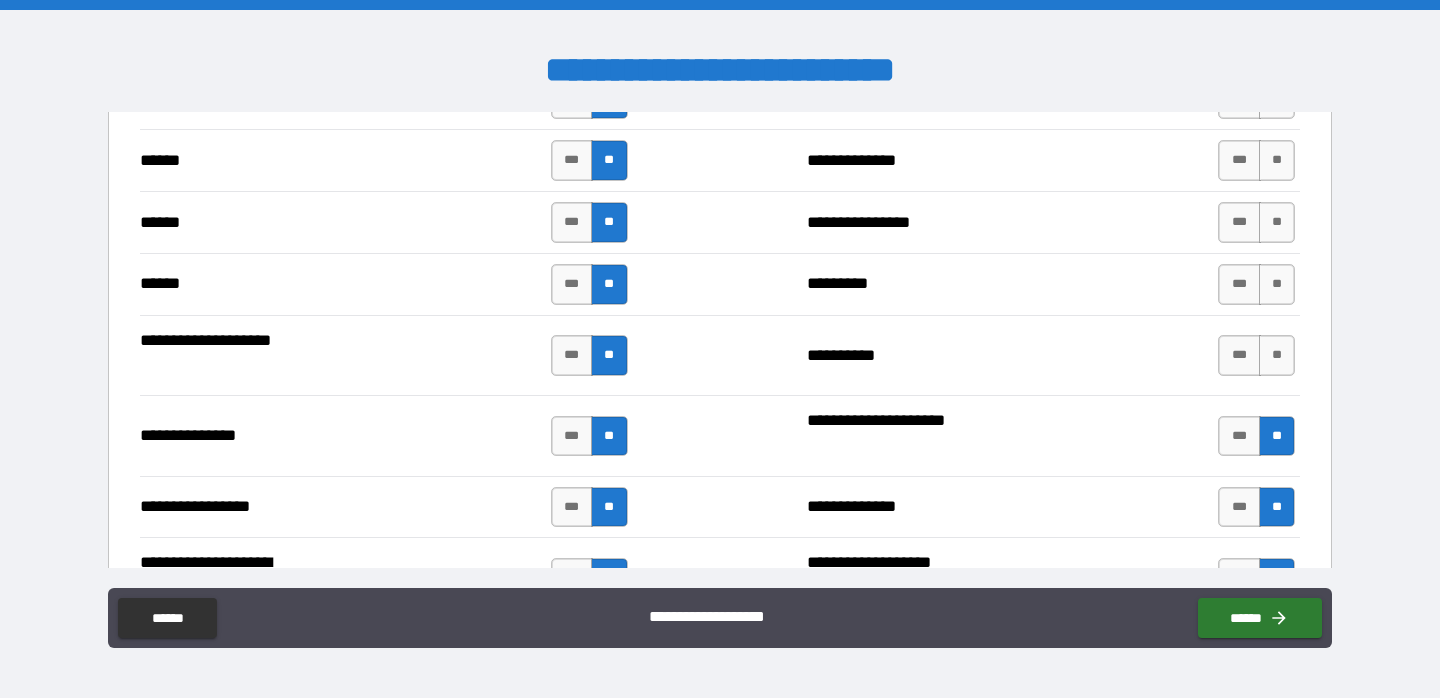 scroll, scrollTop: 2380, scrollLeft: 0, axis: vertical 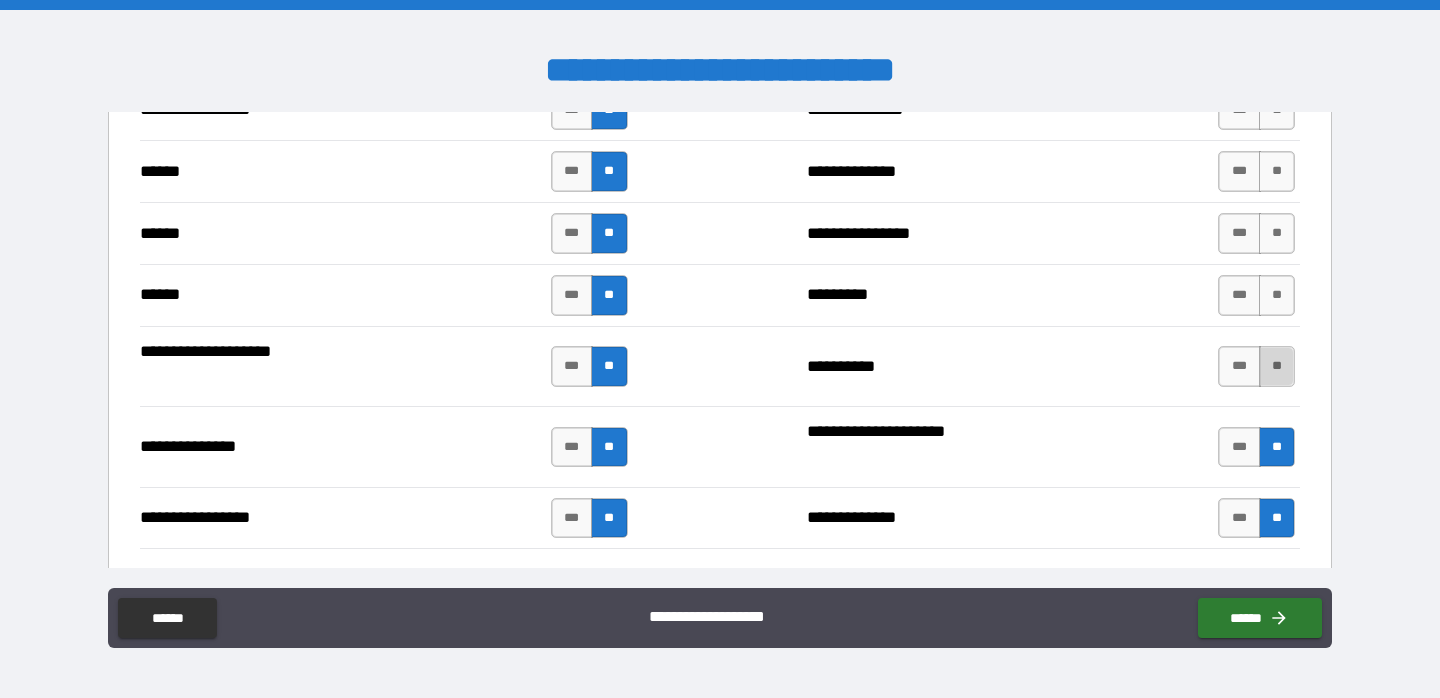 click on "**" at bounding box center (1277, 366) 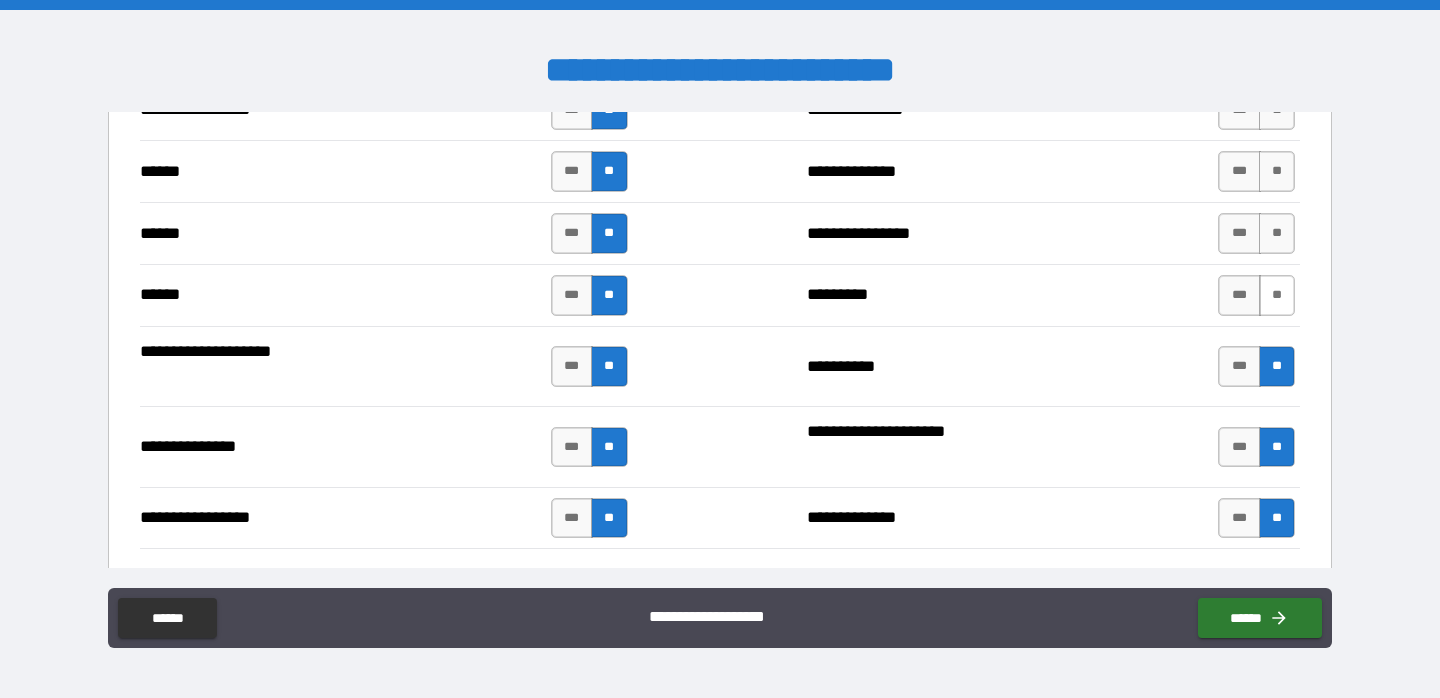 click on "**" at bounding box center (1277, 295) 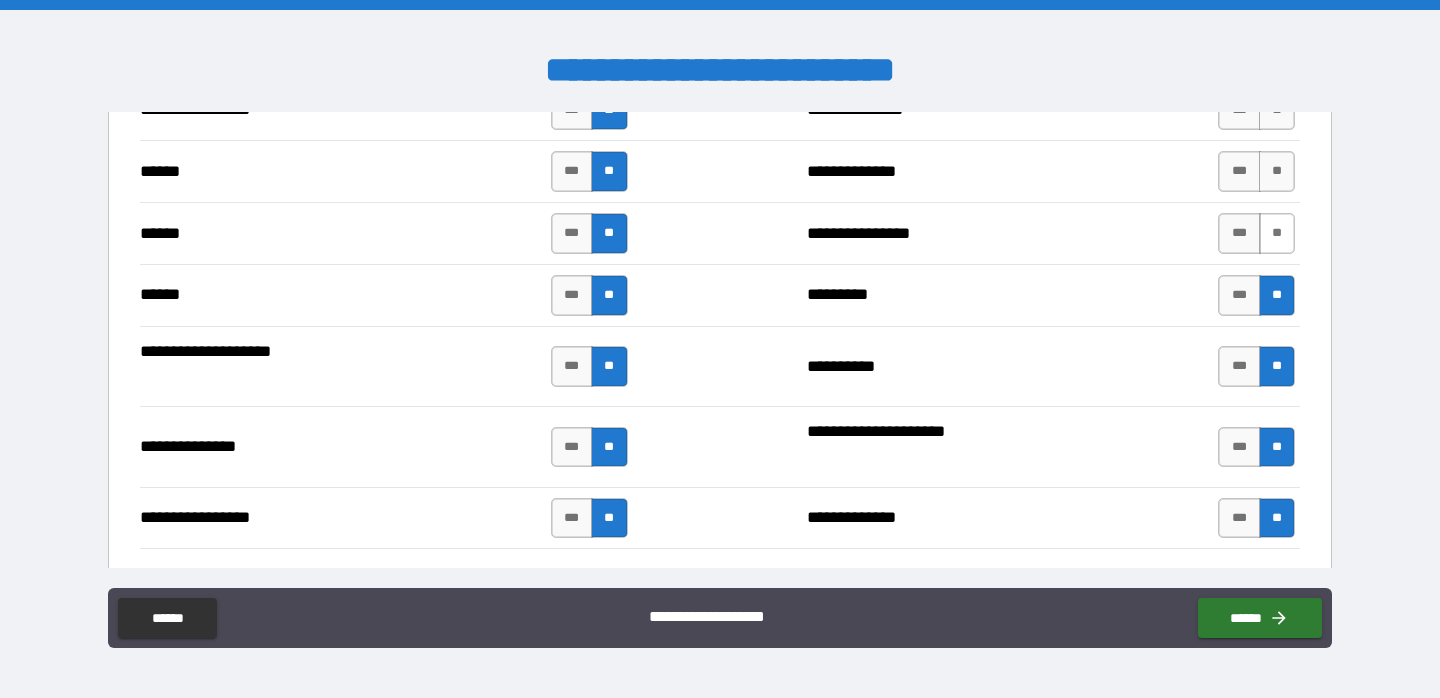 click on "**" at bounding box center [1277, 233] 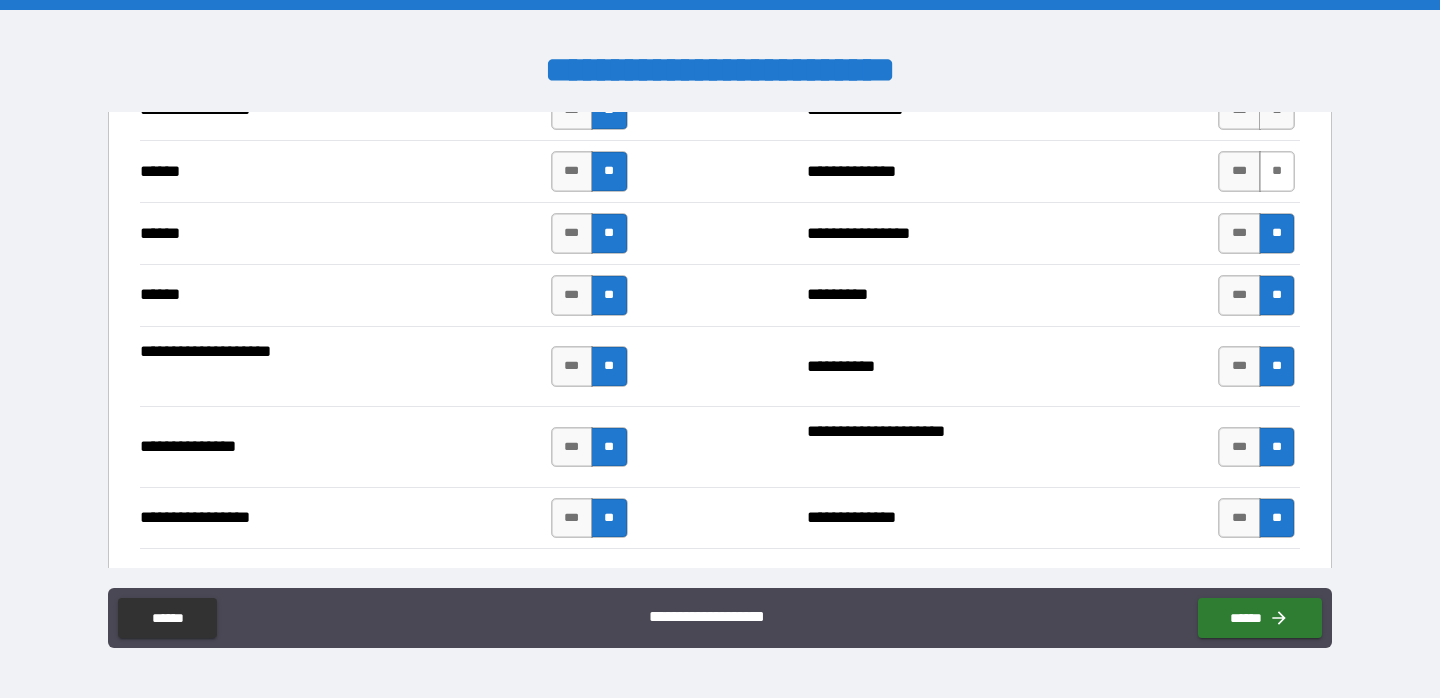 click on "**" at bounding box center (1277, 171) 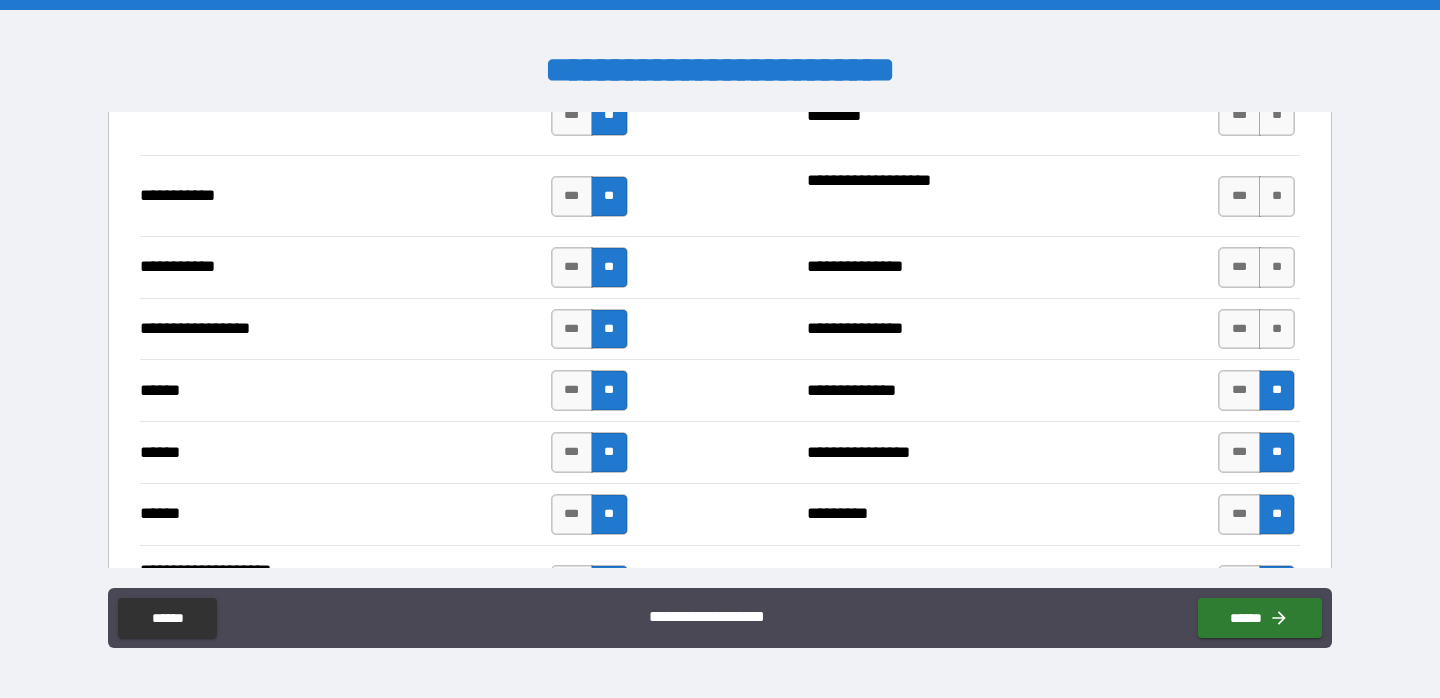 scroll, scrollTop: 2160, scrollLeft: 0, axis: vertical 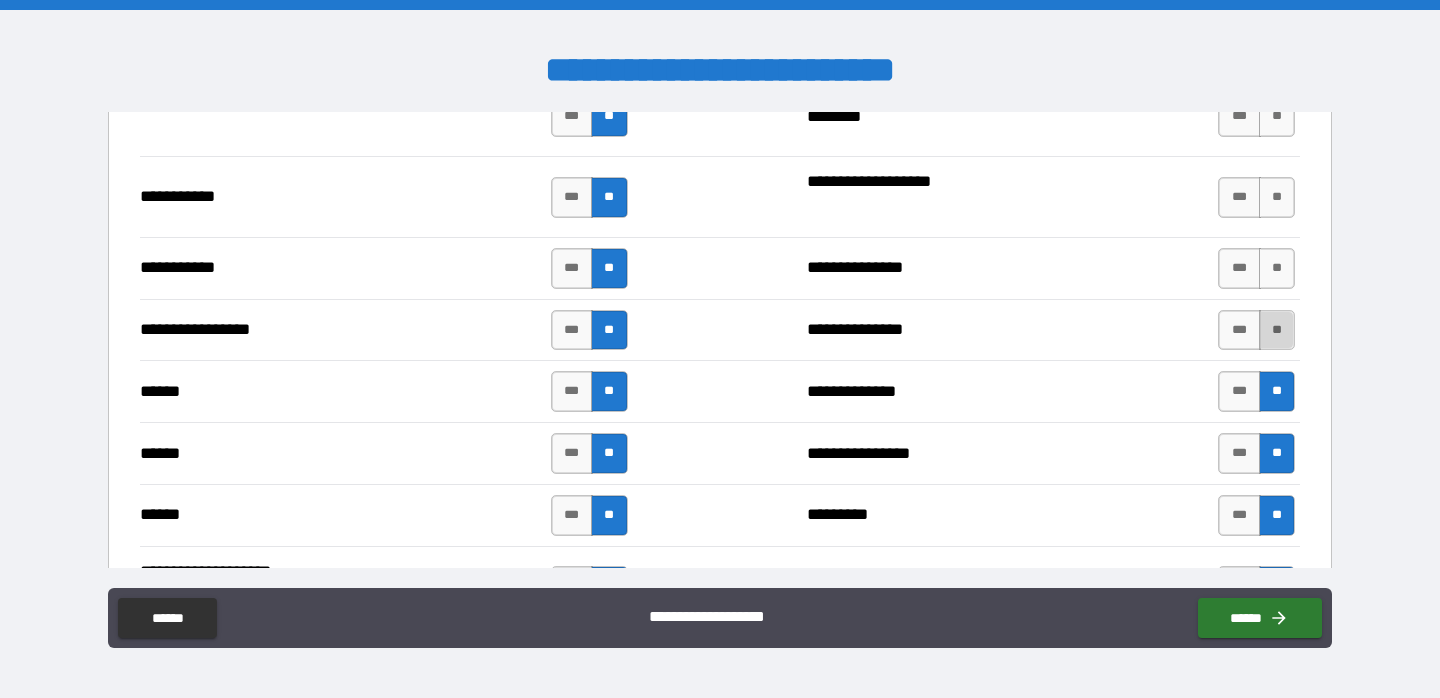 click on "**" at bounding box center (1277, 330) 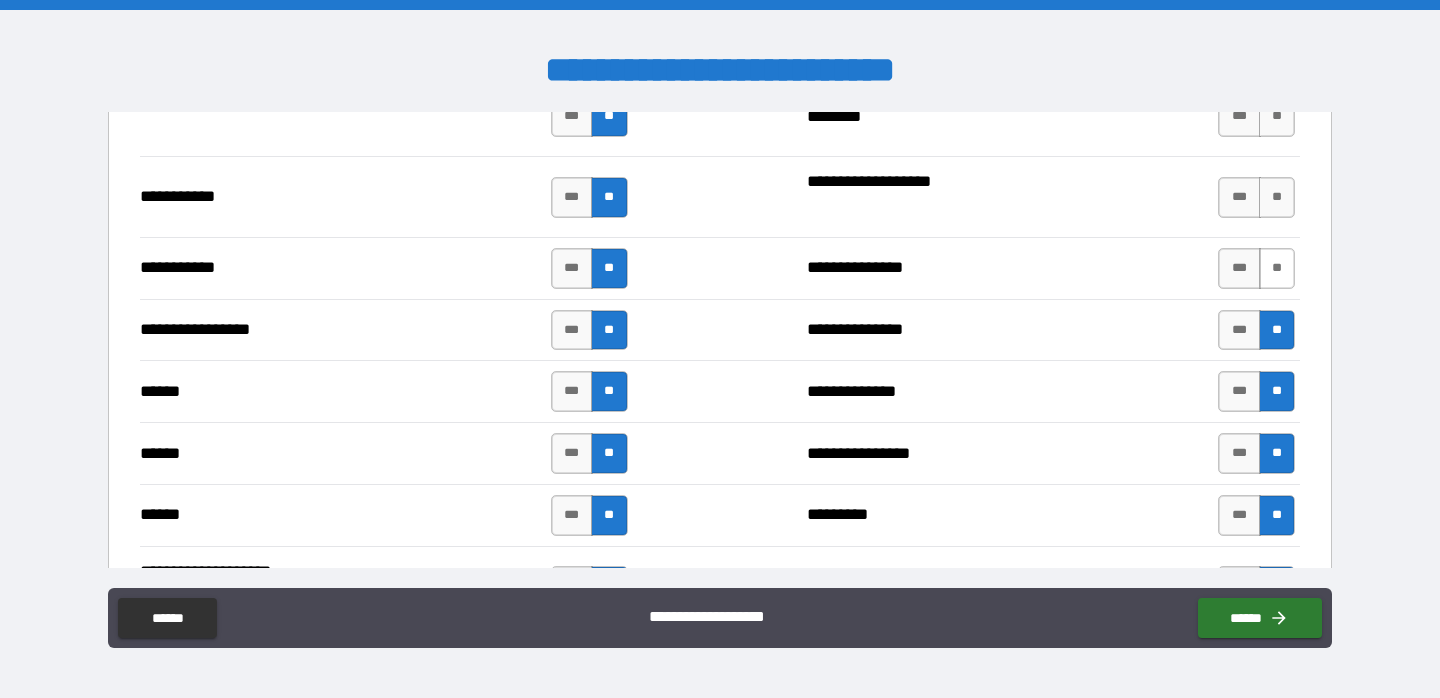 click on "**" at bounding box center (1277, 268) 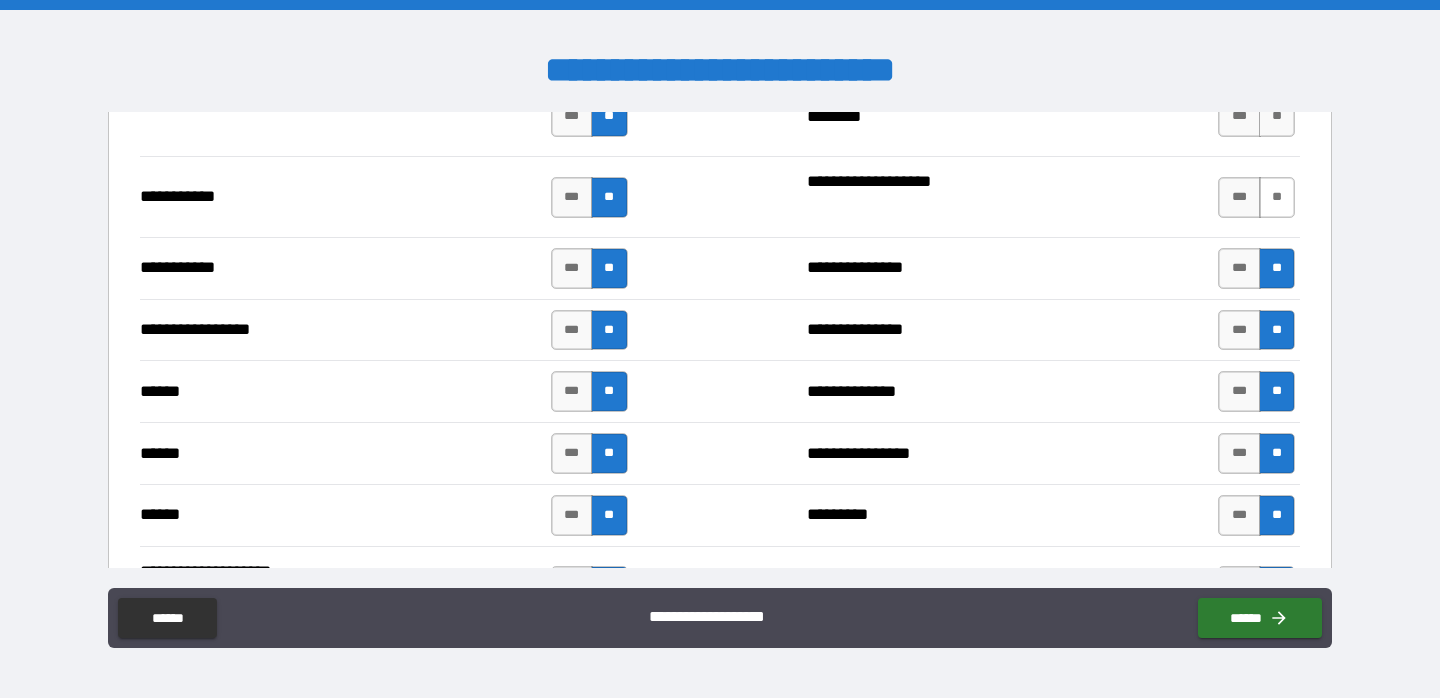 click on "**" at bounding box center (1277, 197) 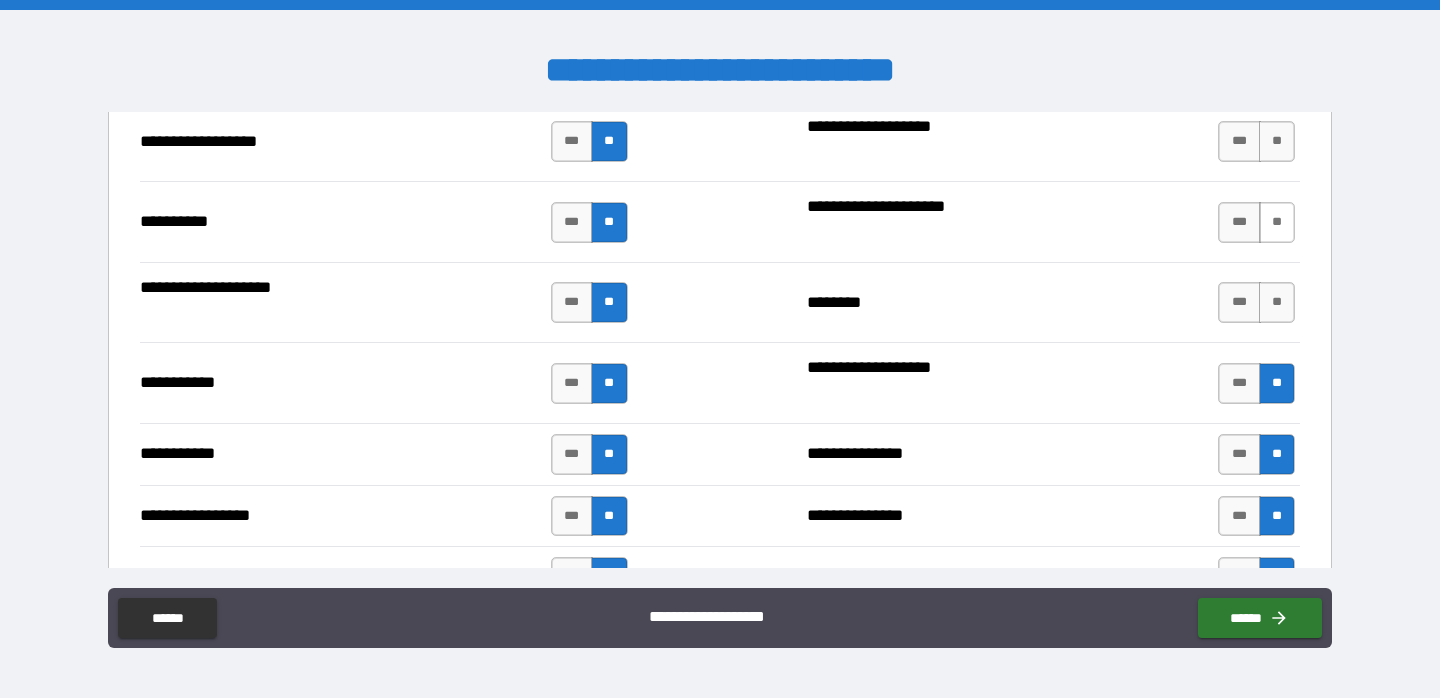 scroll, scrollTop: 1973, scrollLeft: 0, axis: vertical 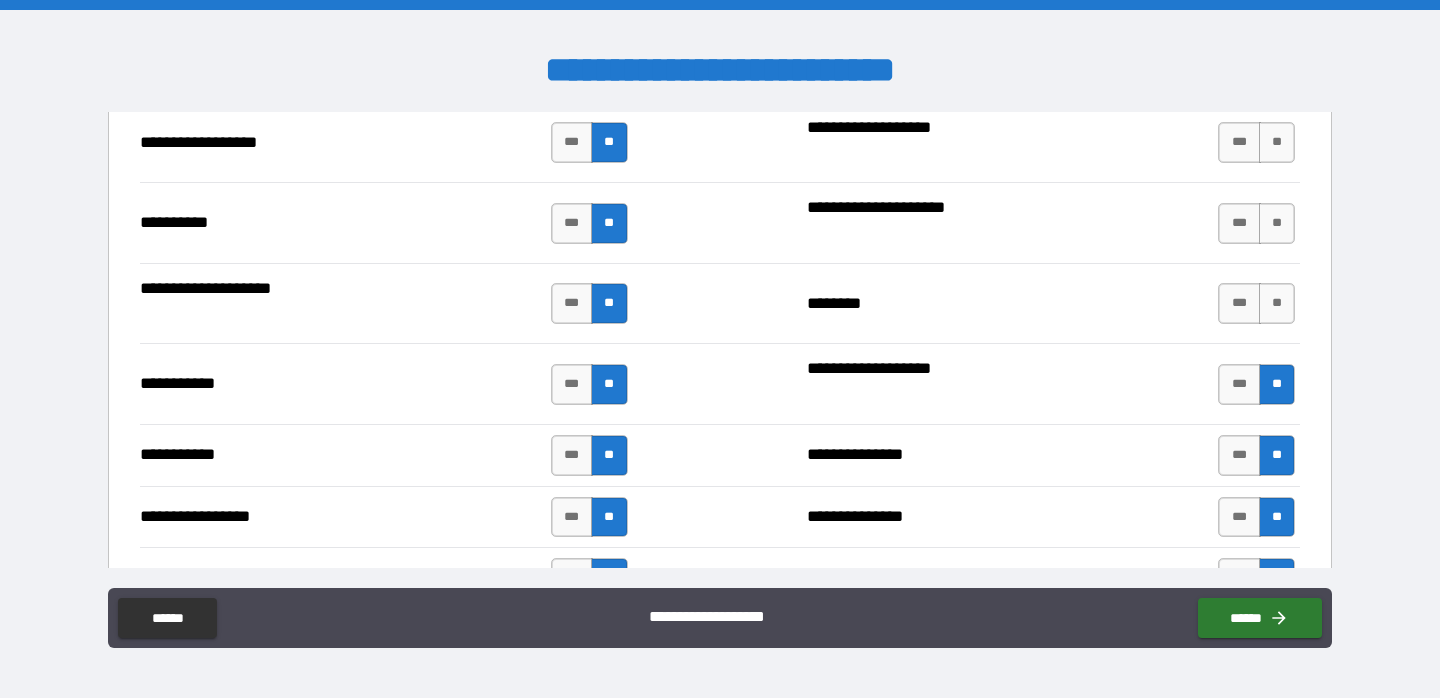 click on "**********" at bounding box center (720, 303) 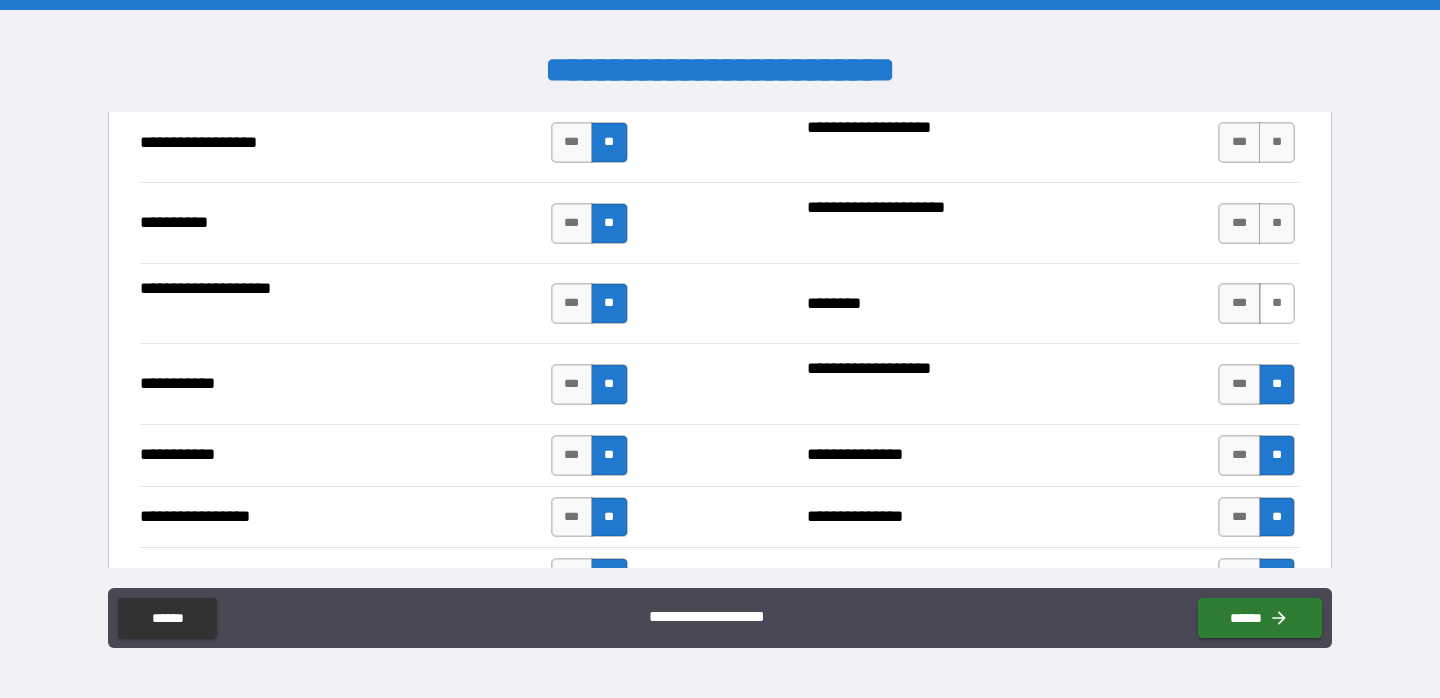 click on "**" at bounding box center [1277, 303] 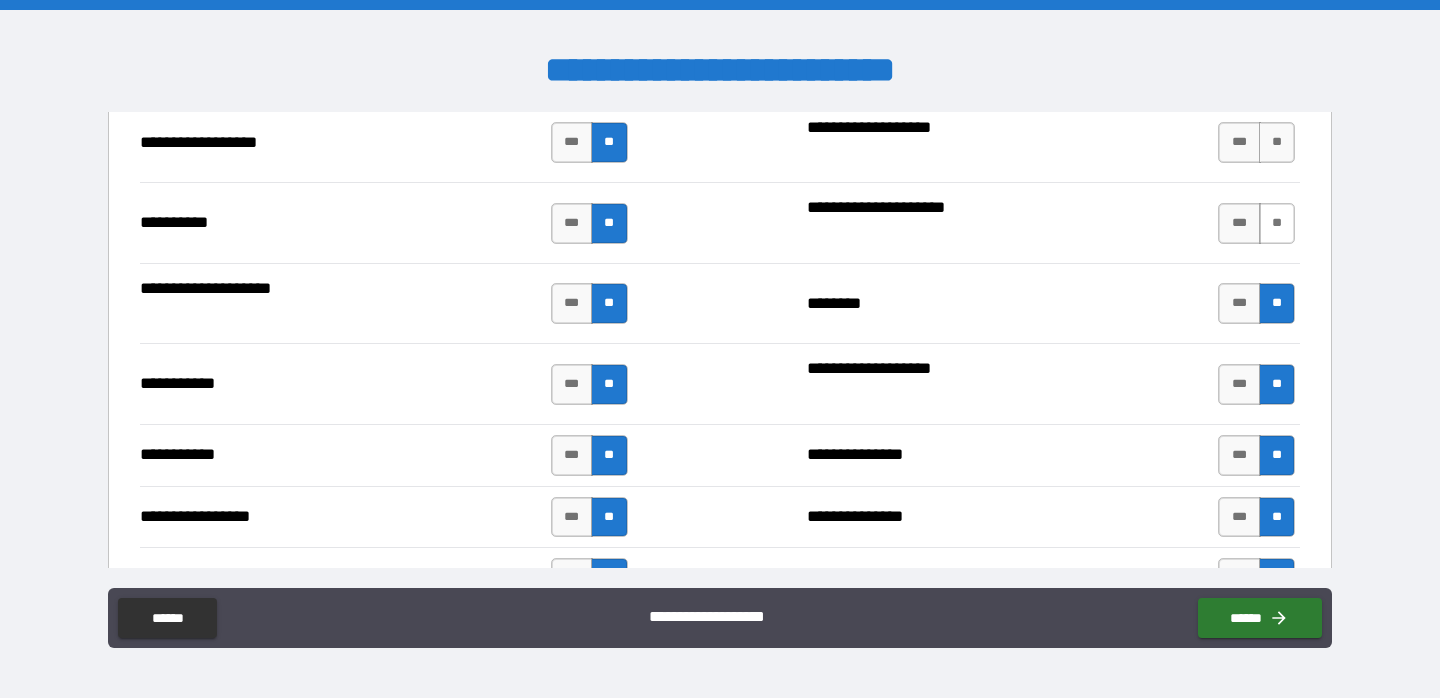 click on "**" at bounding box center (1277, 223) 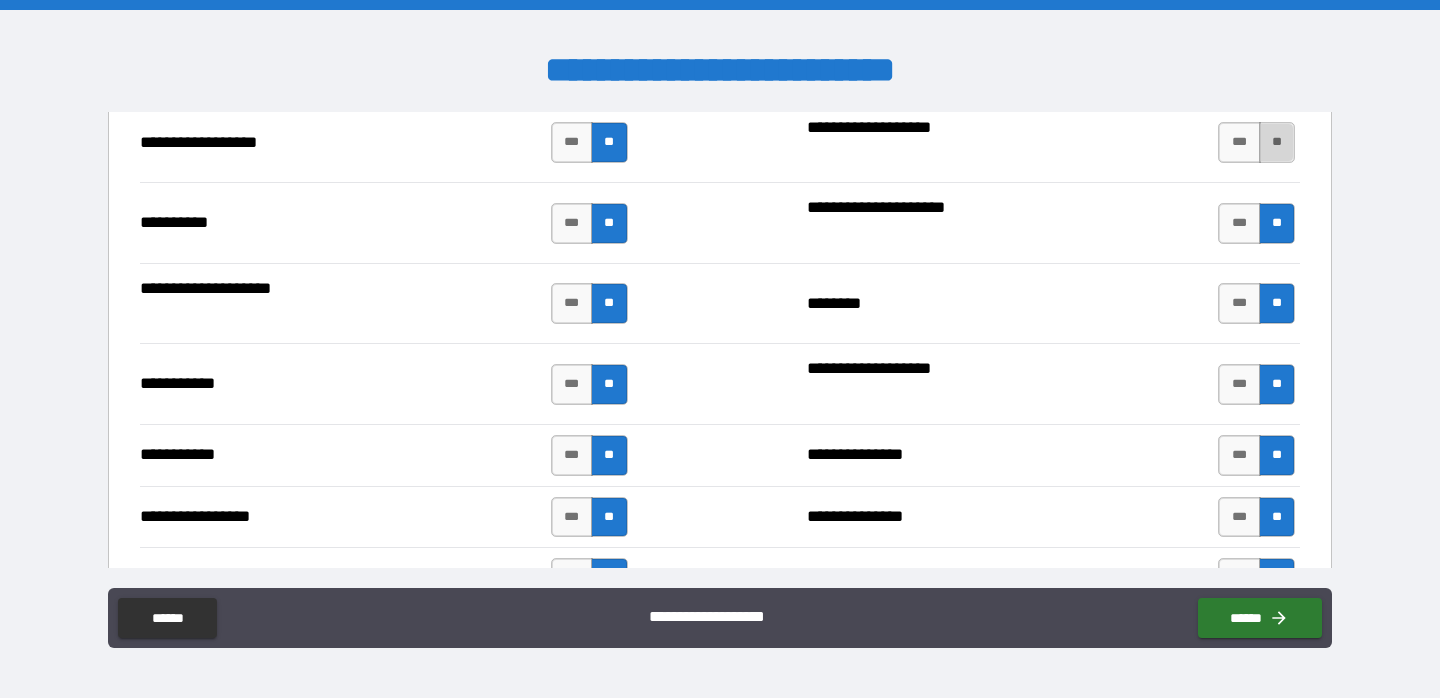 click on "**" at bounding box center (1277, 142) 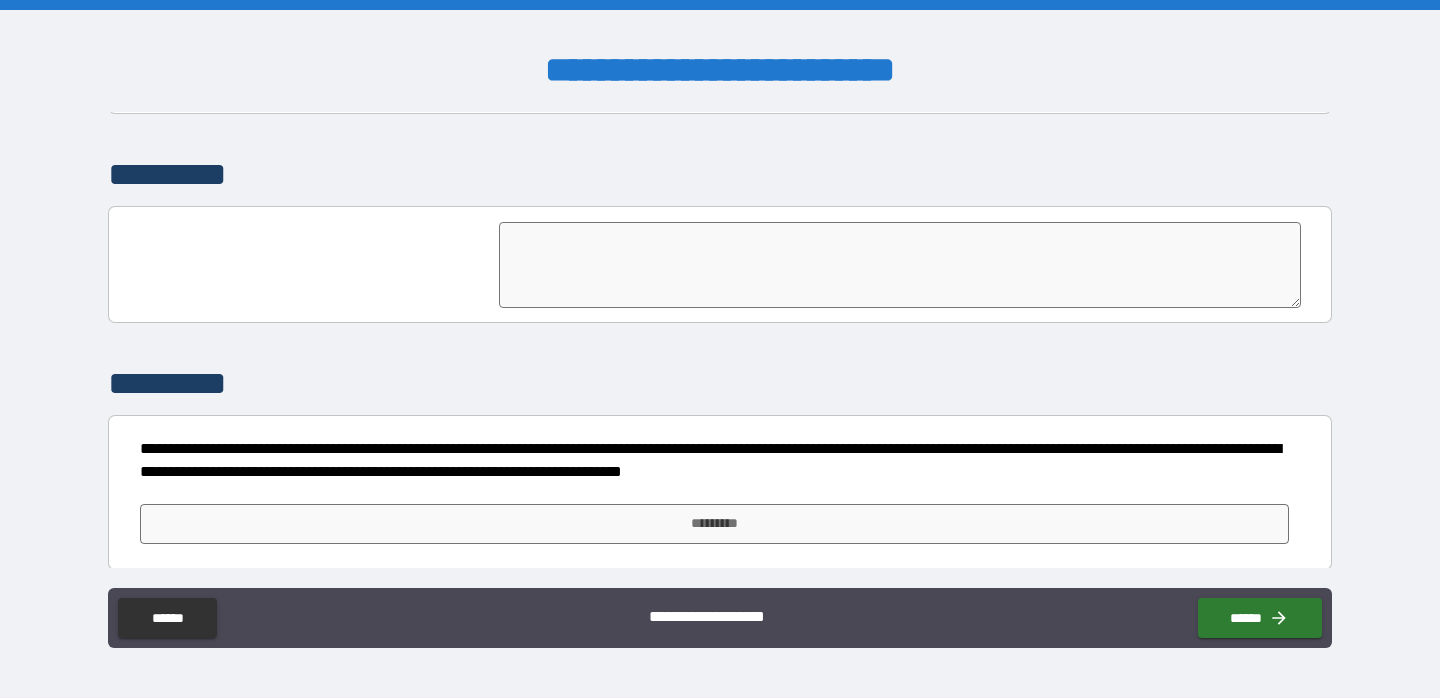 scroll, scrollTop: 4795, scrollLeft: 0, axis: vertical 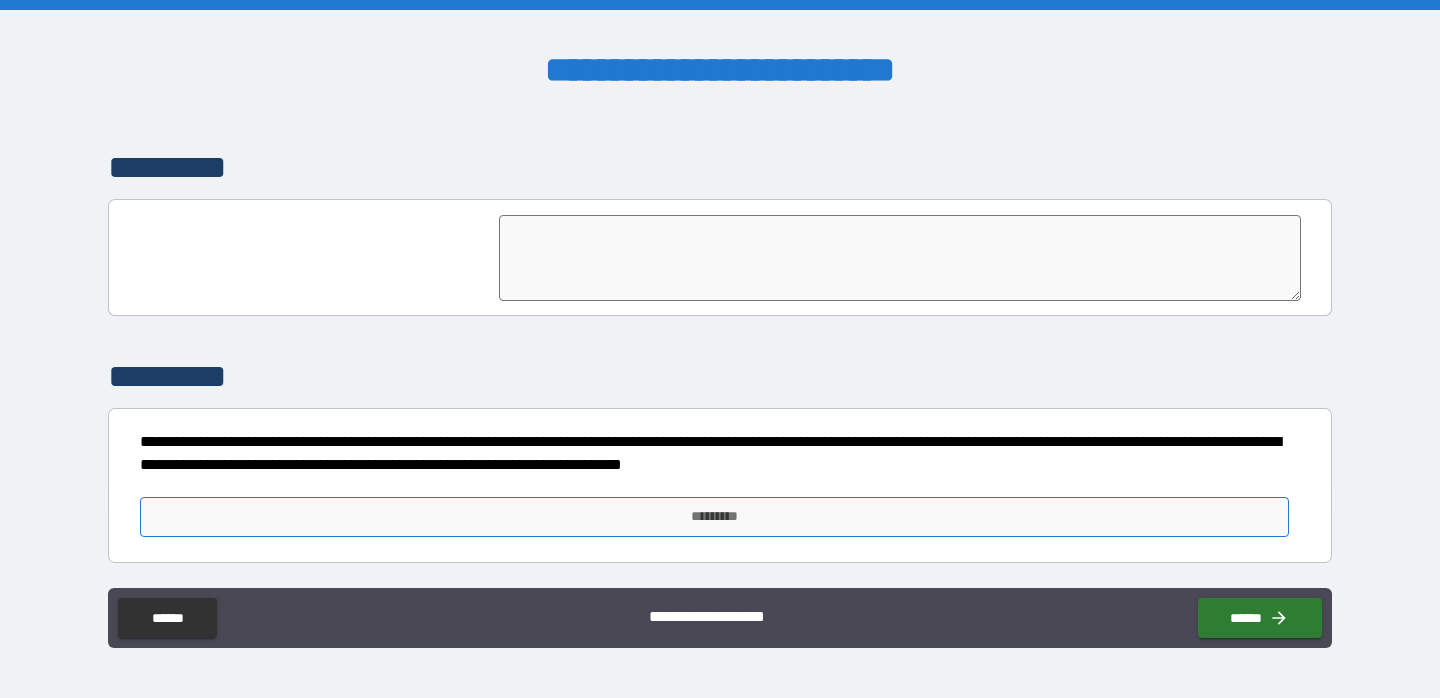 click on "*********" at bounding box center [714, 517] 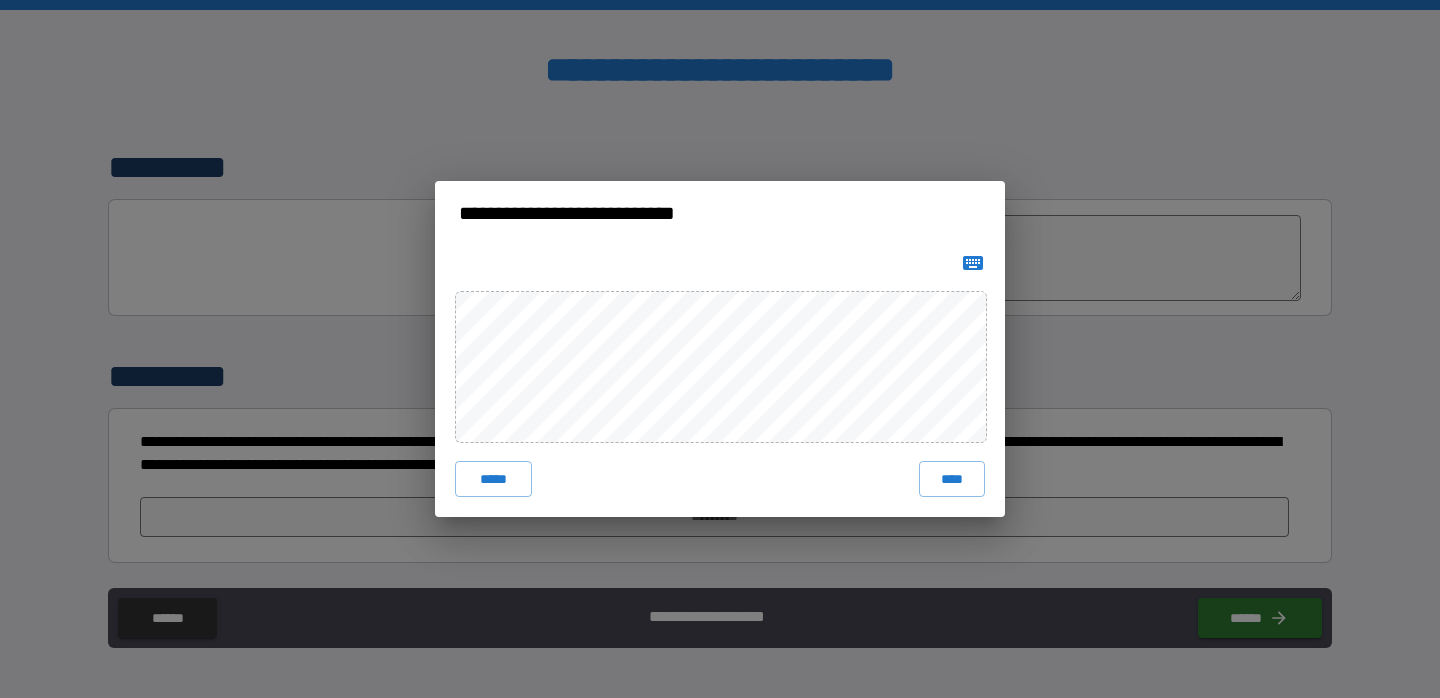 click 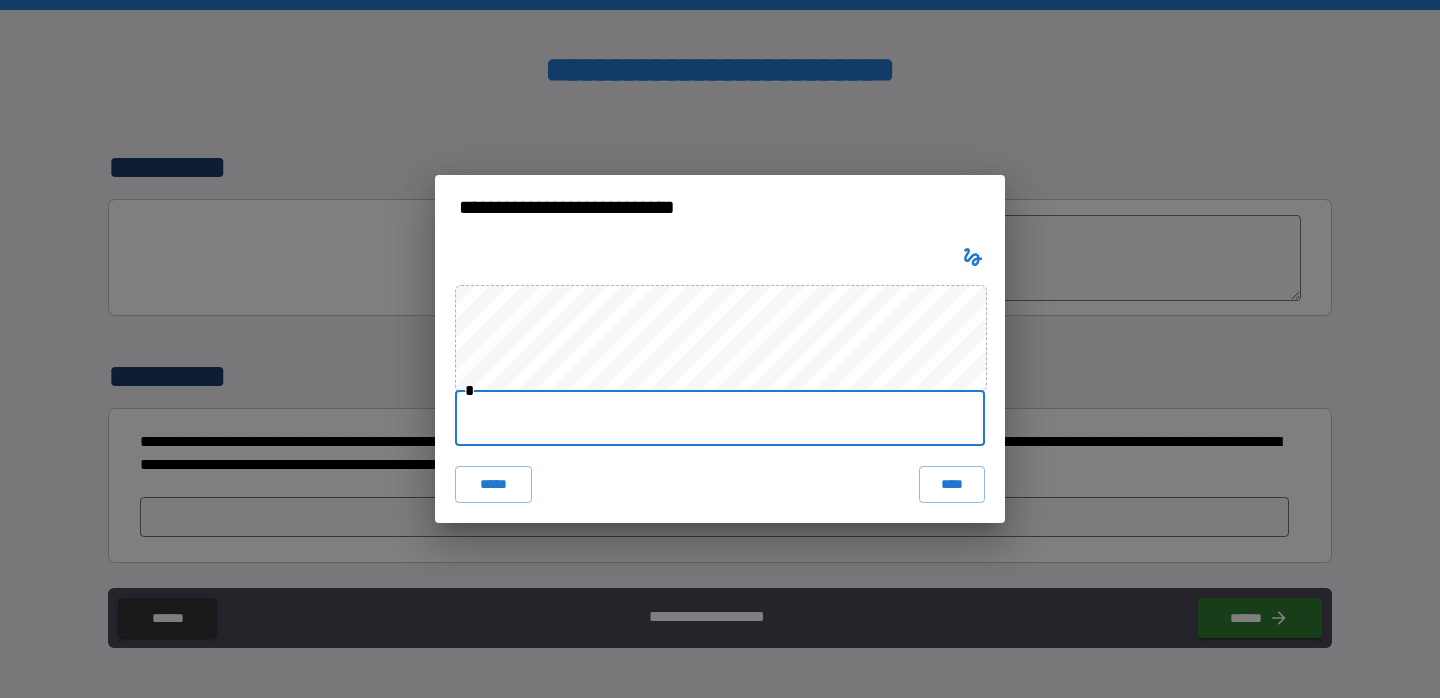 click at bounding box center (720, 418) 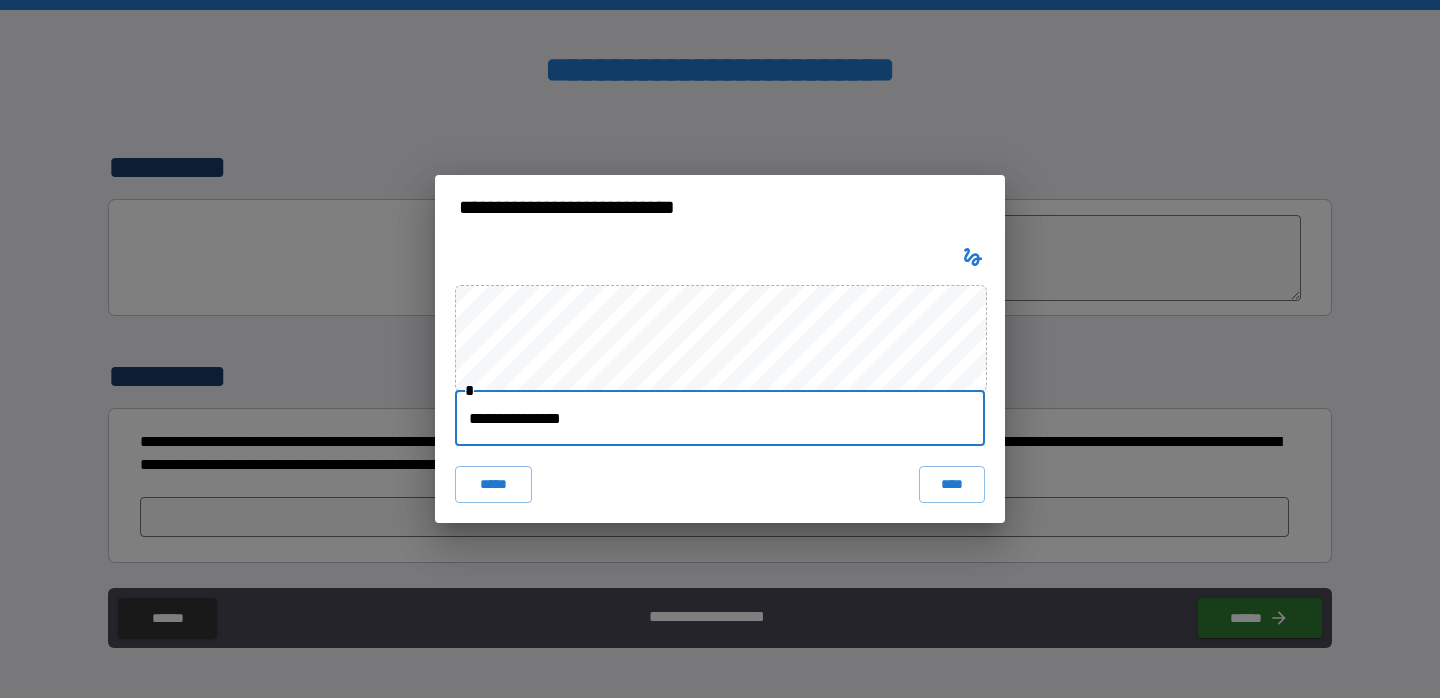 type on "**********" 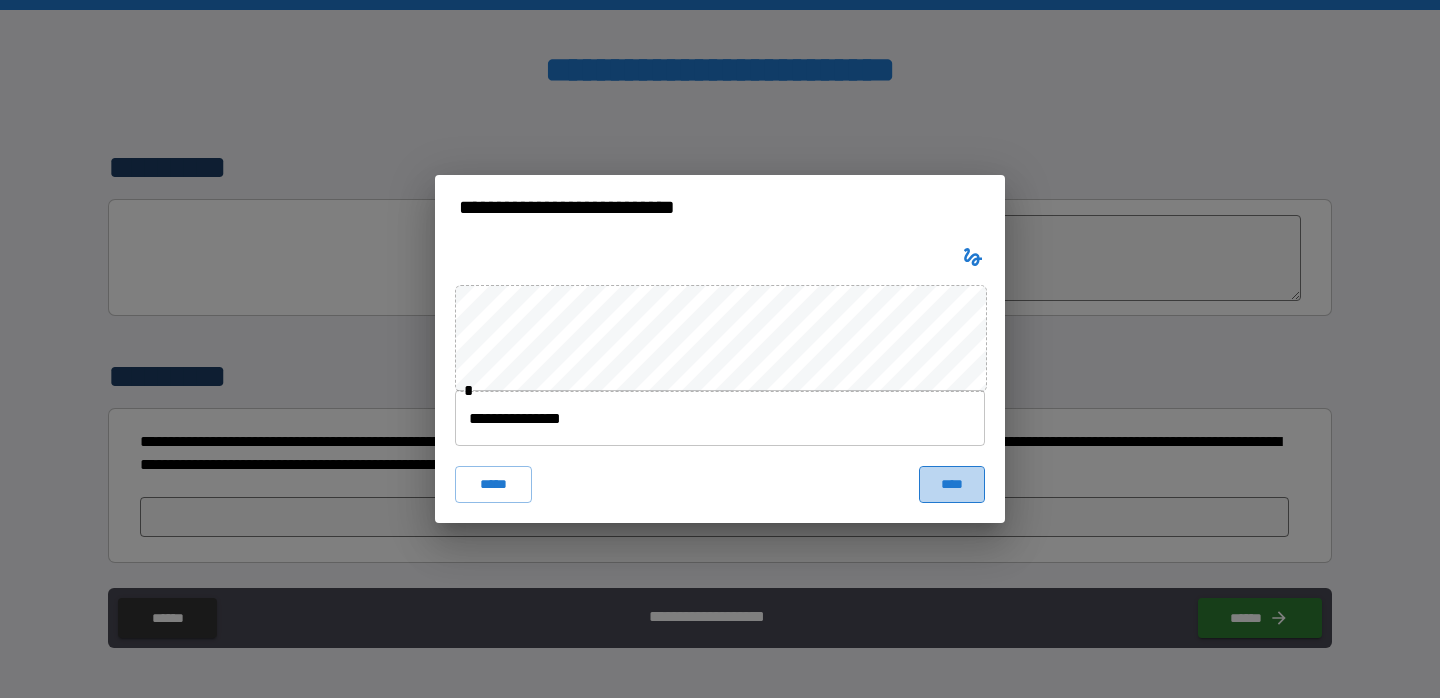 click on "****" at bounding box center [952, 484] 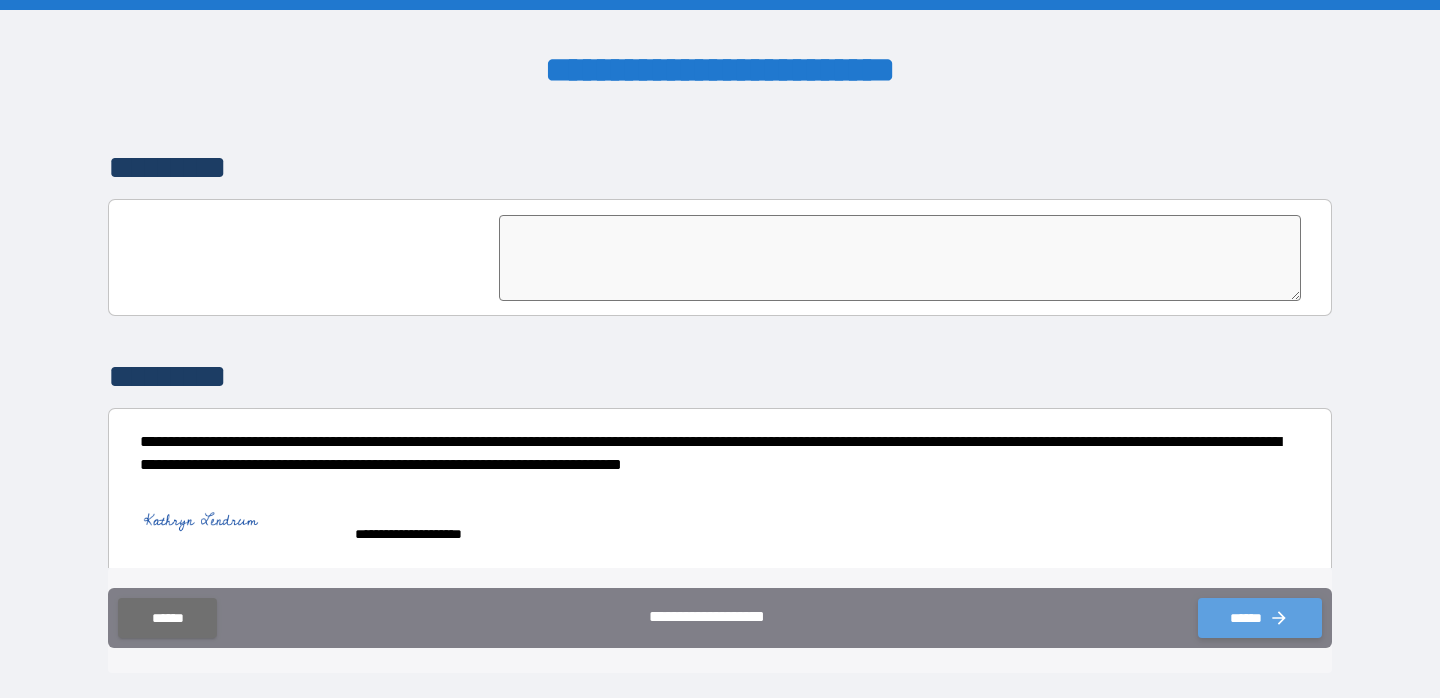click on "******" at bounding box center (1260, 618) 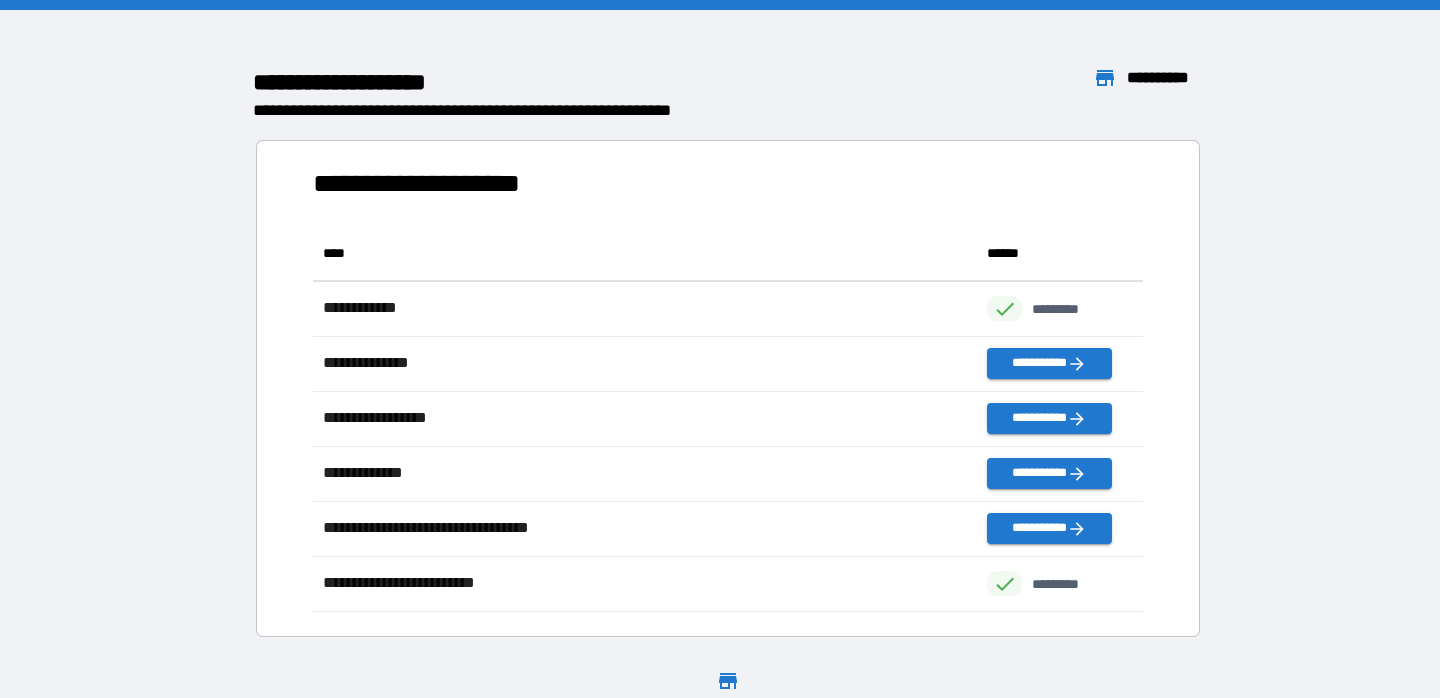 scroll, scrollTop: 1, scrollLeft: 1, axis: both 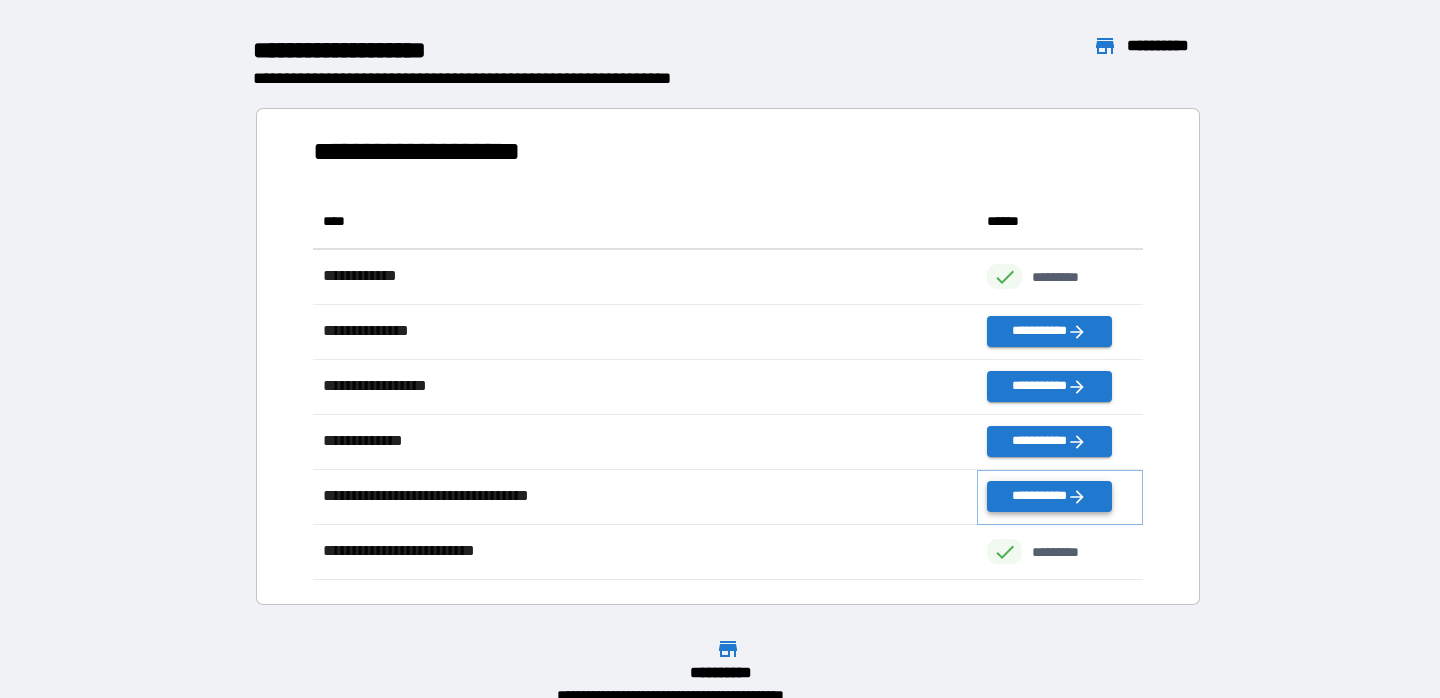 click on "**********" at bounding box center (1049, 496) 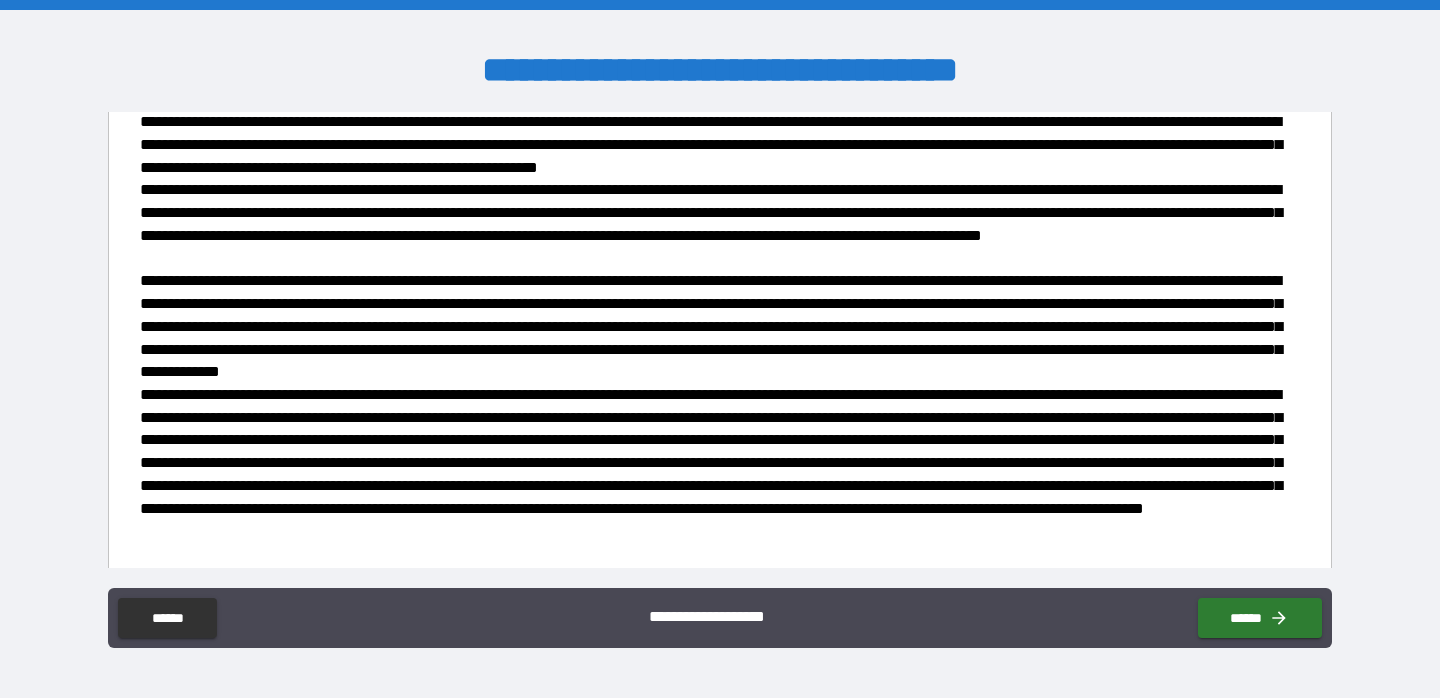 scroll, scrollTop: 692, scrollLeft: 0, axis: vertical 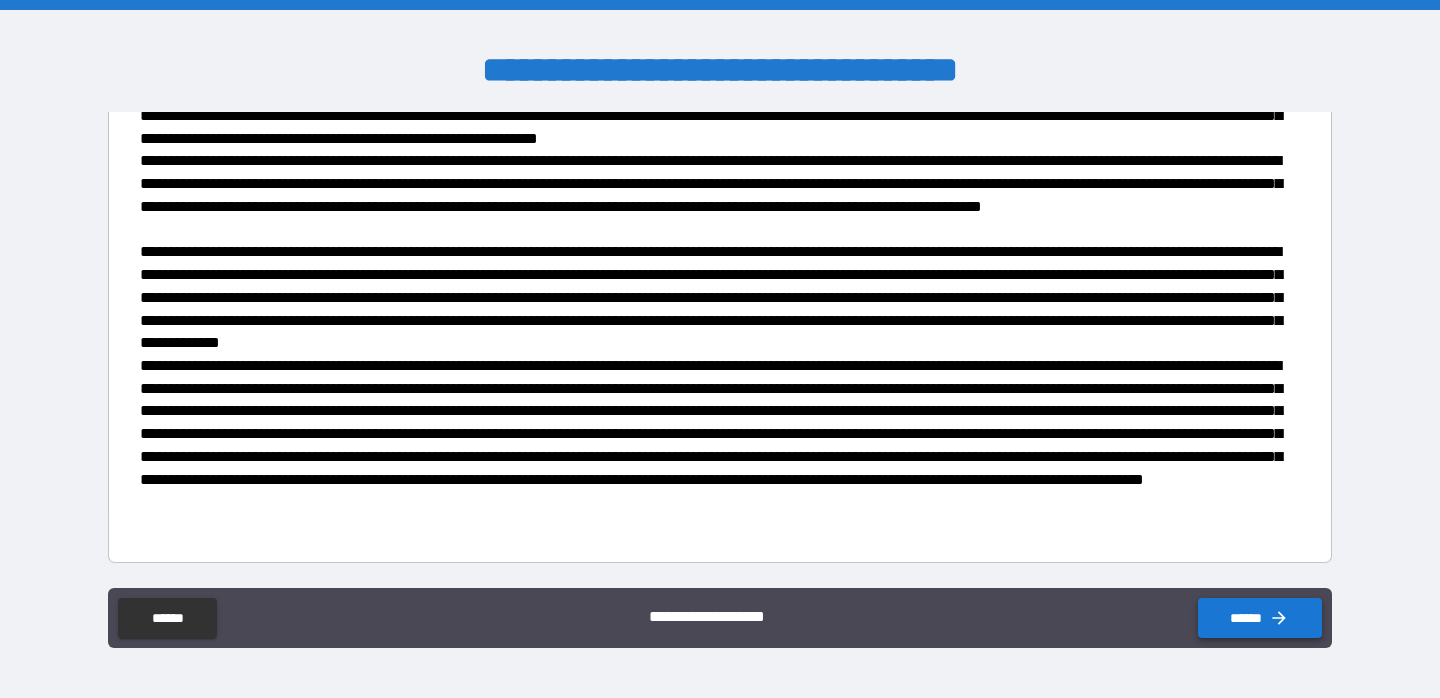click on "******" at bounding box center [1260, 618] 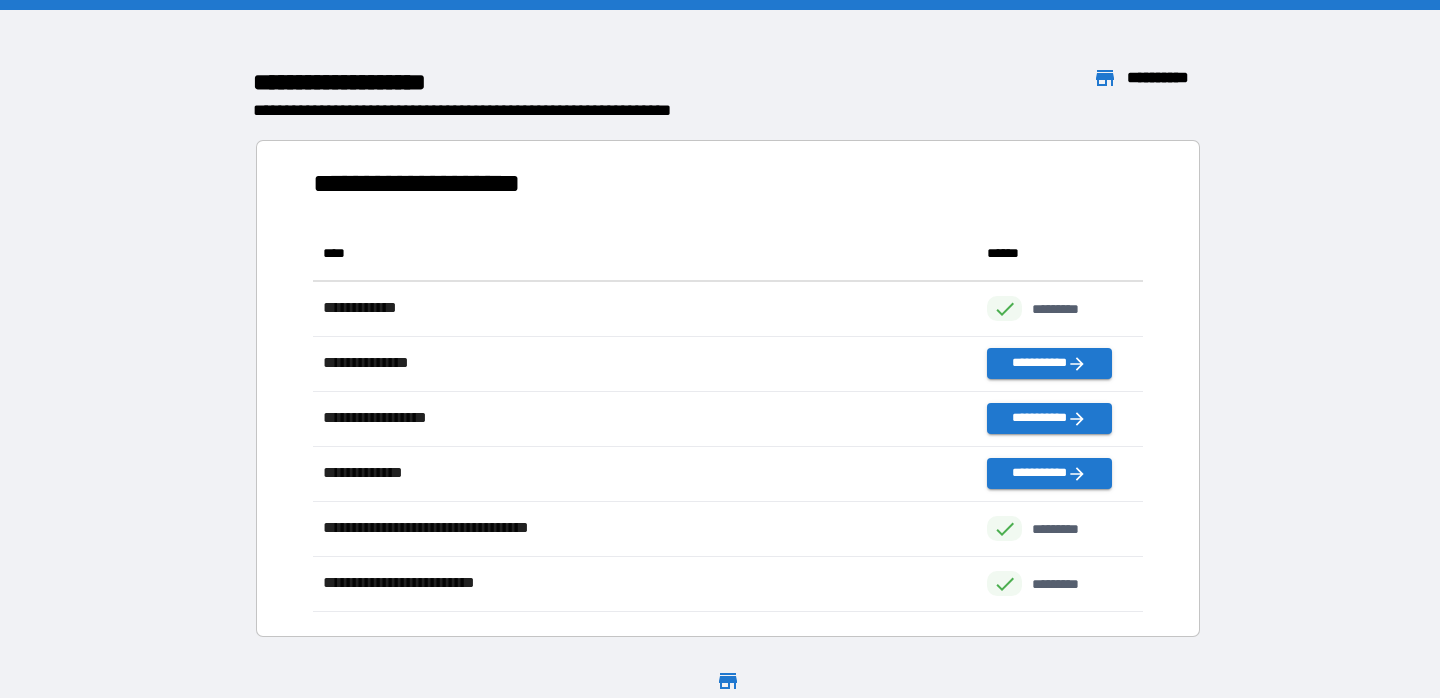 scroll, scrollTop: 1, scrollLeft: 1, axis: both 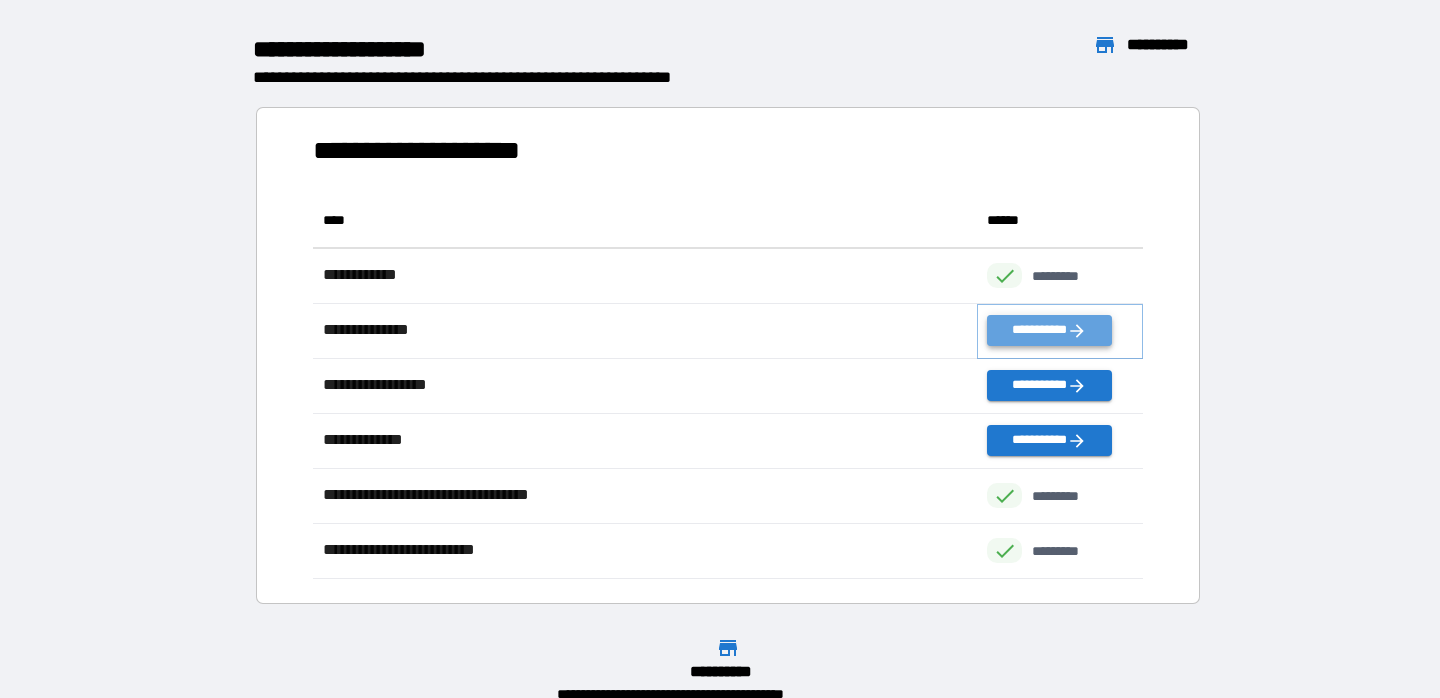 click on "**********" at bounding box center [1049, 330] 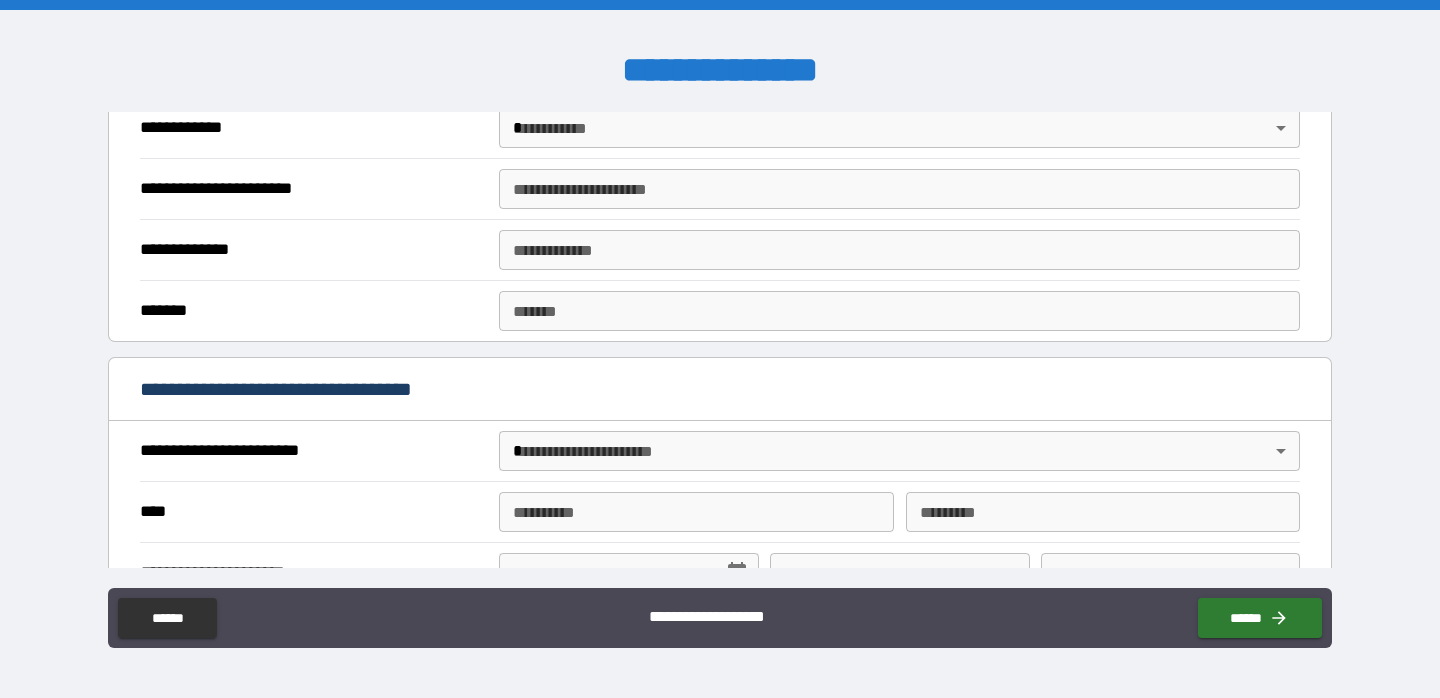scroll, scrollTop: 0, scrollLeft: 0, axis: both 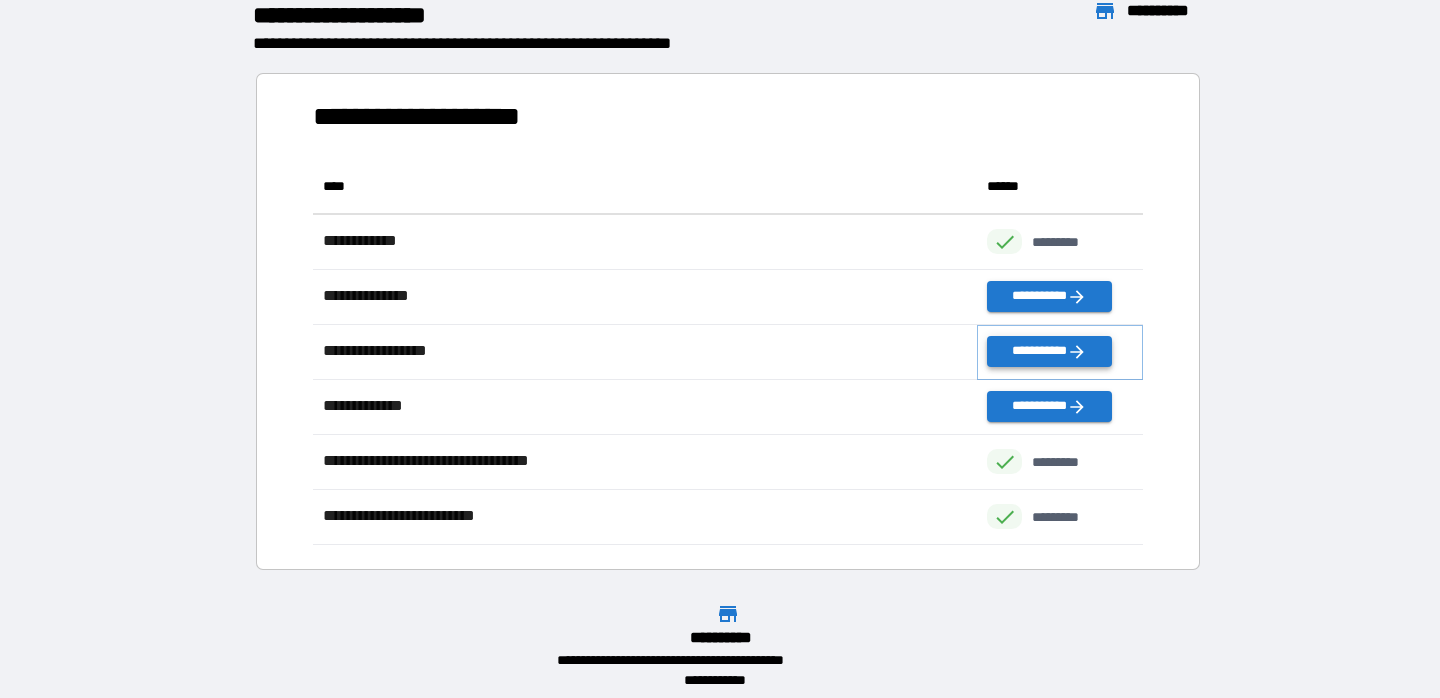 click on "**********" at bounding box center (1049, 351) 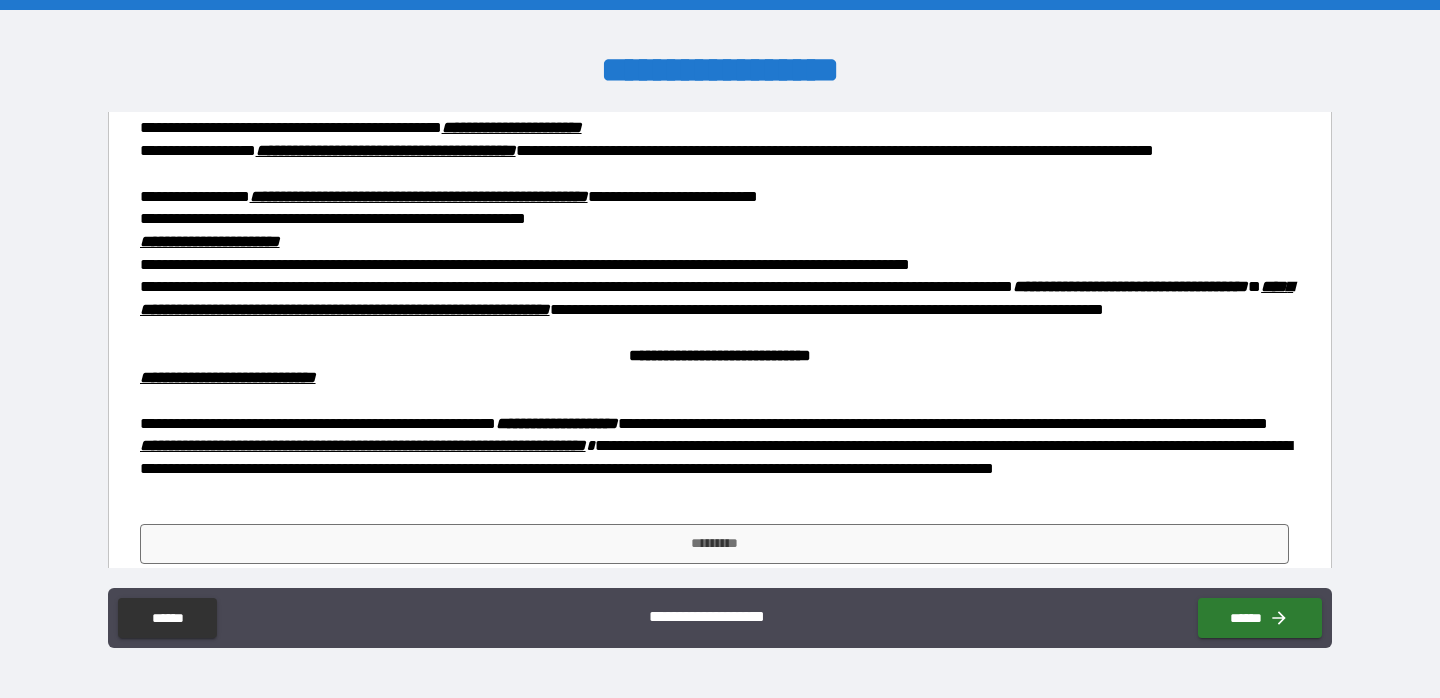 scroll, scrollTop: 434, scrollLeft: 0, axis: vertical 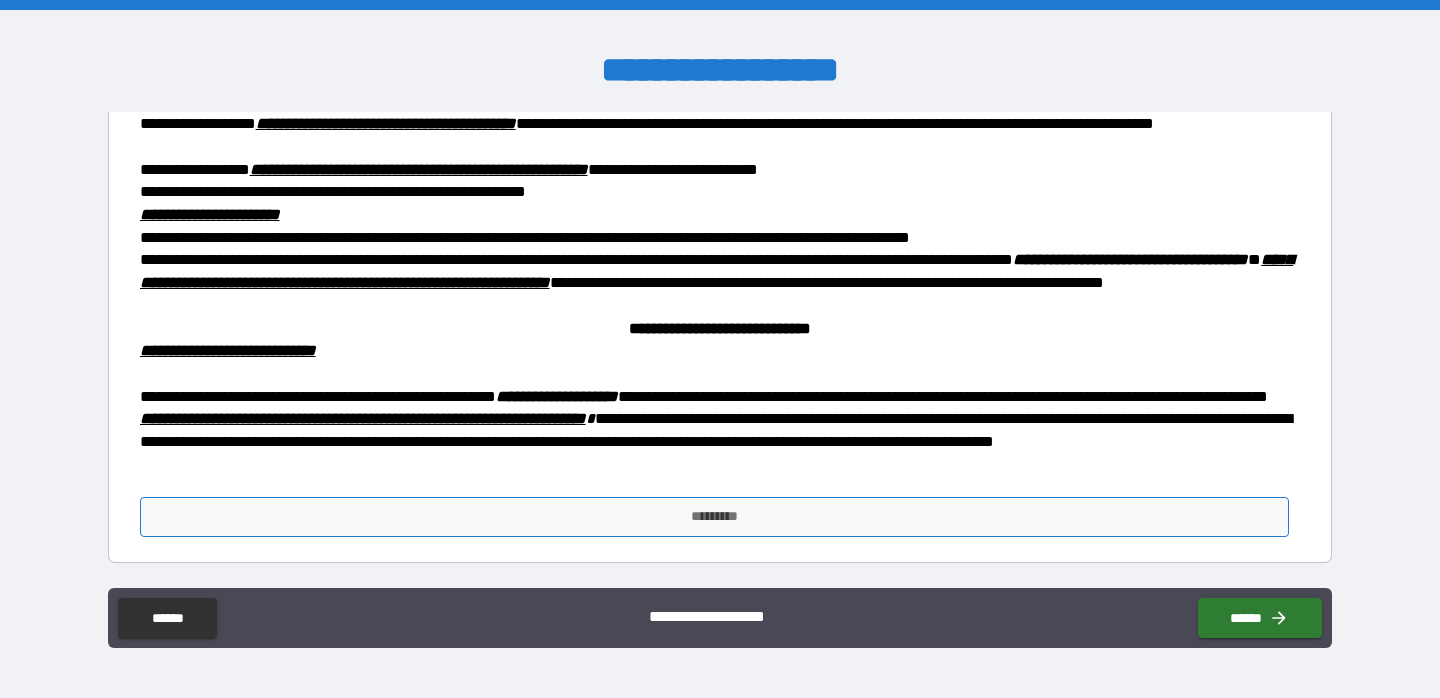click on "*********" at bounding box center (714, 517) 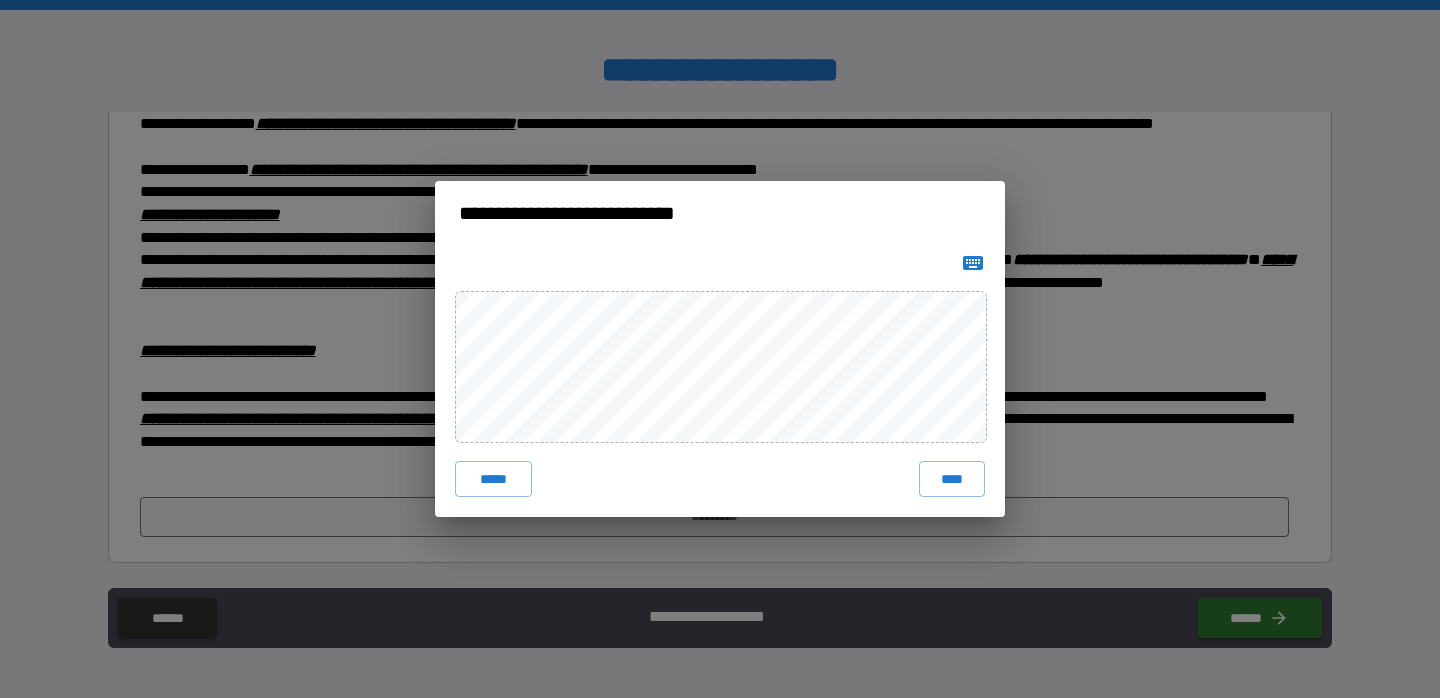 click 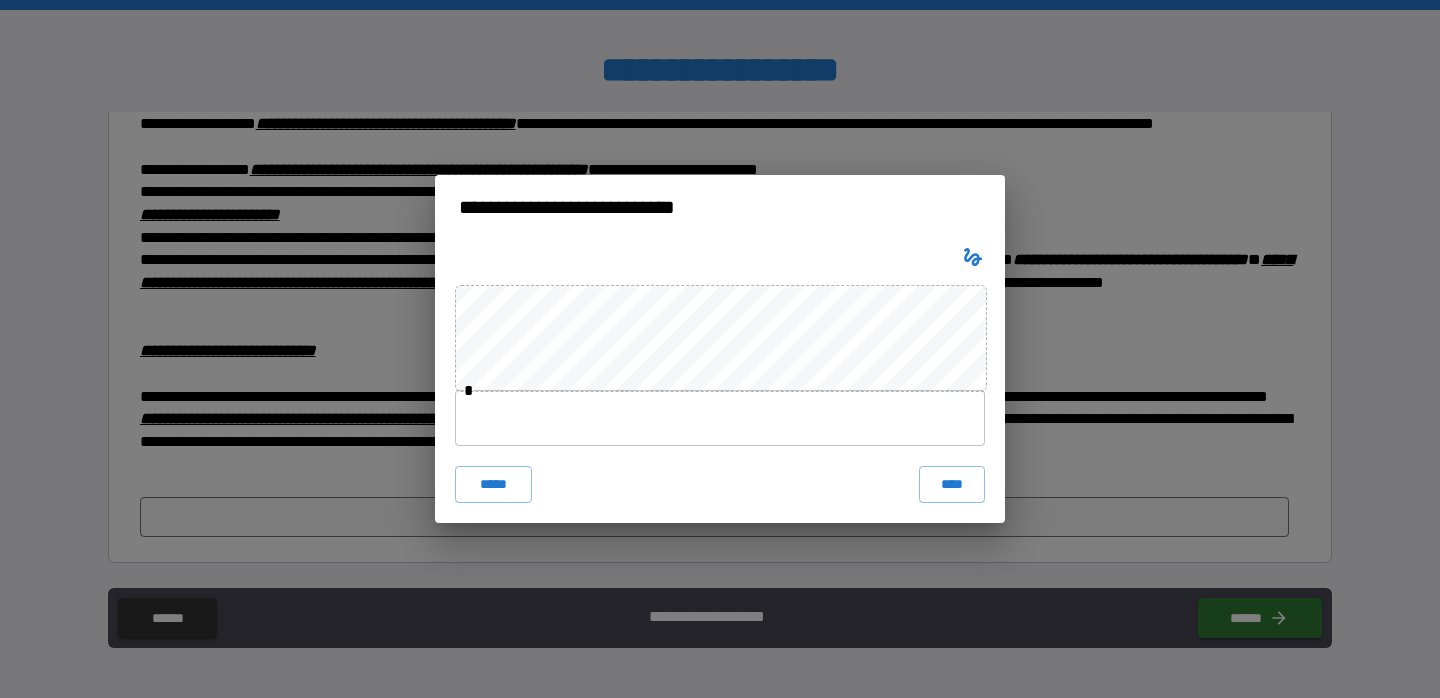click at bounding box center (720, 418) 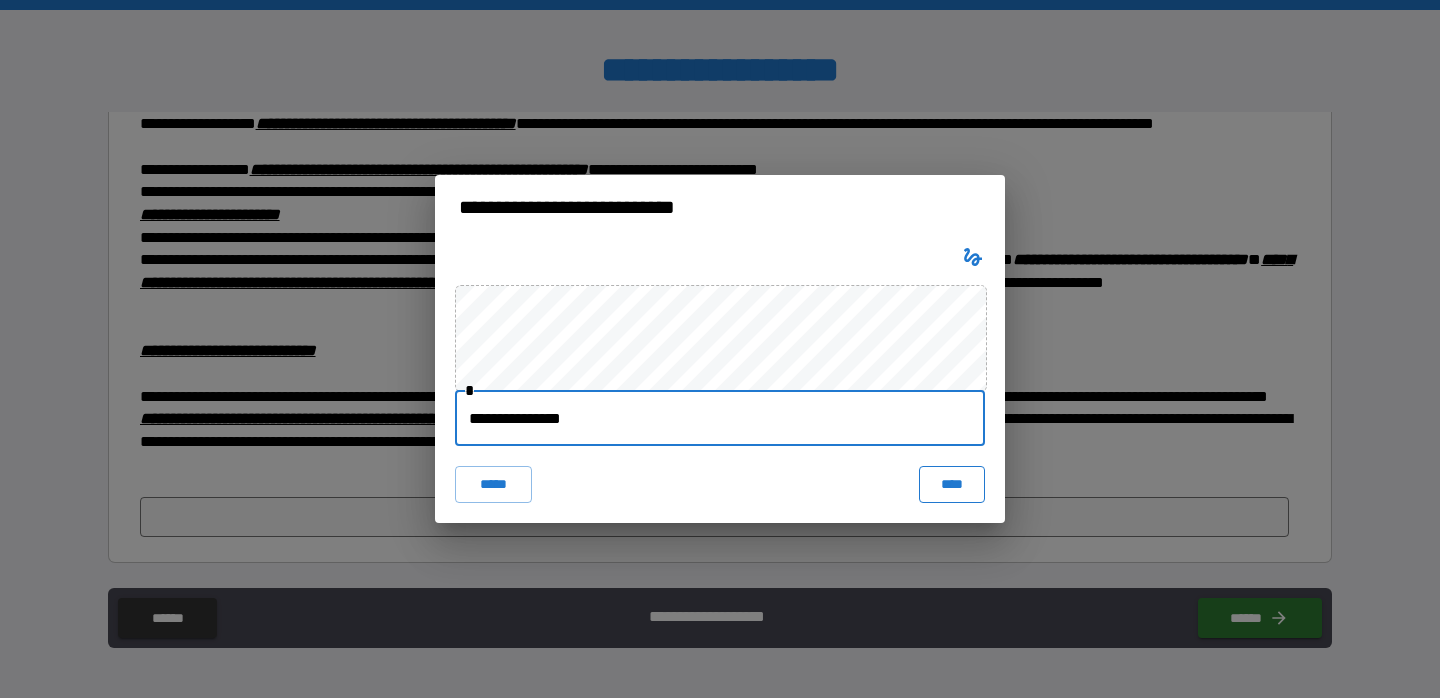 type on "**********" 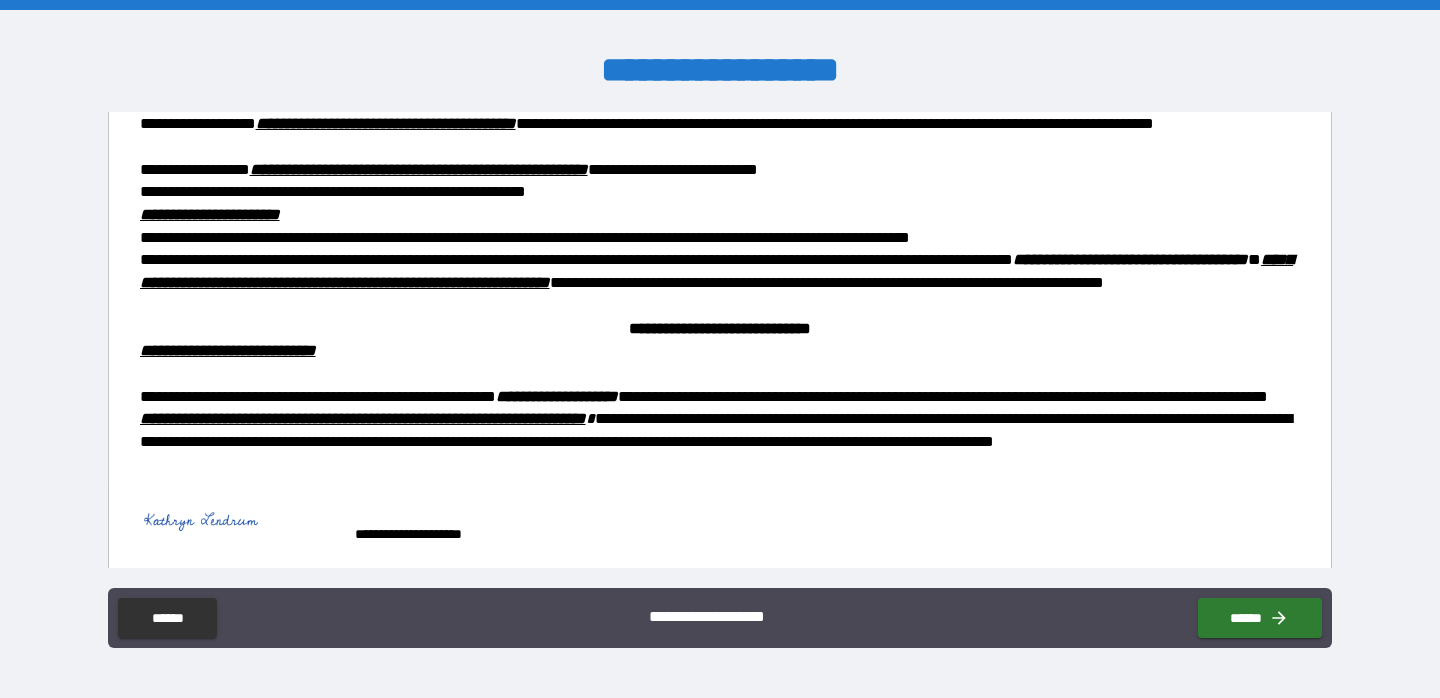 scroll, scrollTop: 451, scrollLeft: 0, axis: vertical 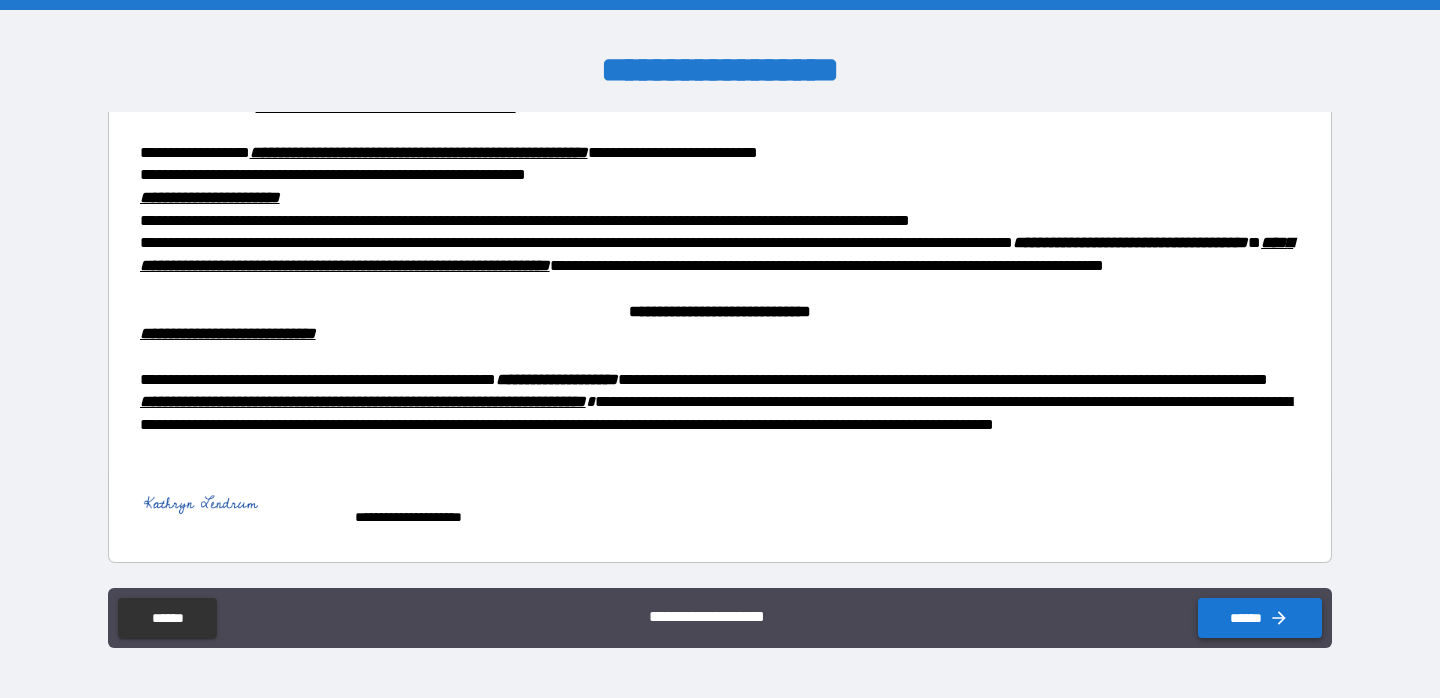 click on "******" at bounding box center (1260, 618) 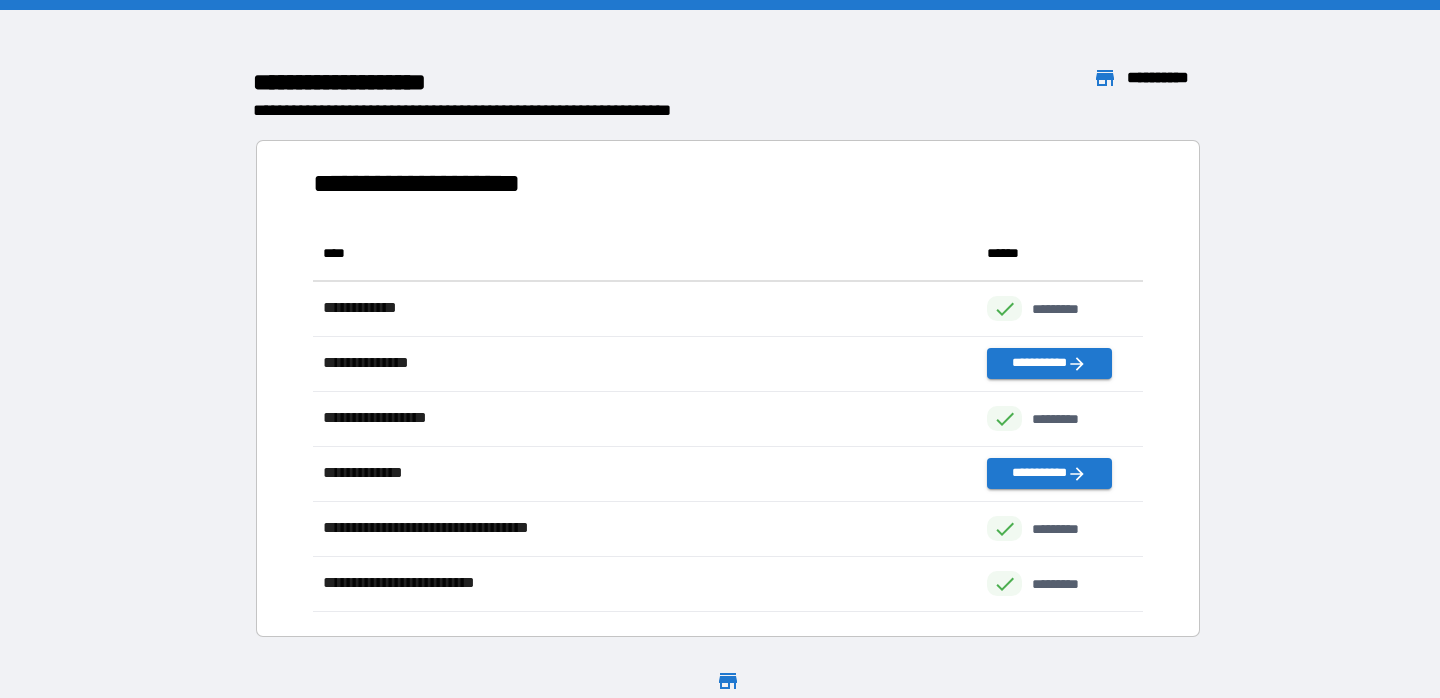 scroll, scrollTop: 1, scrollLeft: 1, axis: both 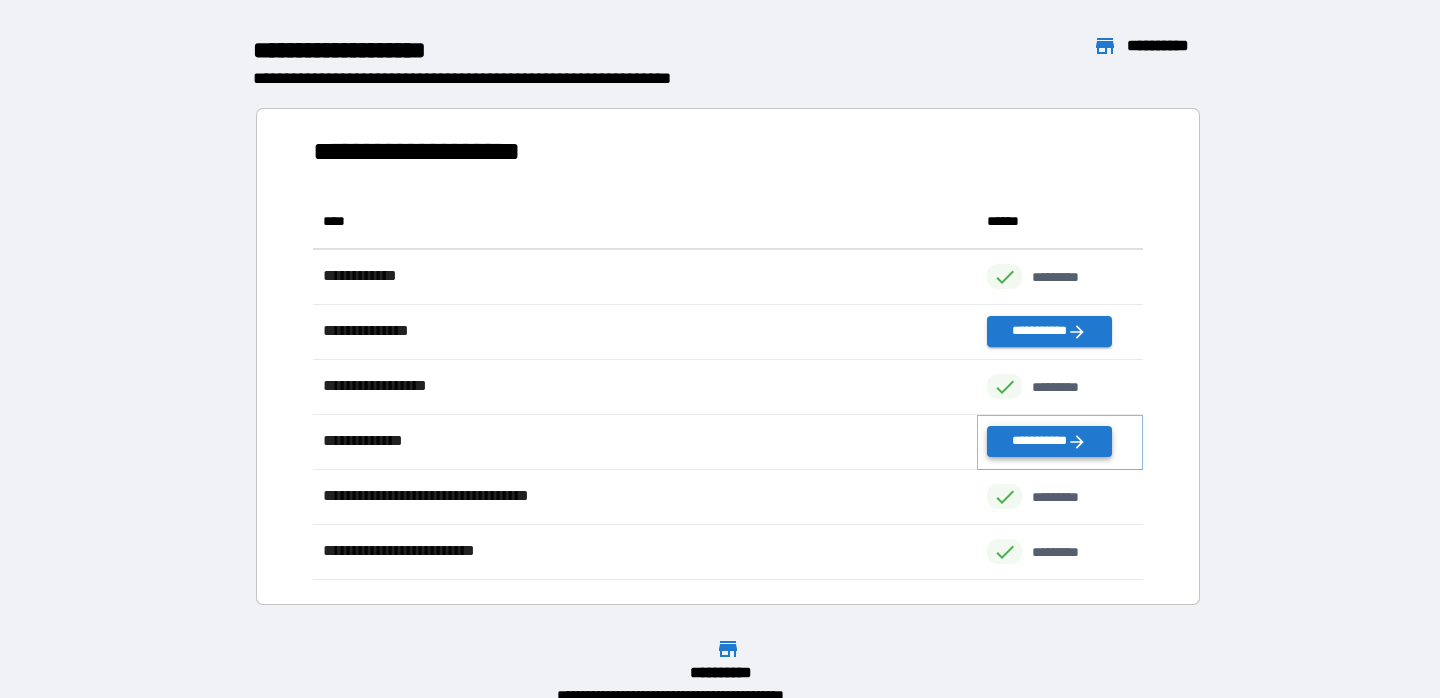 click on "**********" at bounding box center [1049, 441] 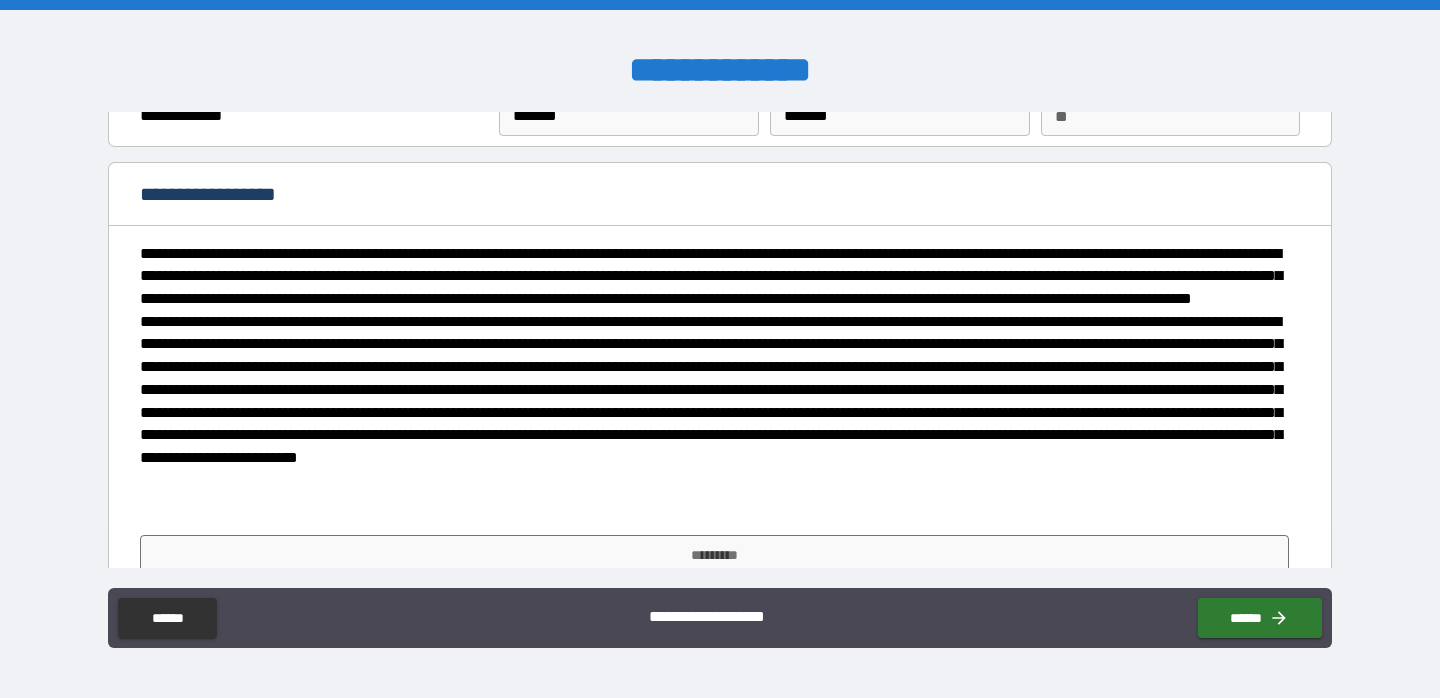 scroll, scrollTop: 128, scrollLeft: 0, axis: vertical 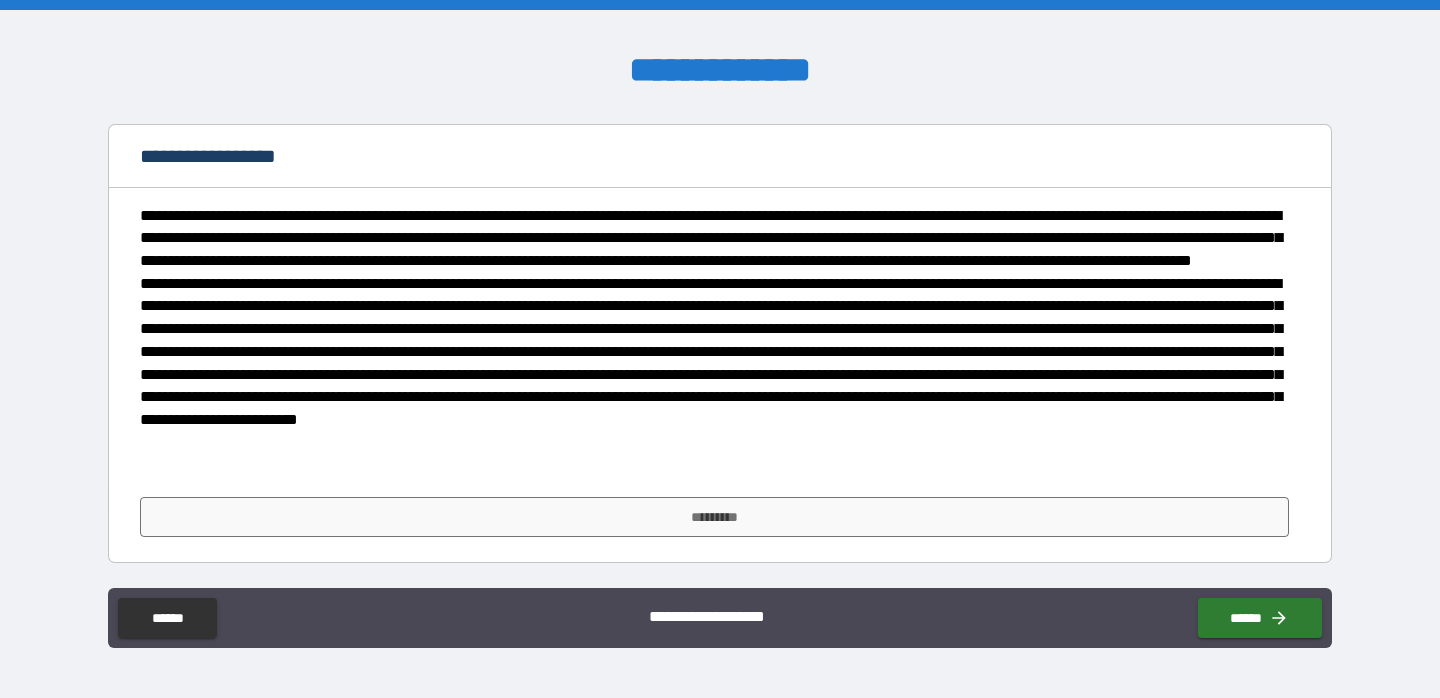 click on "*********" at bounding box center [720, 517] 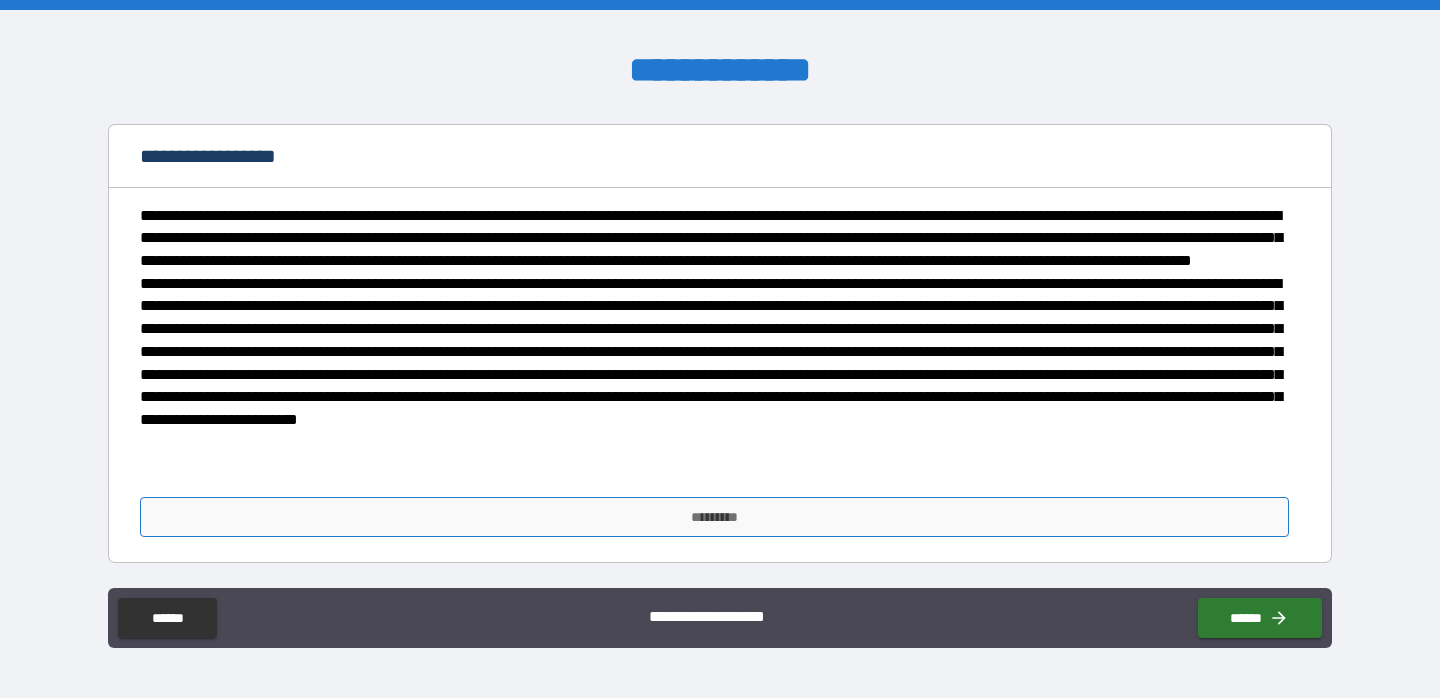 click on "*********" at bounding box center (714, 517) 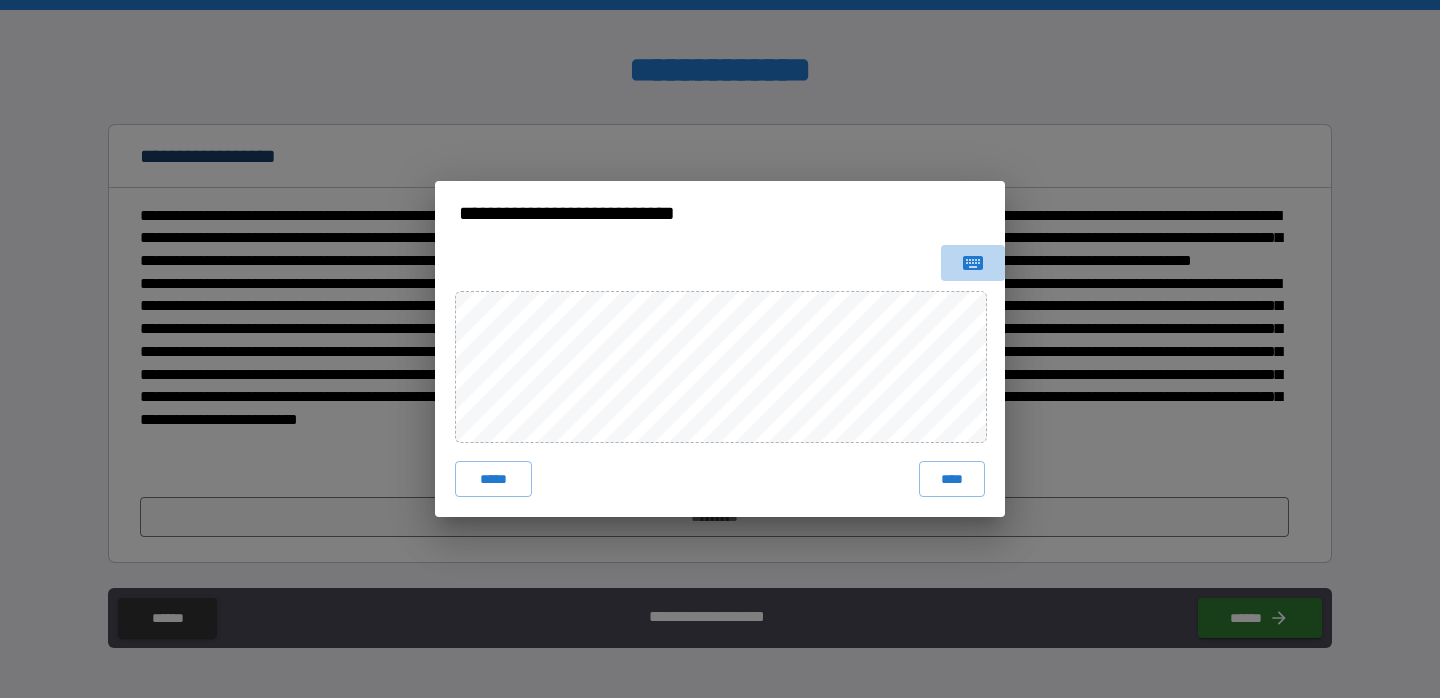 click 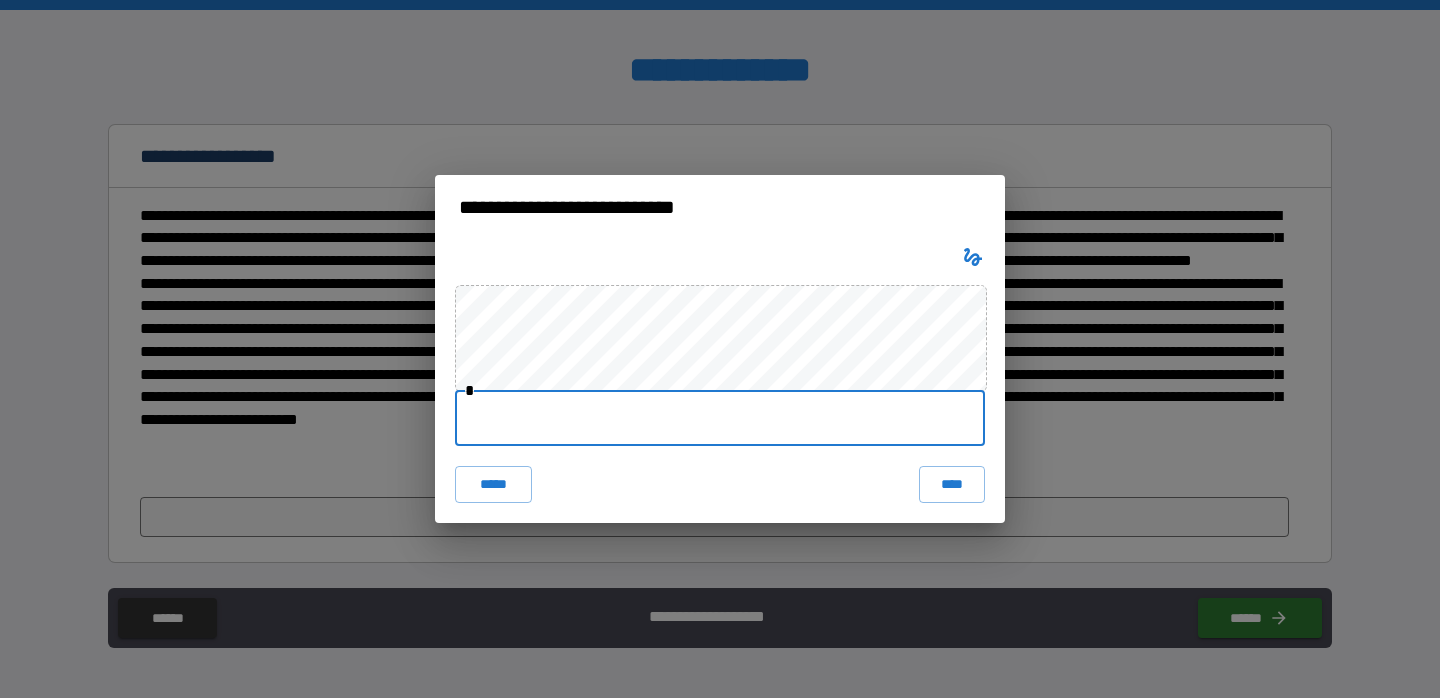 click at bounding box center [720, 418] 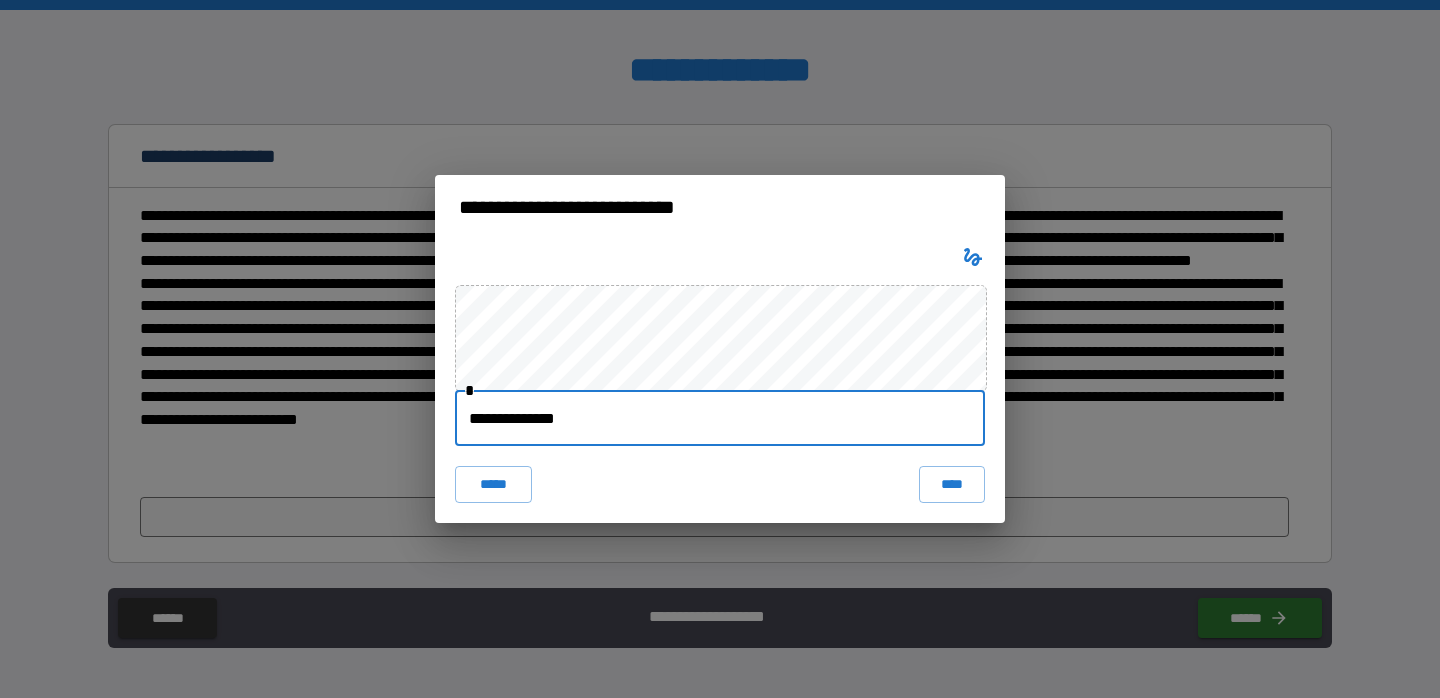 type on "**********" 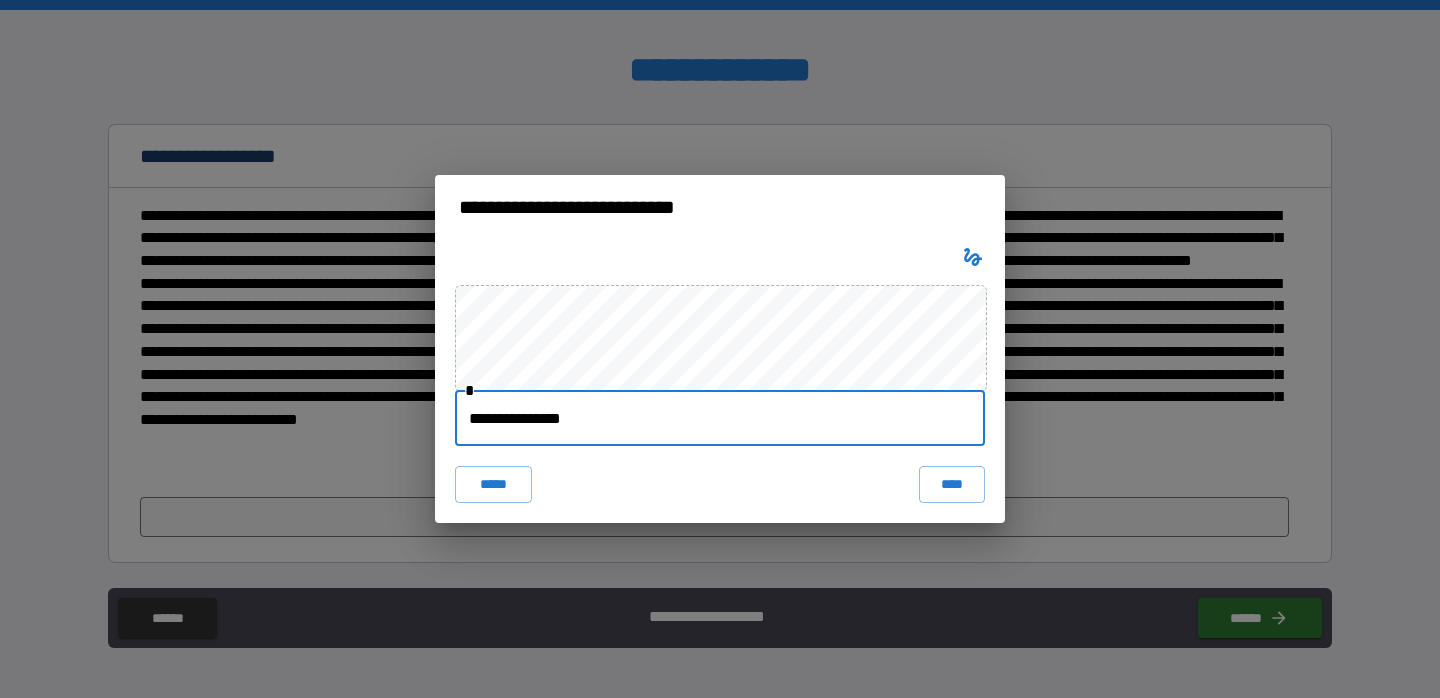 click on "****" at bounding box center [952, 484] 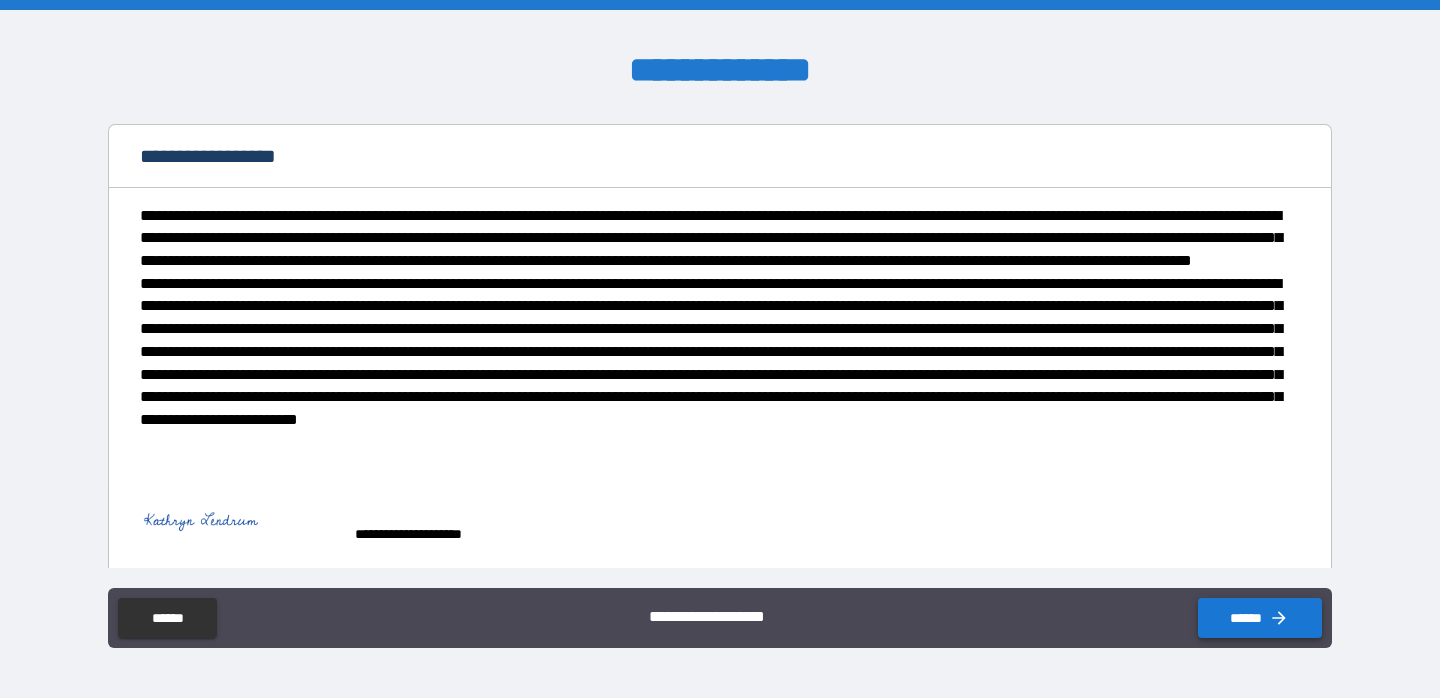 click on "******" at bounding box center [1260, 618] 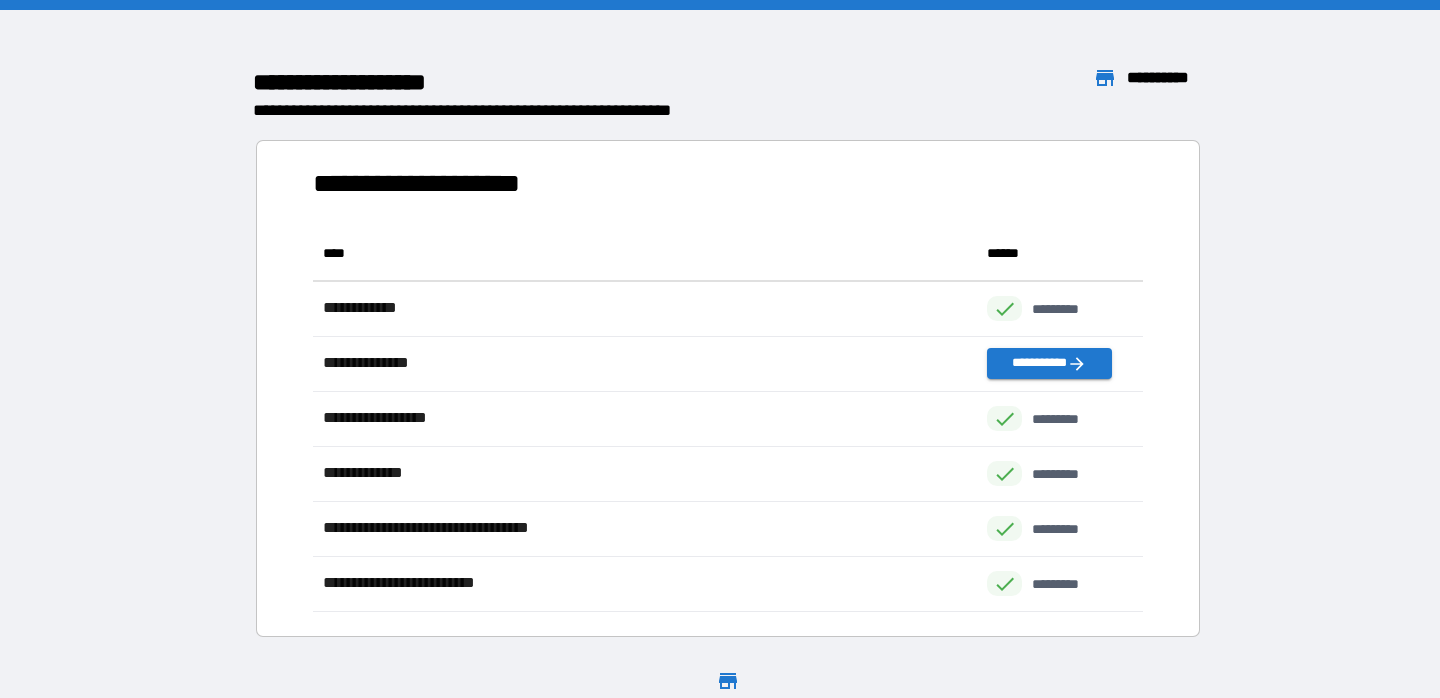 scroll, scrollTop: 1, scrollLeft: 1, axis: both 